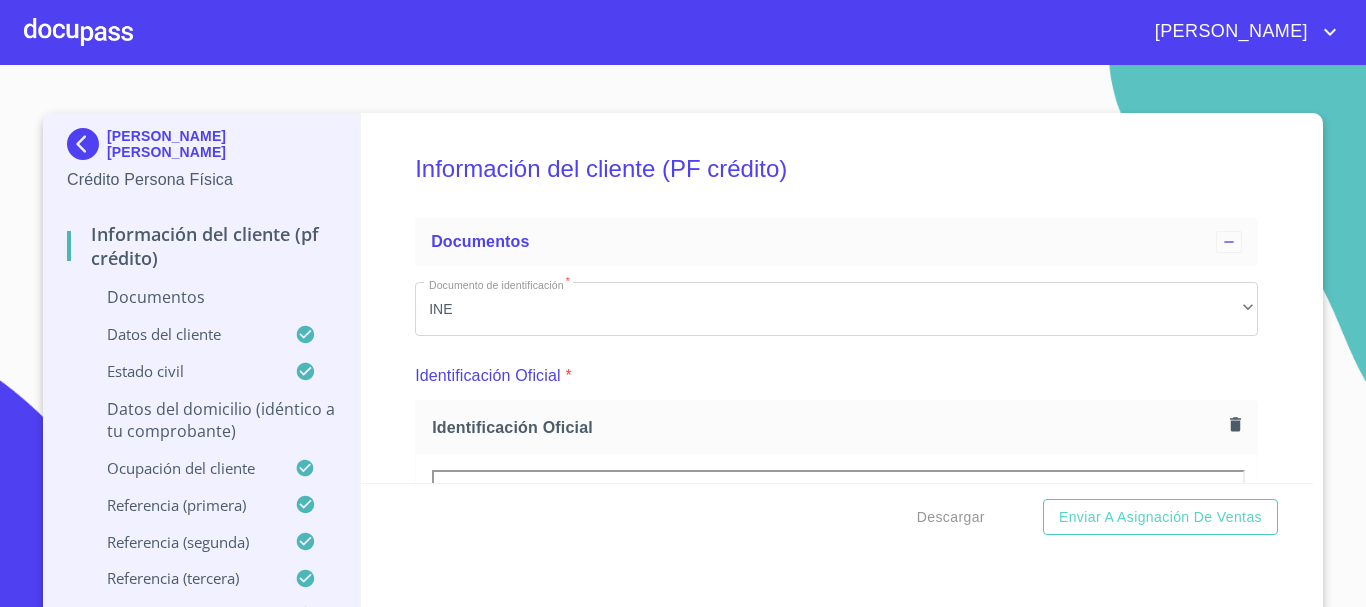 scroll, scrollTop: 0, scrollLeft: 0, axis: both 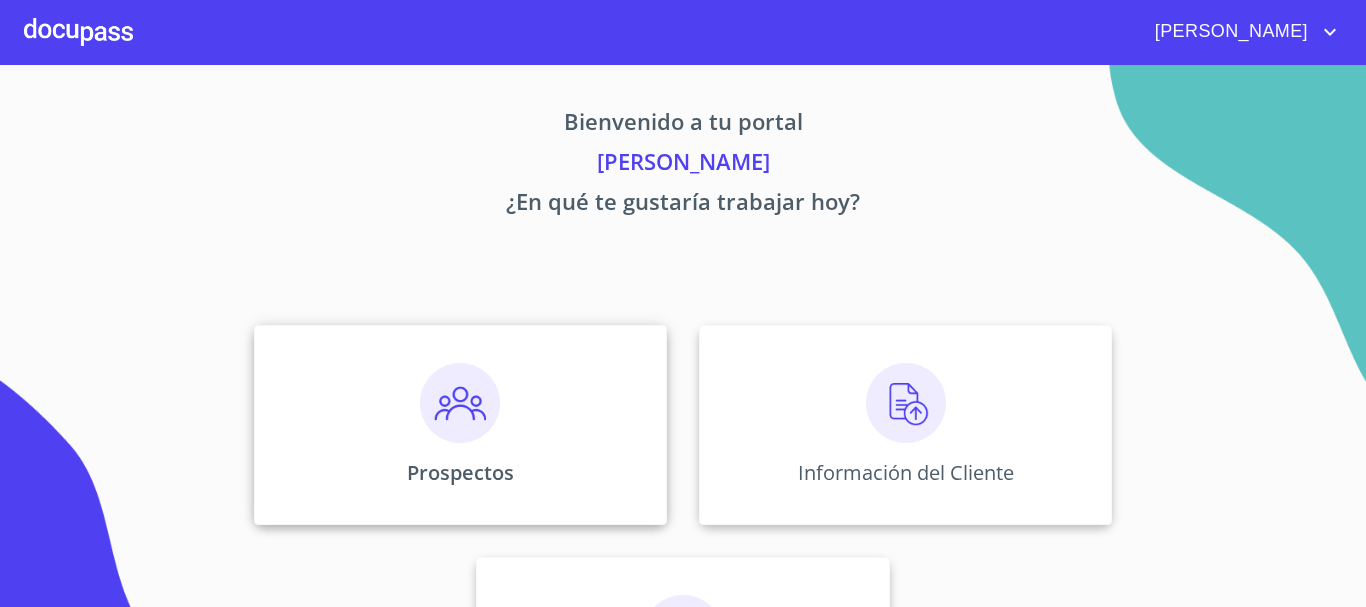 click at bounding box center (460, 403) 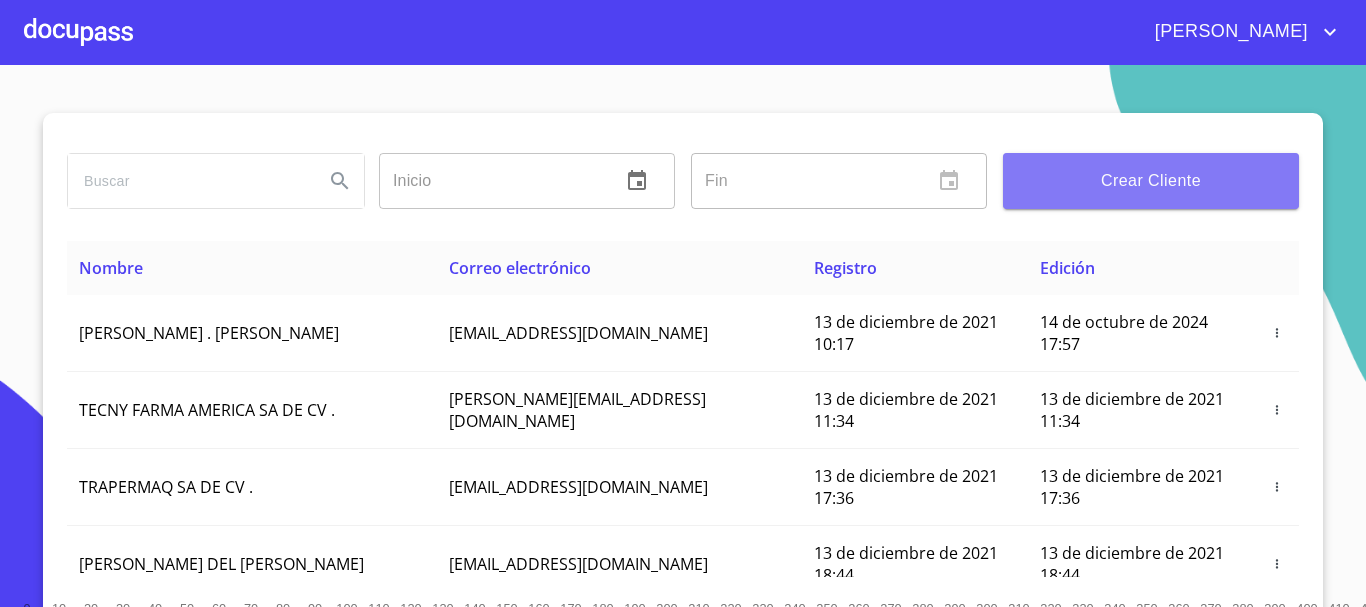 click on "Crear Cliente" at bounding box center (1151, 181) 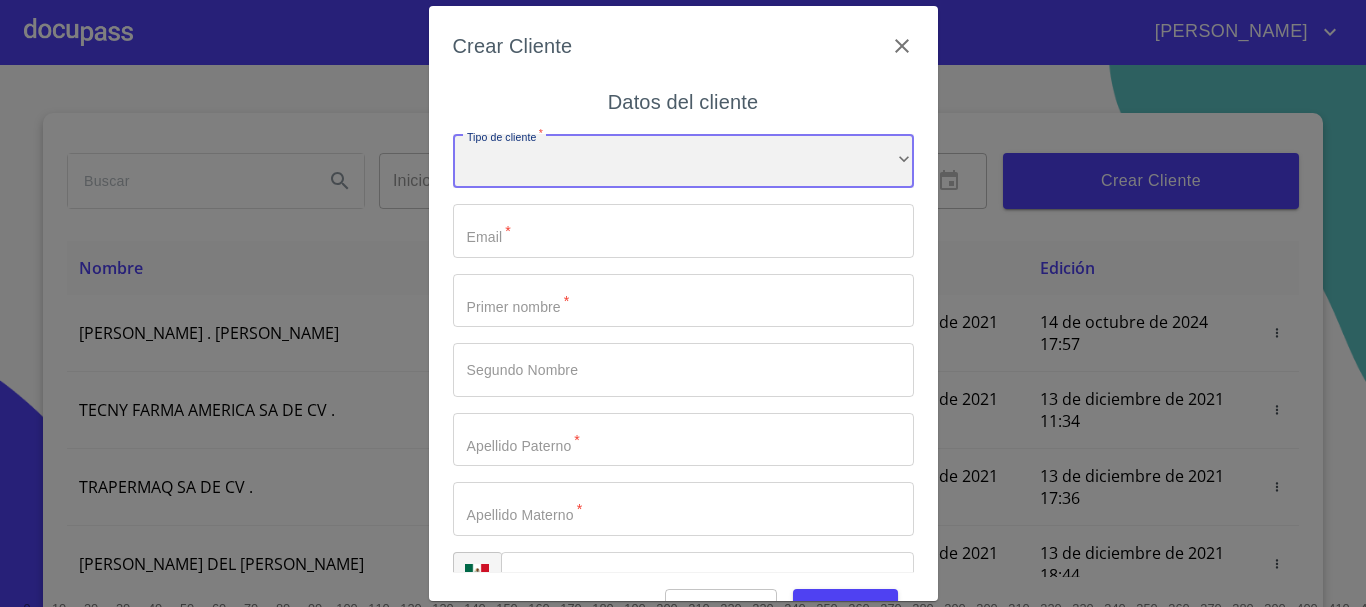 click on "​" at bounding box center [683, 161] 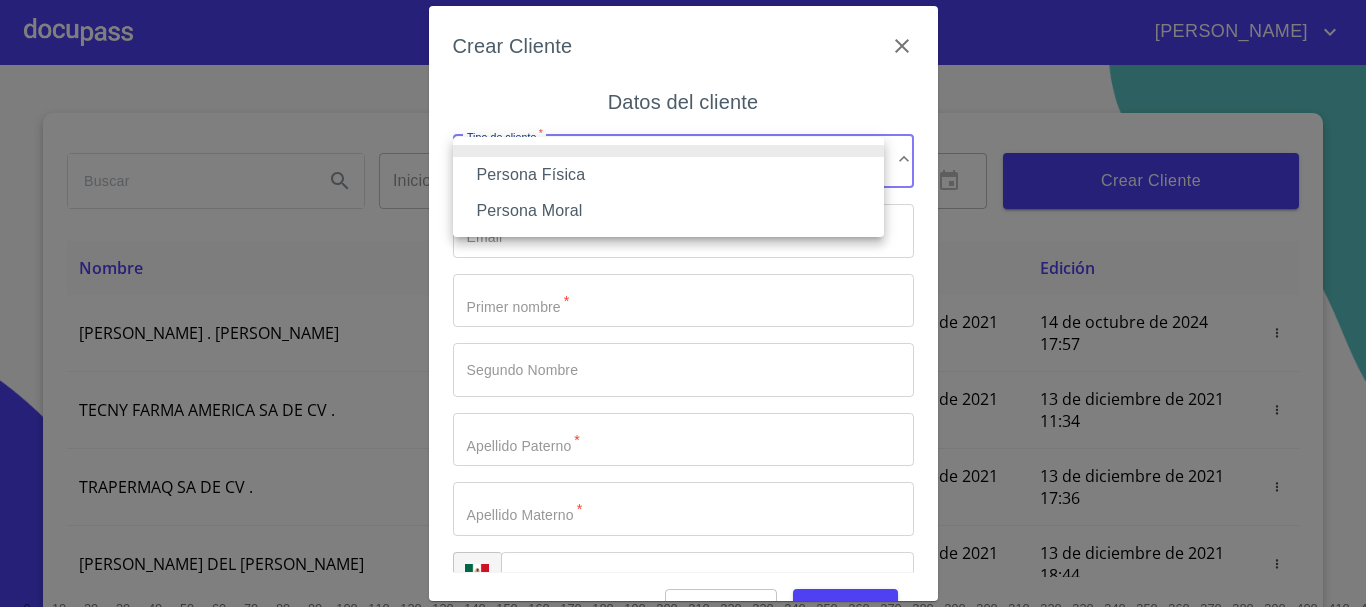 click on "Persona Física" at bounding box center (668, 175) 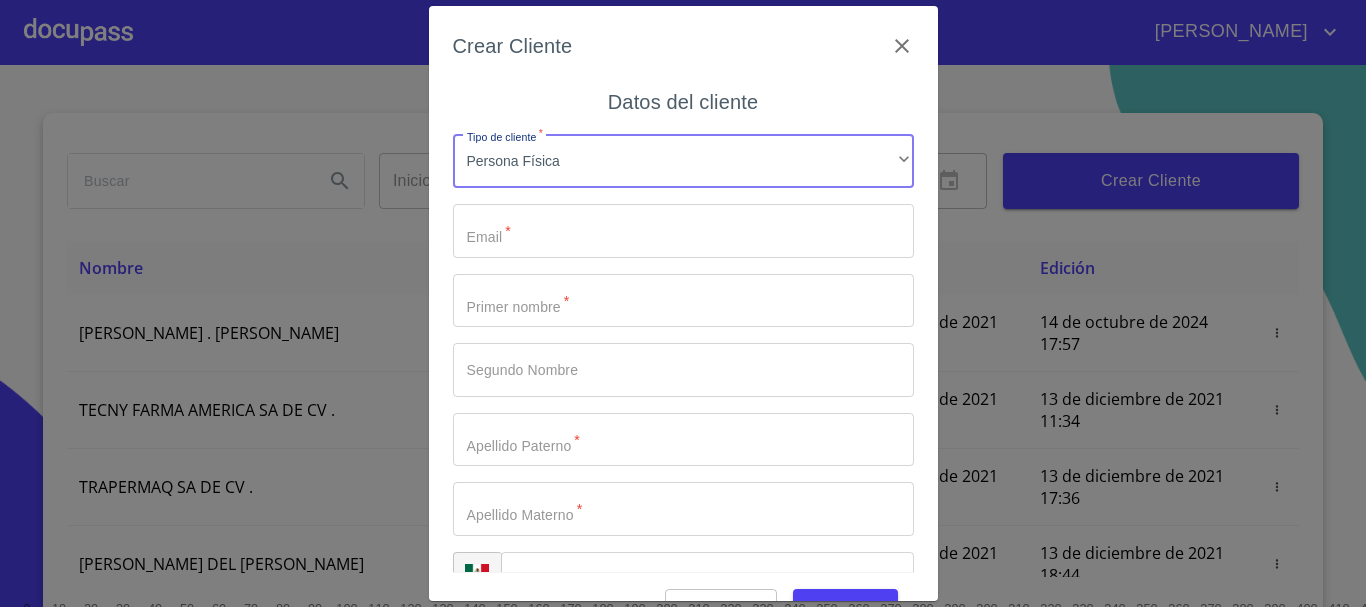 click on "Tipo de cliente   *" at bounding box center [683, 231] 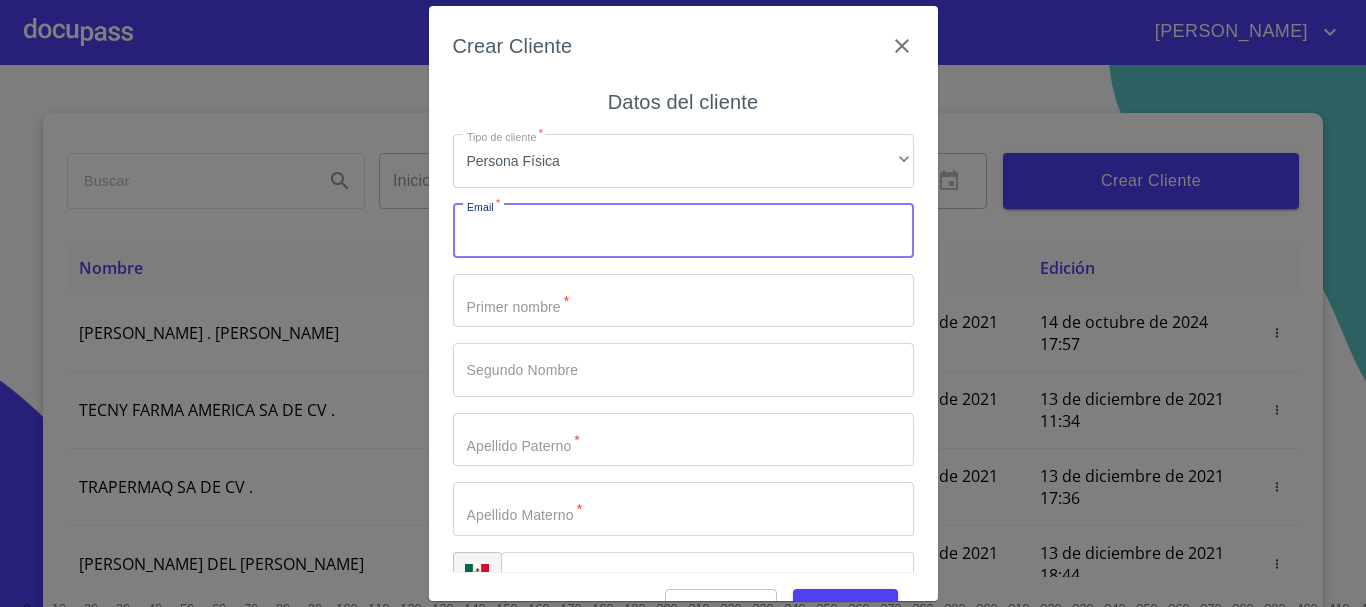 paste on "538828" 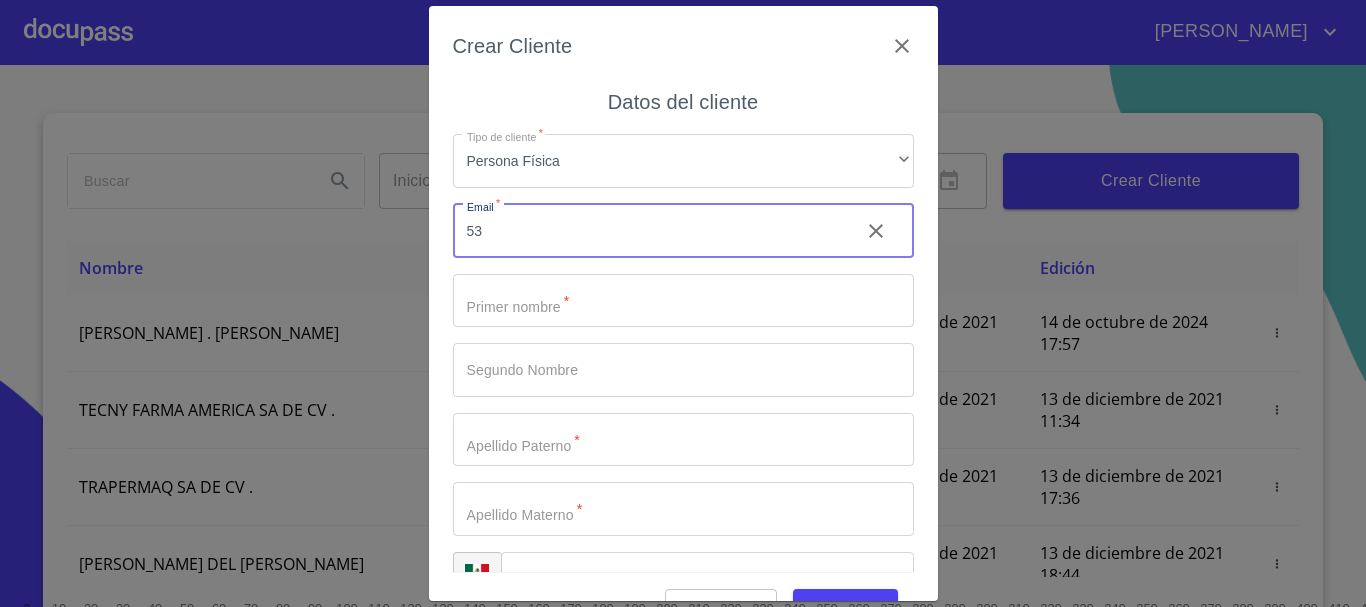 type on "5" 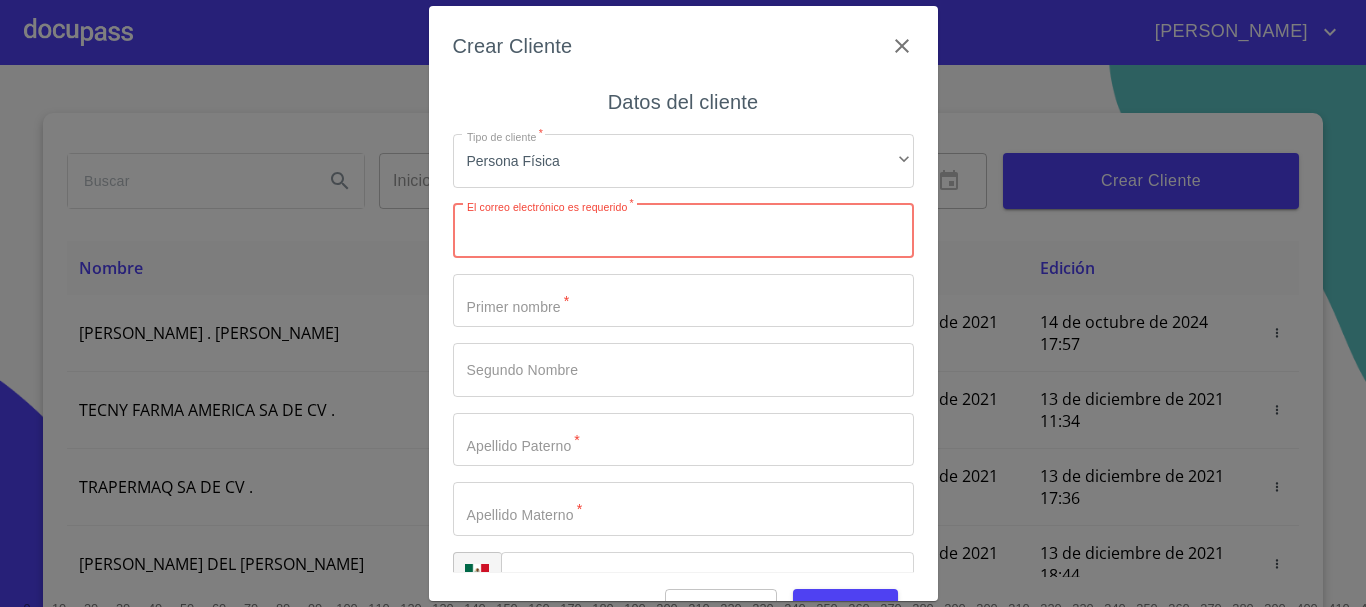 click on "Tipo de cliente   *" at bounding box center (683, 231) 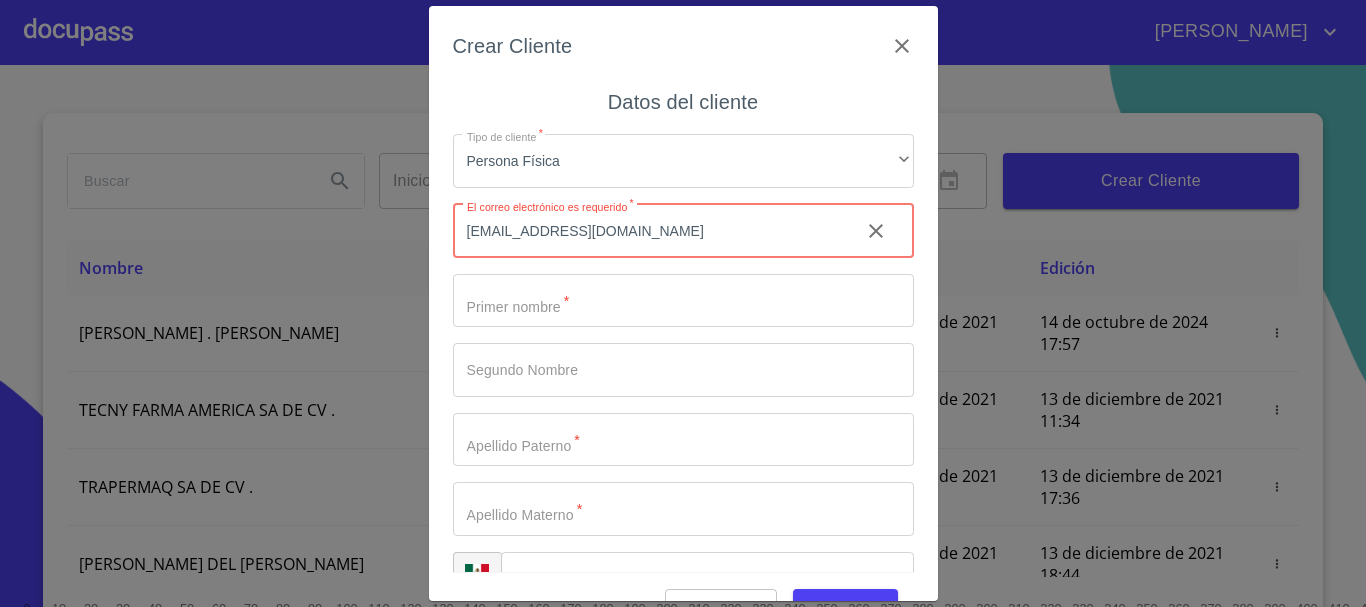 type on "[EMAIL_ADDRESS][DOMAIN_NAME]" 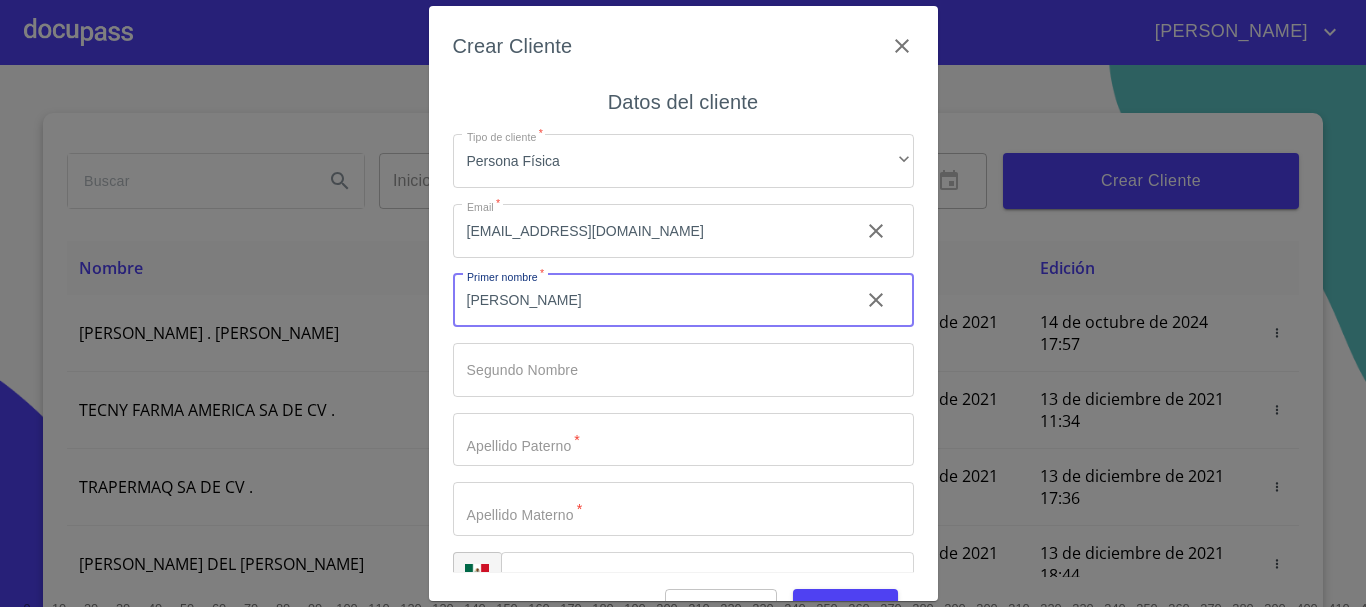 type on "[PERSON_NAME]" 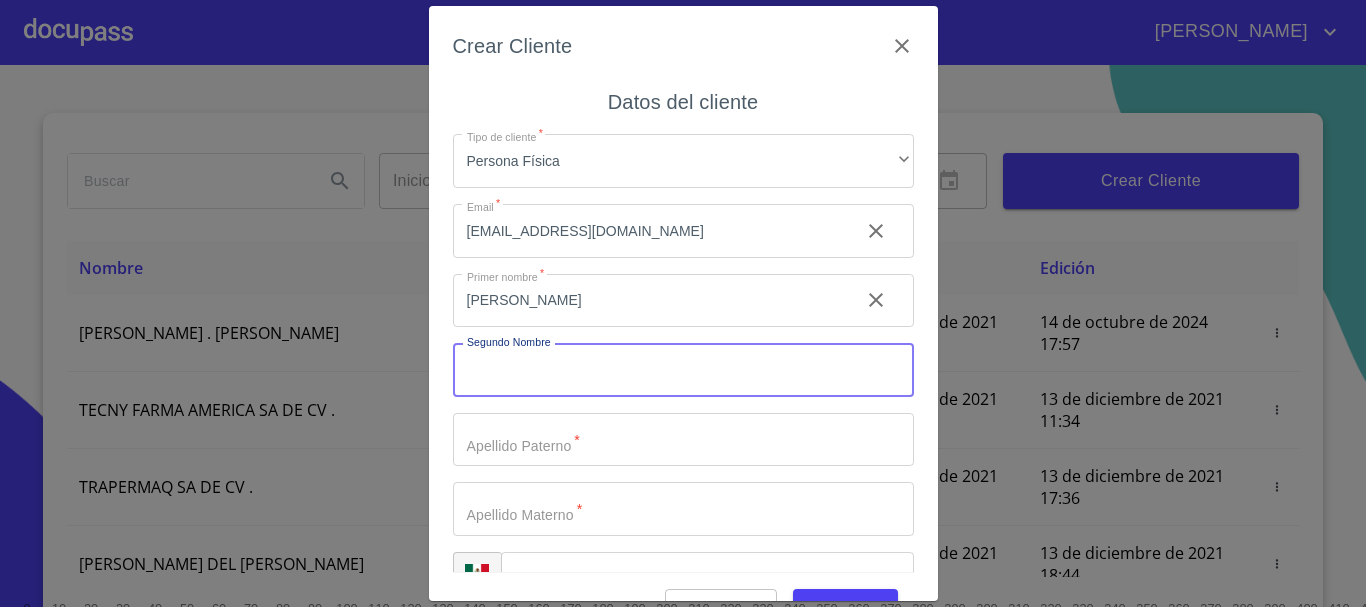 type on "P" 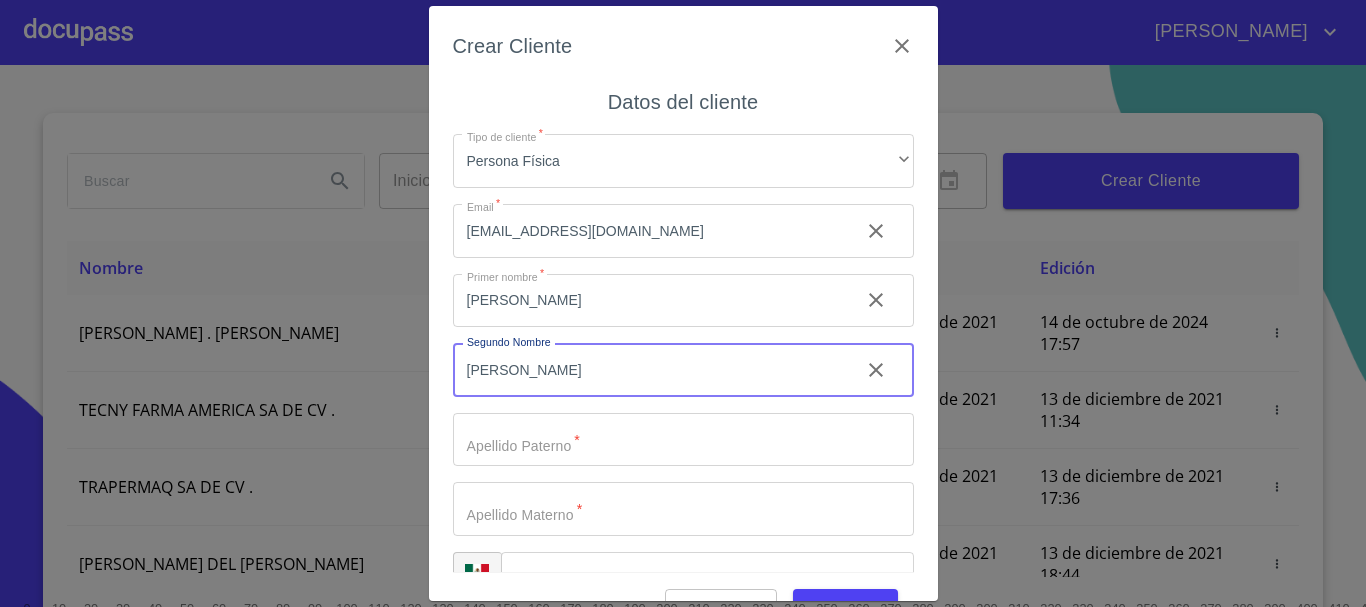type on "[PERSON_NAME]" 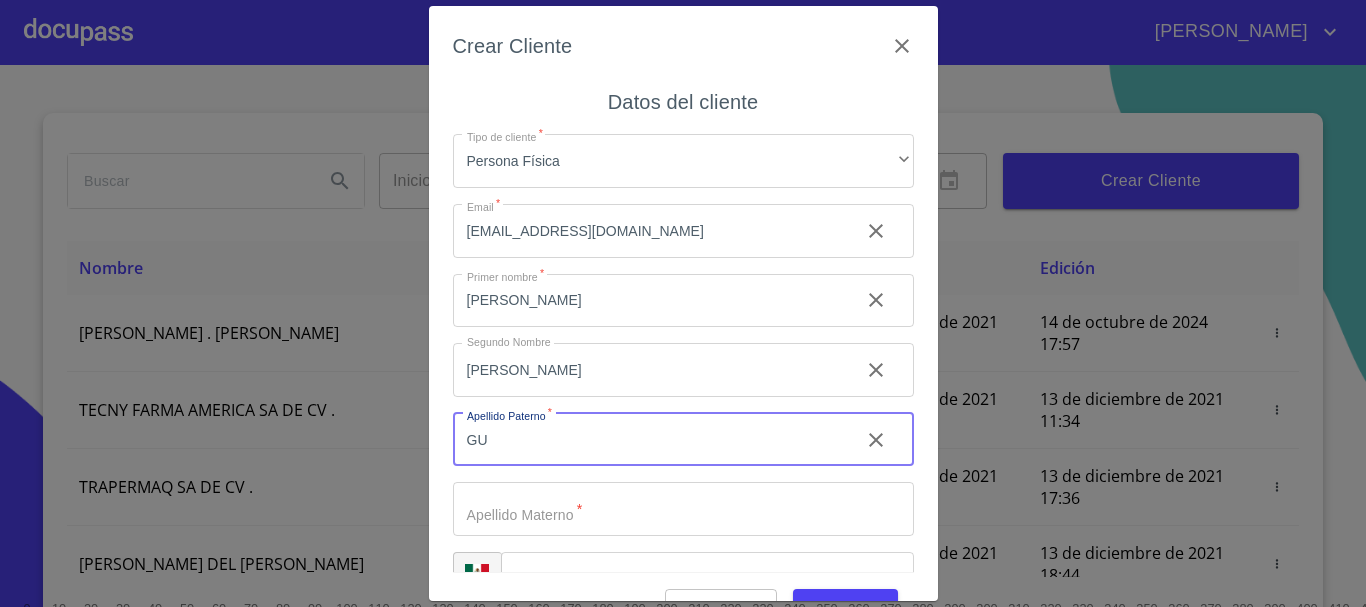 type on "G" 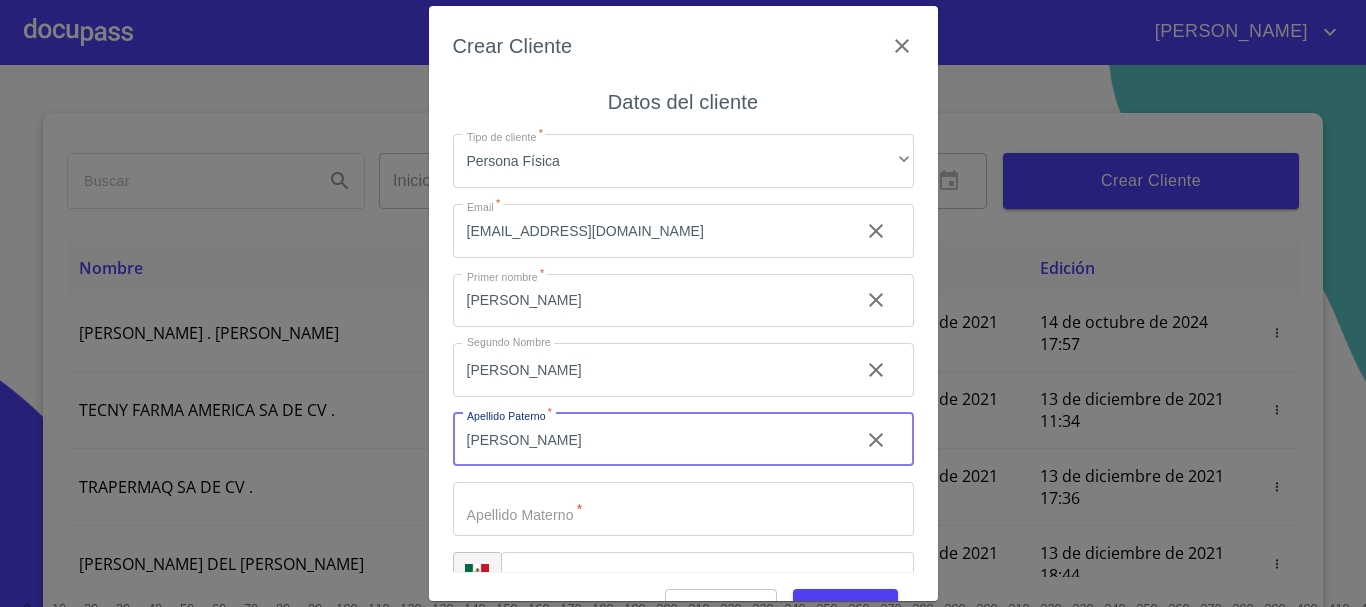 type on "[PERSON_NAME]" 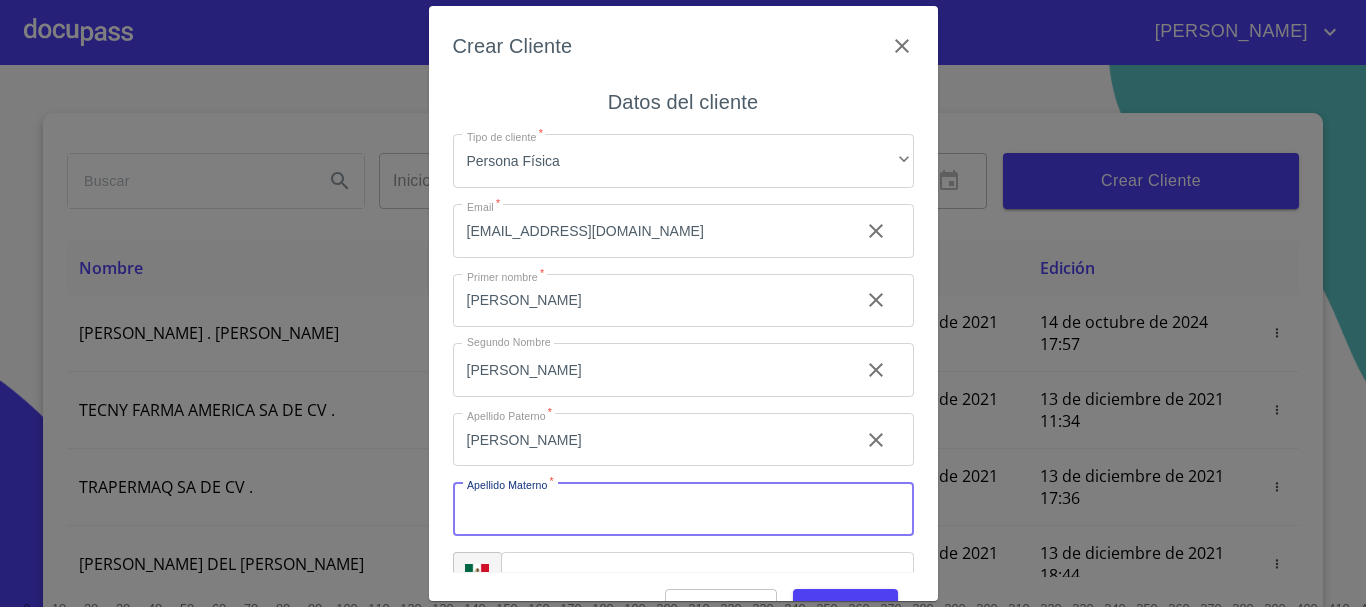 click on "[PERSON_NAME]" at bounding box center [648, 301] 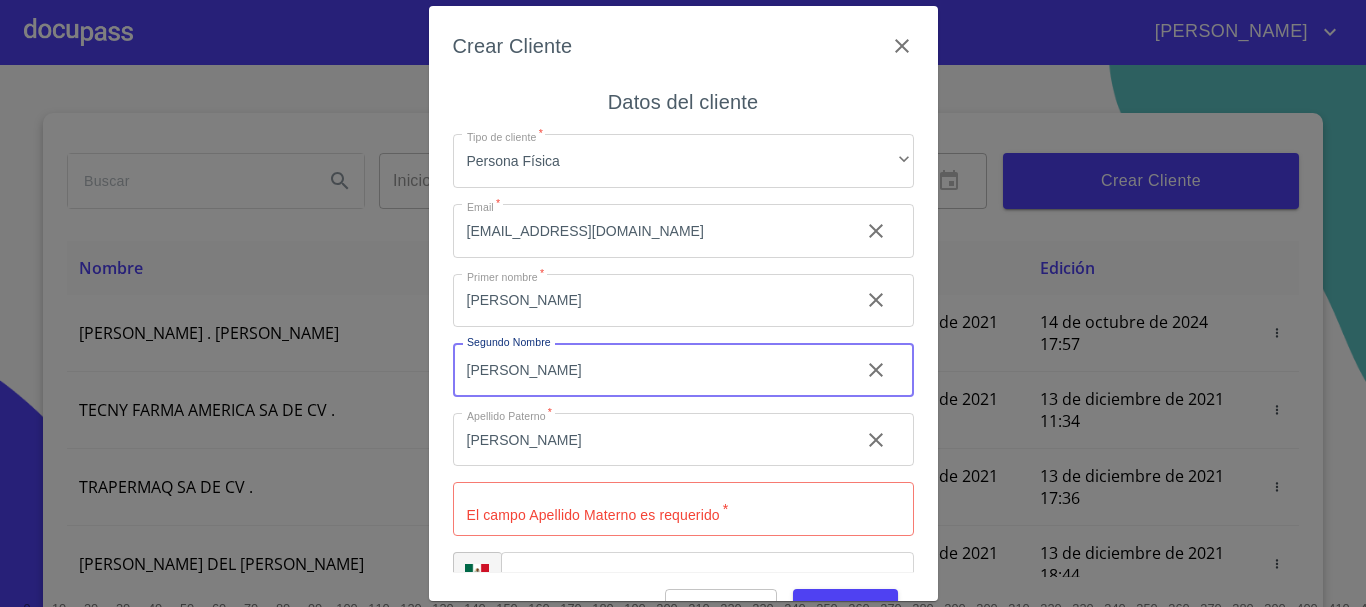 click on "[PERSON_NAME]" at bounding box center [648, 370] 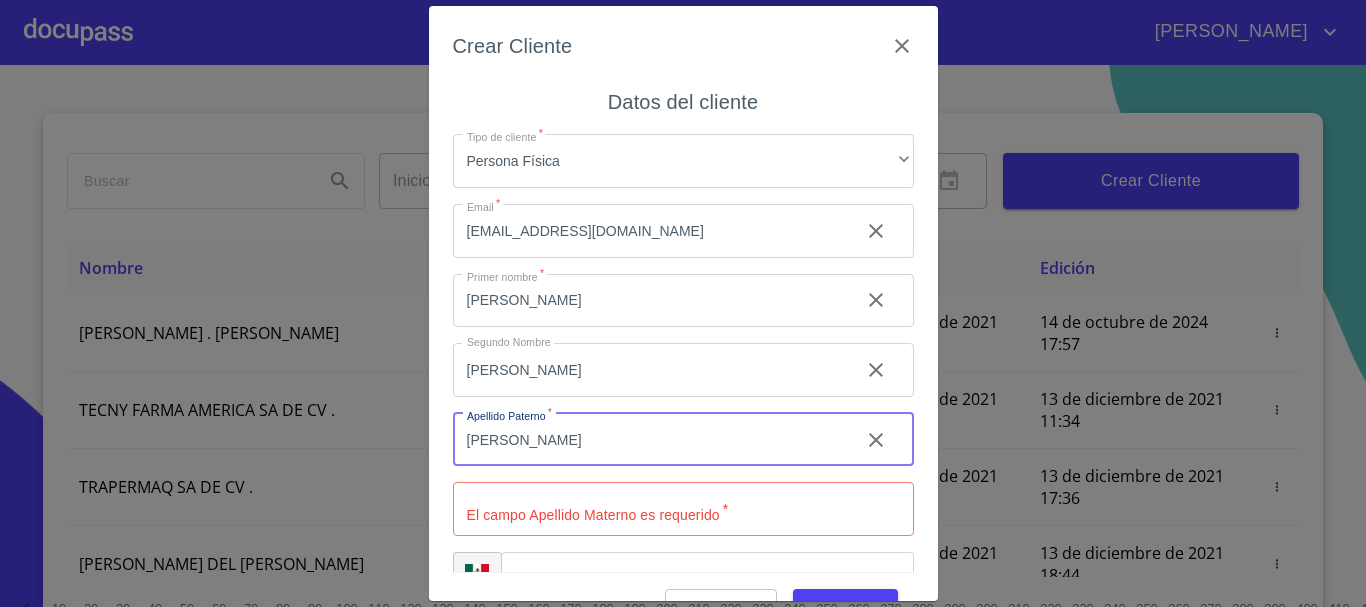 click on "[PERSON_NAME]" at bounding box center [648, 440] 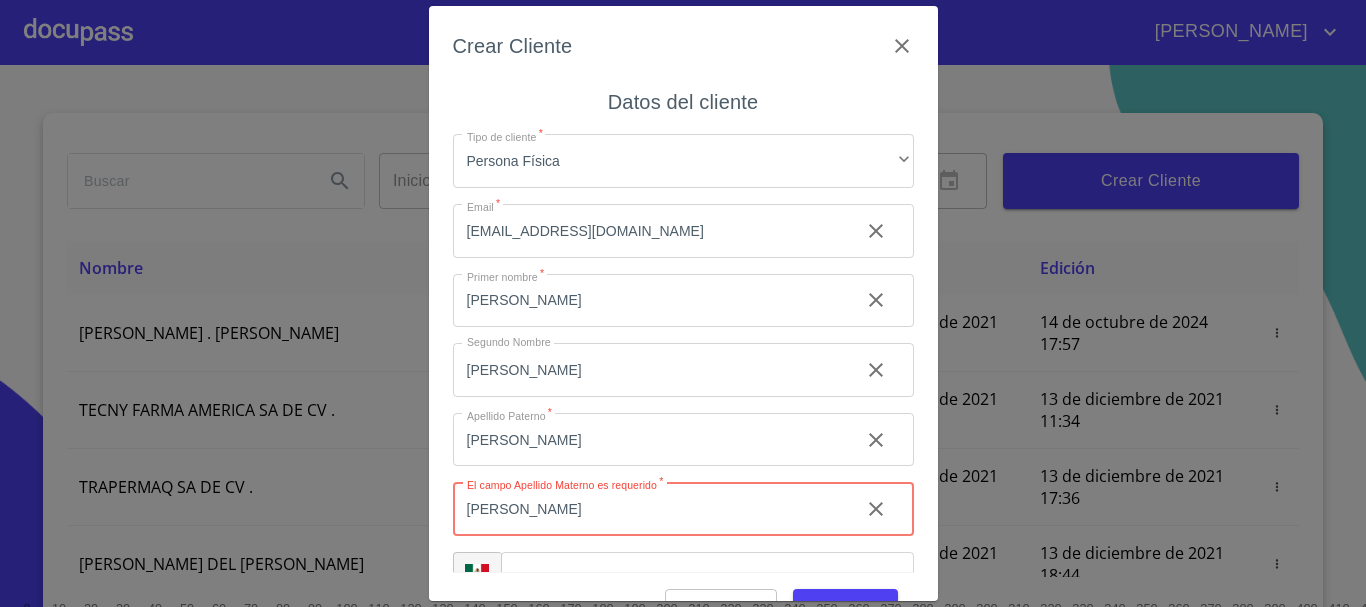 scroll, scrollTop: 50, scrollLeft: 0, axis: vertical 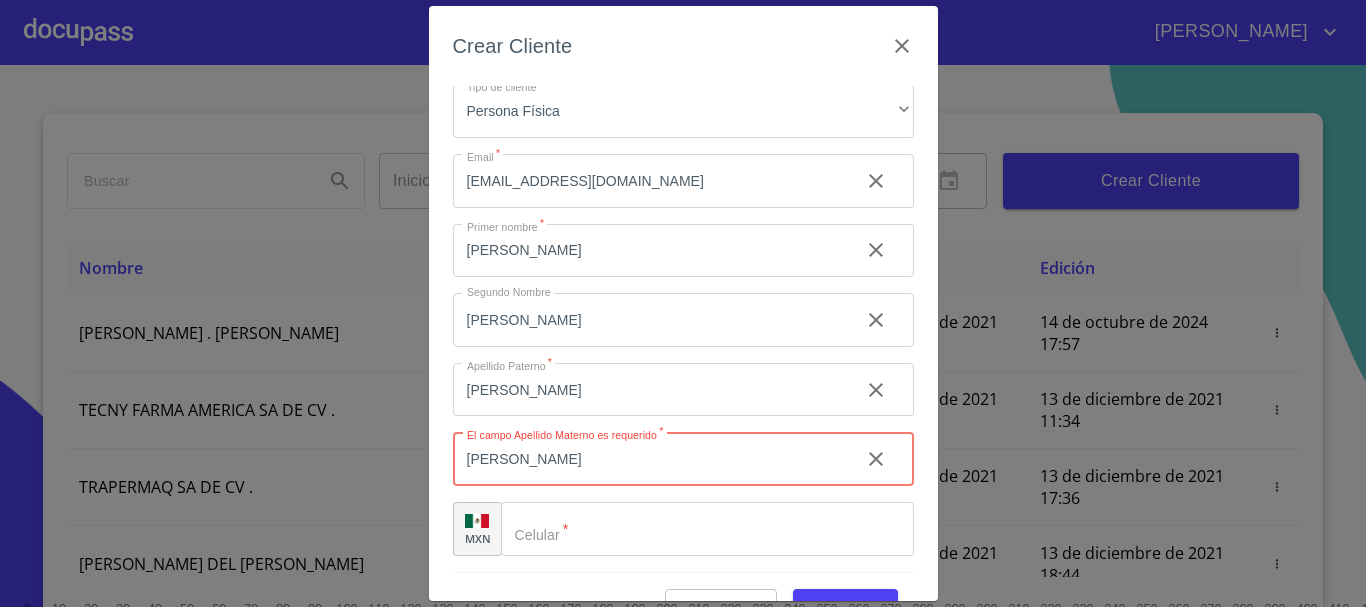 type on "[PERSON_NAME]" 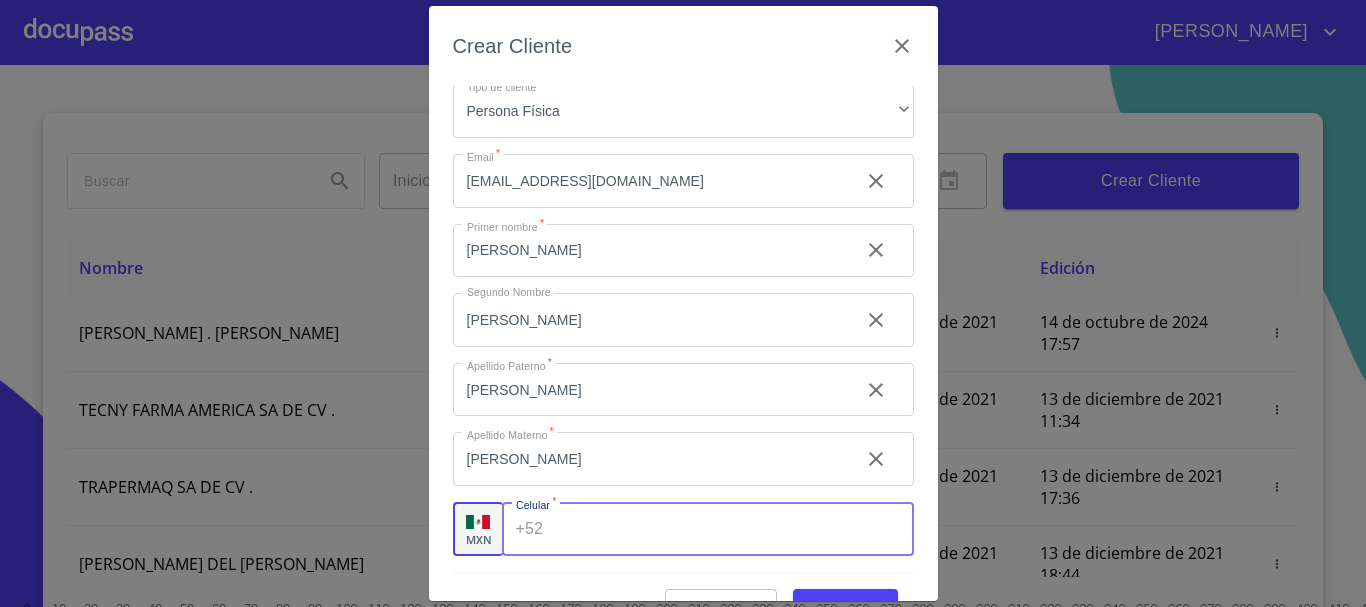 click on "Tipo de cliente   *" at bounding box center [732, 529] 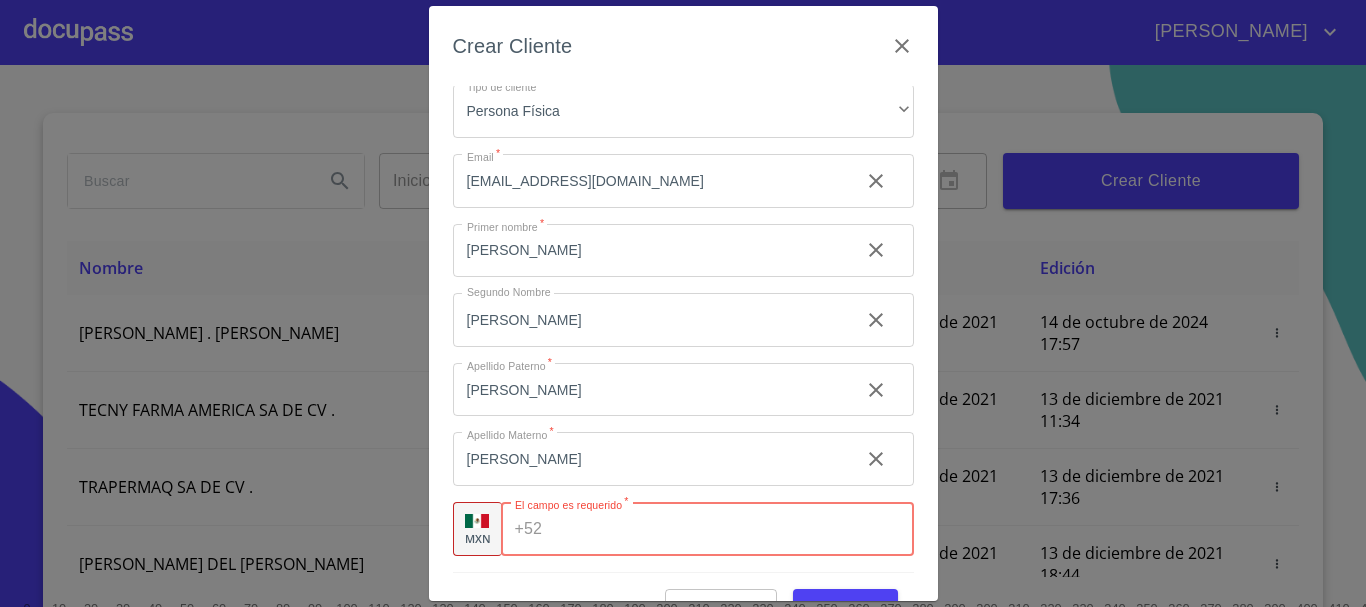 click on "Tipo de cliente   *" at bounding box center [731, 529] 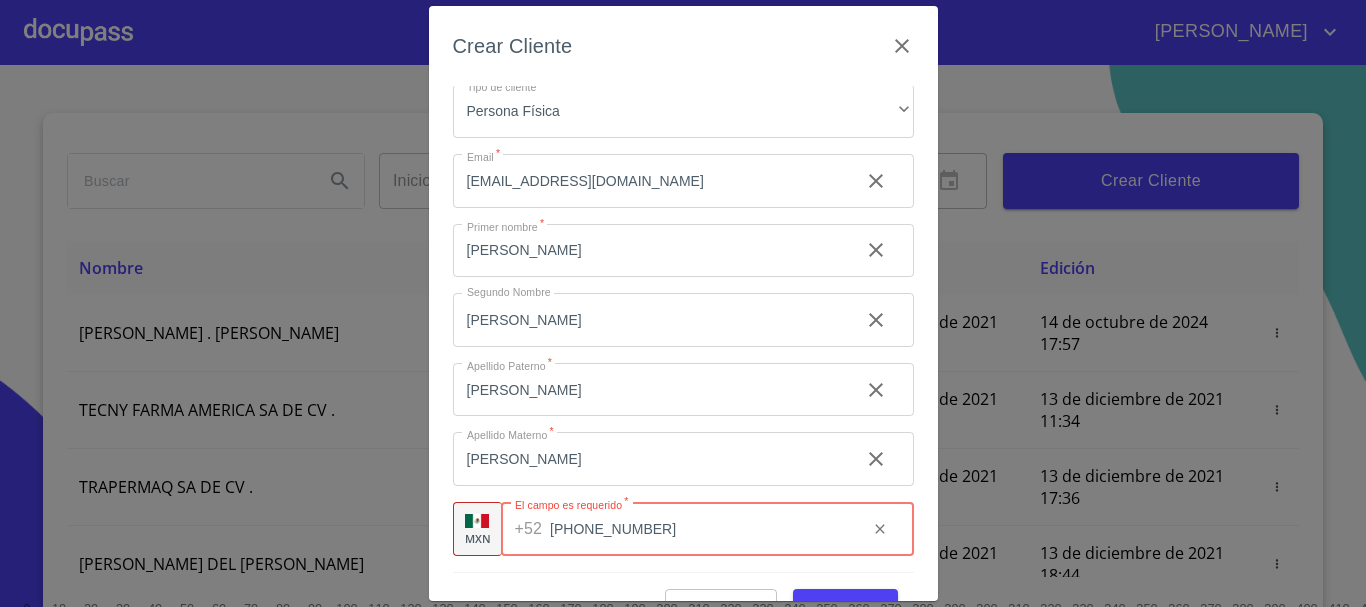 scroll, scrollTop: 48, scrollLeft: 0, axis: vertical 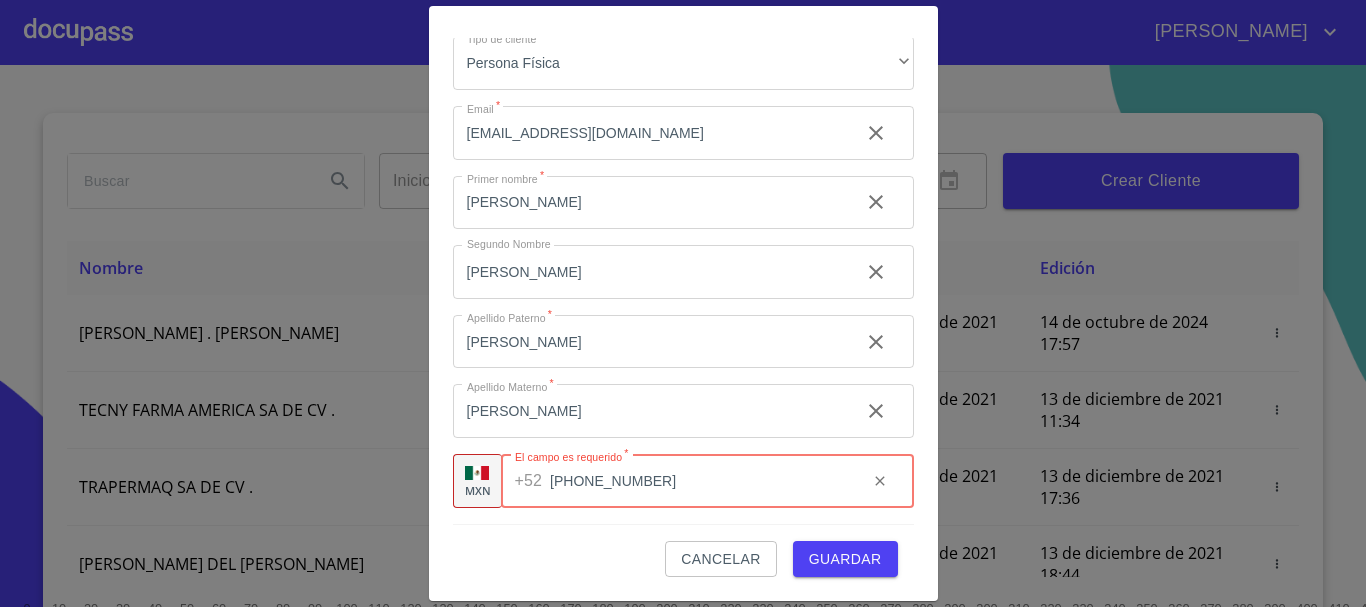 type on "[PHONE_NUMBER]" 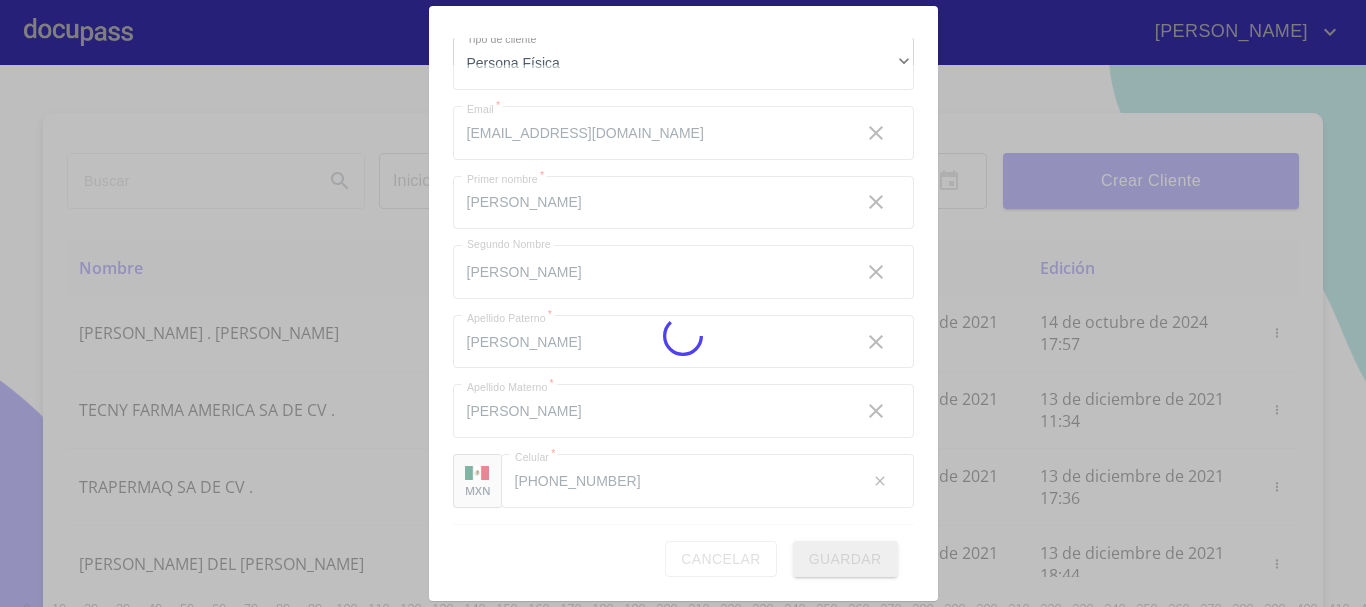 type 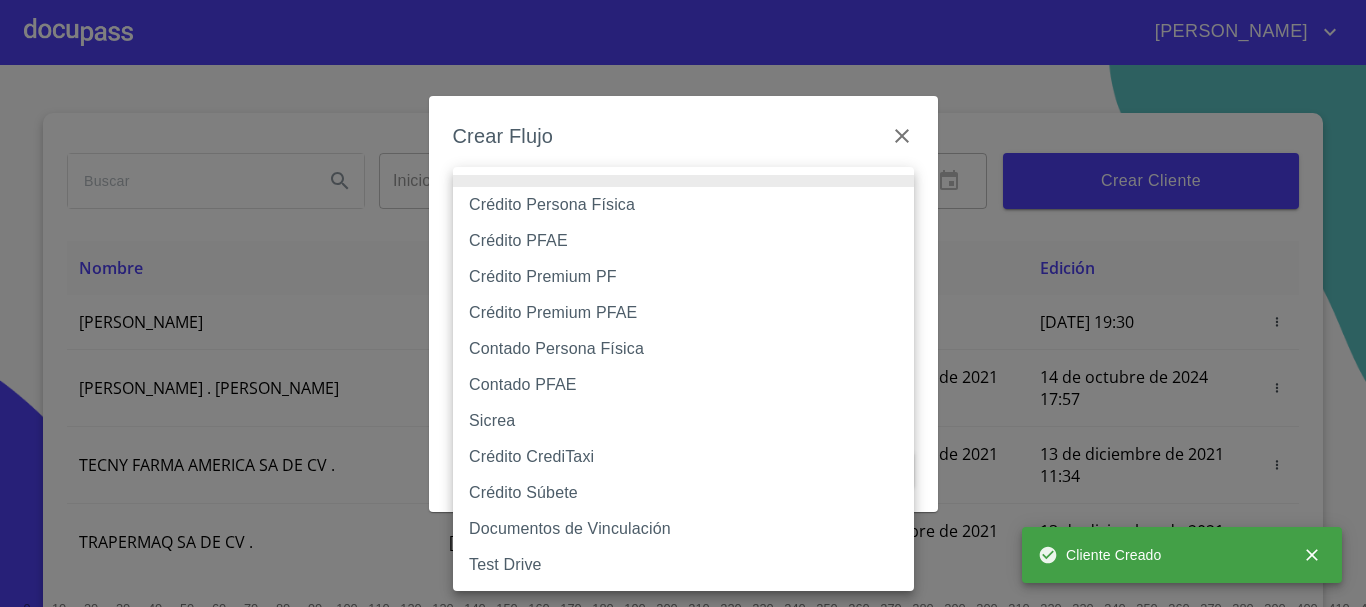 click on "[PERSON_NAME] ​ Fin ​ Crear Cliente Nombre   Correo electrónico   Registro   Edición     [PERSON_NAME] [EMAIL_ADDRESS][DOMAIN_NAME] [DATE] 19:30 [DATE] 19:30 ROMEO . [PERSON_NAME] [EMAIL_ADDRESS][DOMAIN_NAME] [DATE] 10:17 [DATE] 17:57 TECNY FARMA AMERICA  SA DE CV  . [PERSON_NAME][EMAIL_ADDRESS][DOMAIN_NAME] [DATE] 11:34 [DATE] 11:34 TRAPERMAQ SA DE CV  . [EMAIL_ADDRESS][DOMAIN_NAME] [DATE] 17:36 [DATE] 17:36 [PERSON_NAME] DEL [PERSON_NAME] [EMAIL_ADDRESS][DOMAIN_NAME] [DATE] 18:44 [DATE] 18:44 [PERSON_NAME]  [PERSON_NAME][EMAIL_ADDRESS][DOMAIN_NAME] [DATE] 11:46 [DATE] 11:46 SOLUCION EN LIMPIEZA DE JOCOTEPEC SDRL DE CV . [EMAIL_ADDRESS][DOMAIN_NAME] [DATE] 12:14 [DATE] 18:52 [PERSON_NAME] [EMAIL_ADDRESS][DOMAIN_NAME] [DATE] 15:01 [DATE][PERSON_NAME] 17:58 [PERSON_NAME] 1" at bounding box center [683, 303] 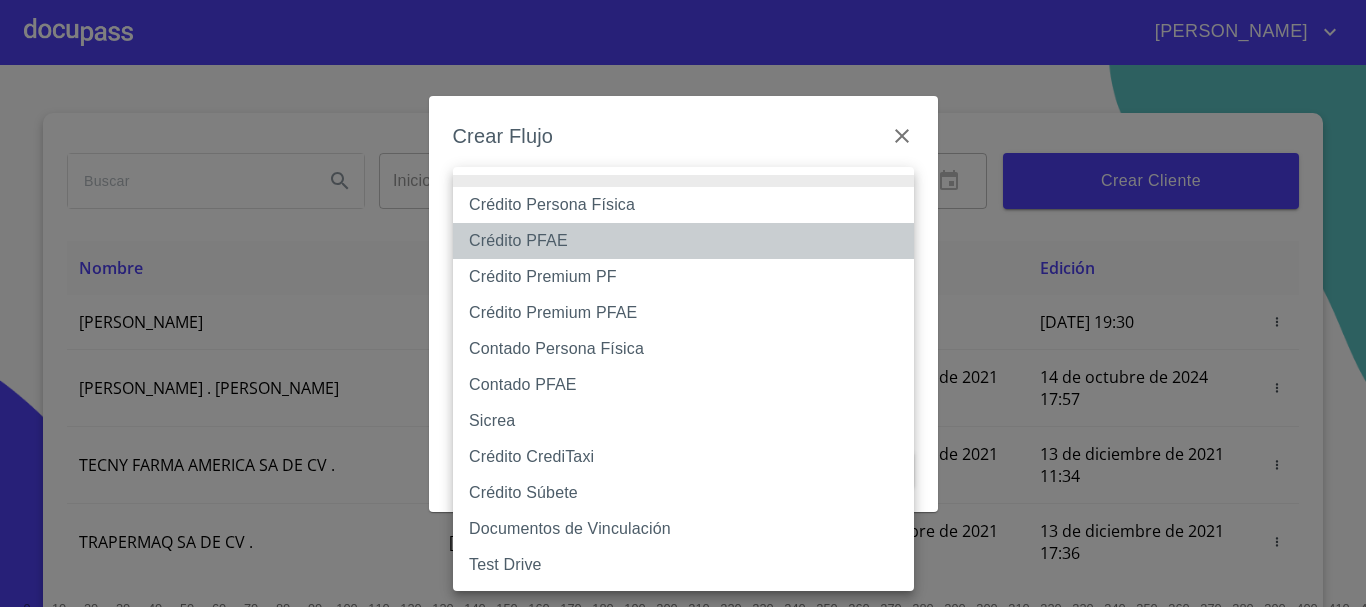 click on "Crédito PFAE" at bounding box center (683, 241) 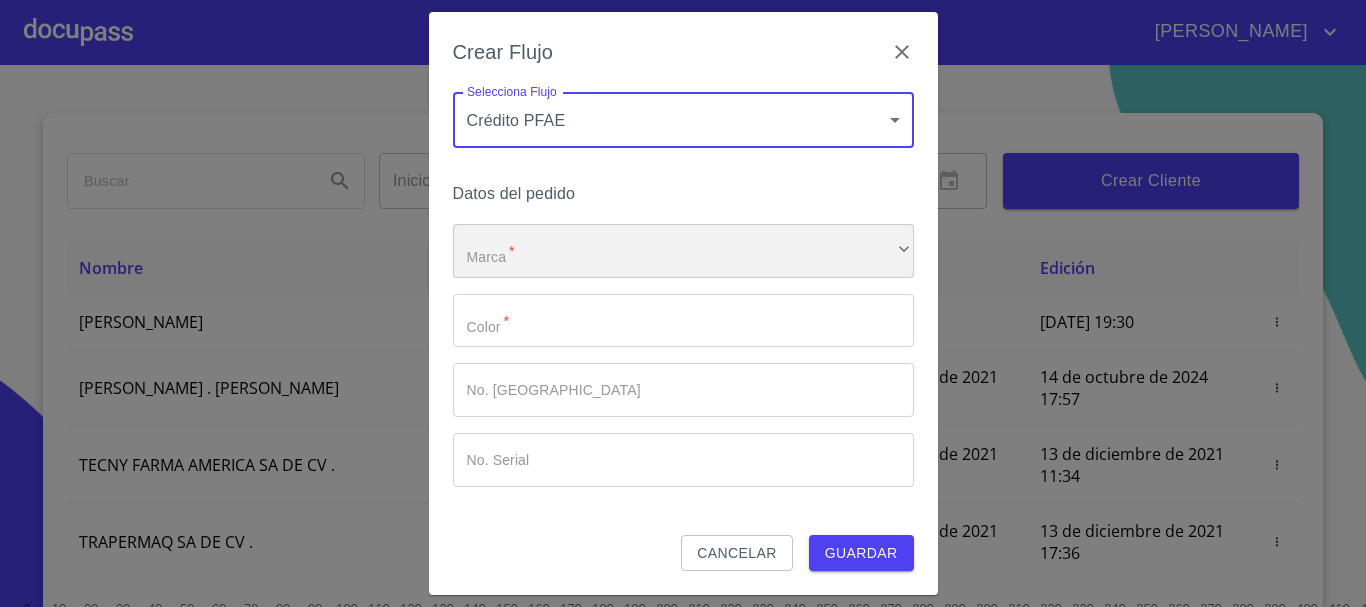 click on "​" at bounding box center (683, 251) 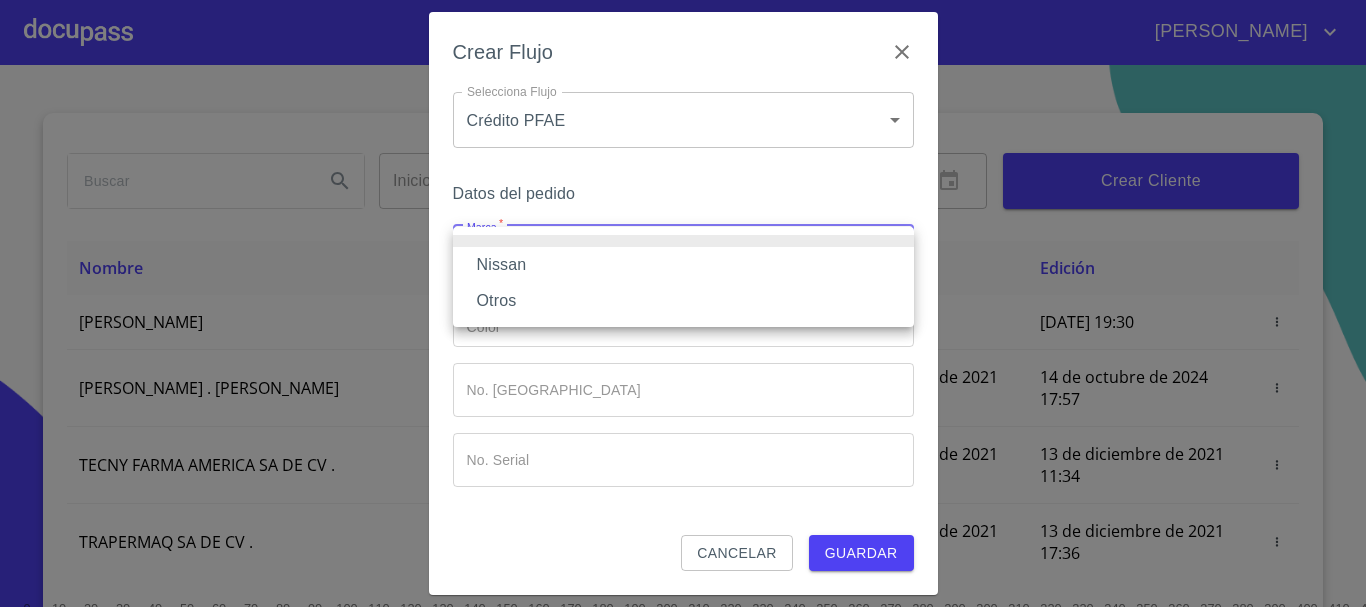 click on "Nissan" at bounding box center [683, 265] 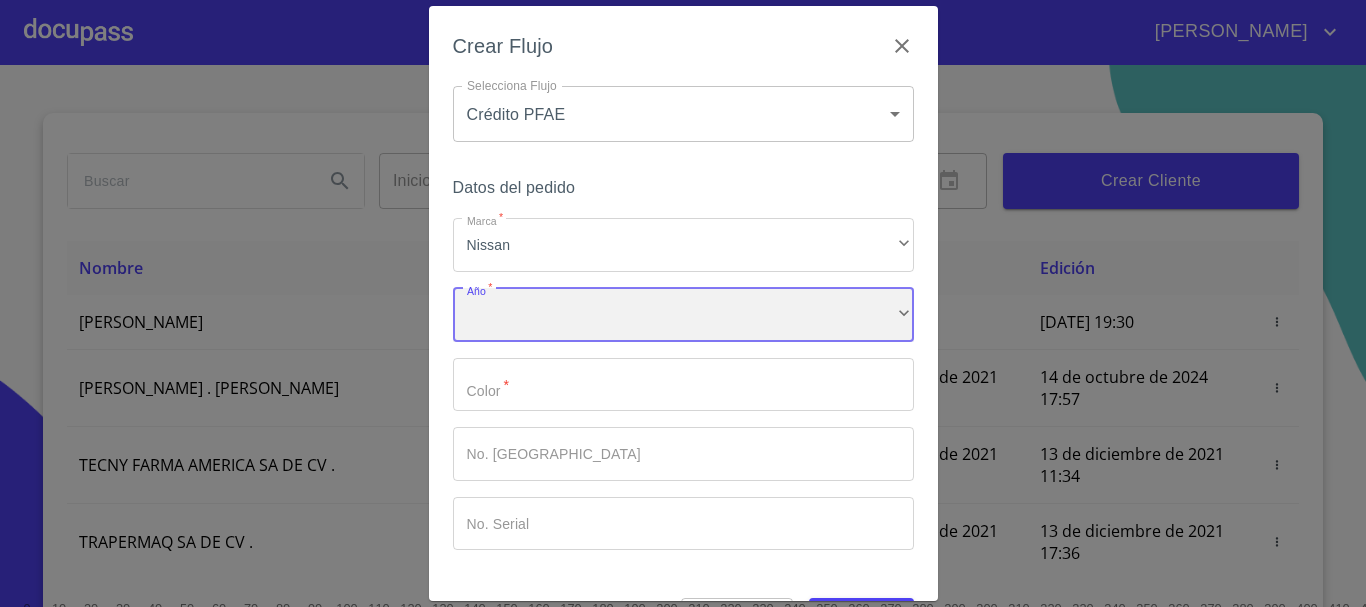 click on "​" at bounding box center [683, 315] 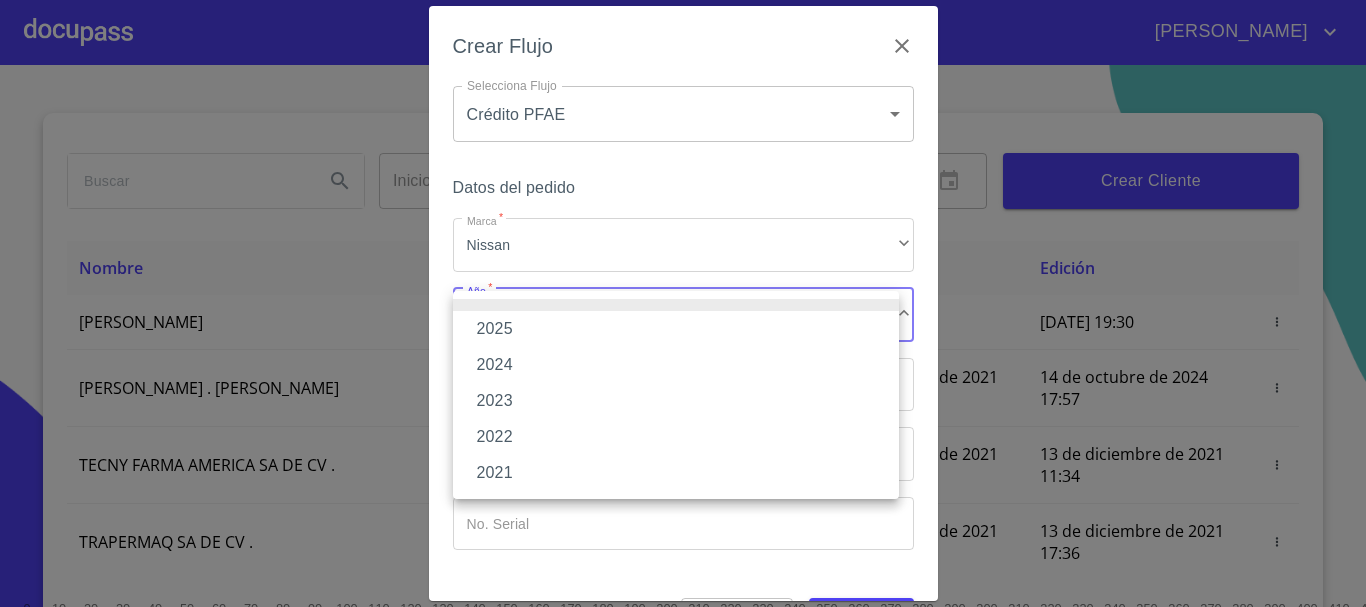 click on "2025" at bounding box center [676, 329] 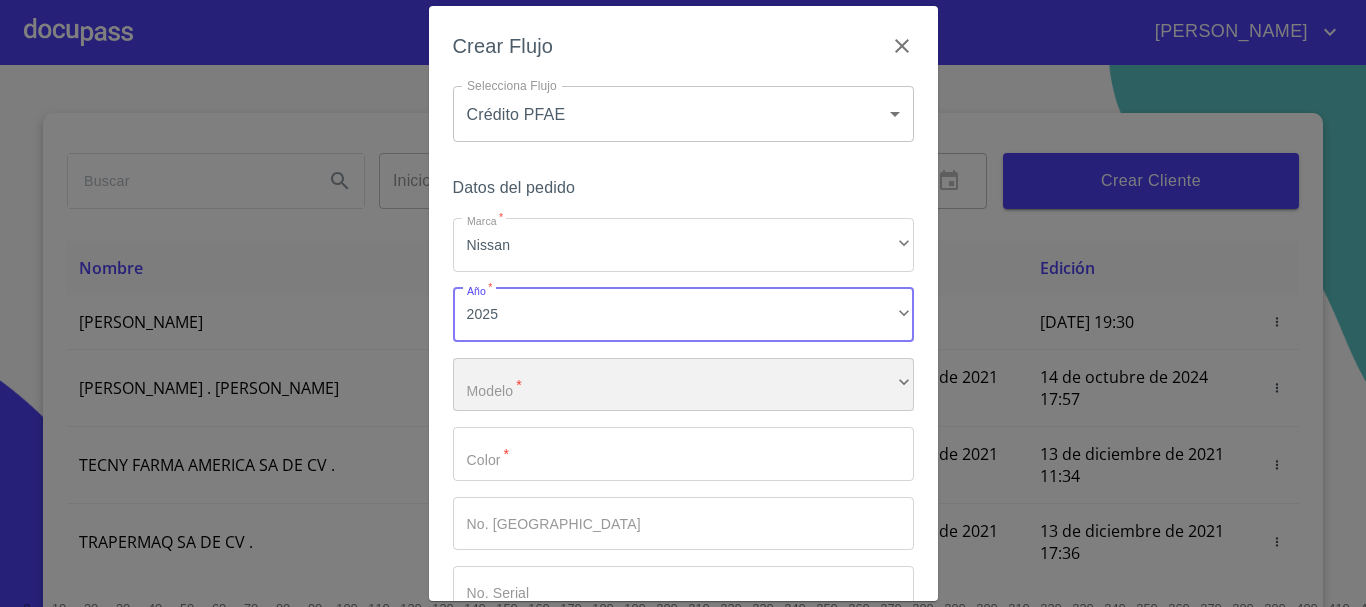 click on "​" at bounding box center (683, 385) 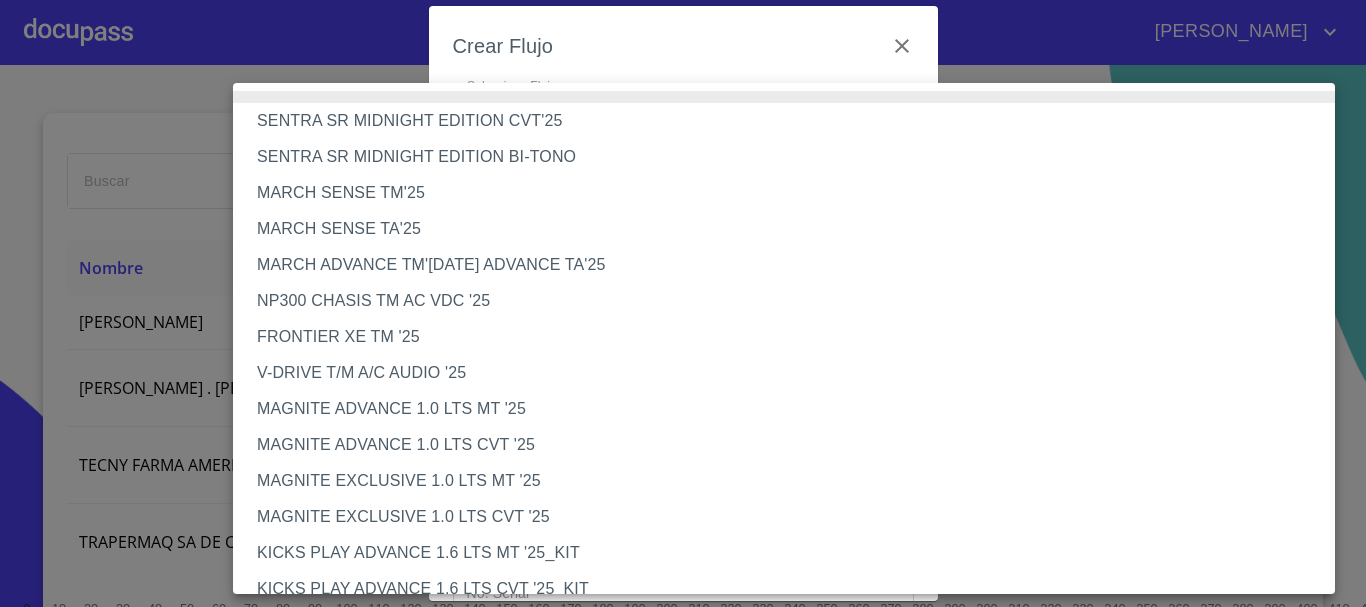 type 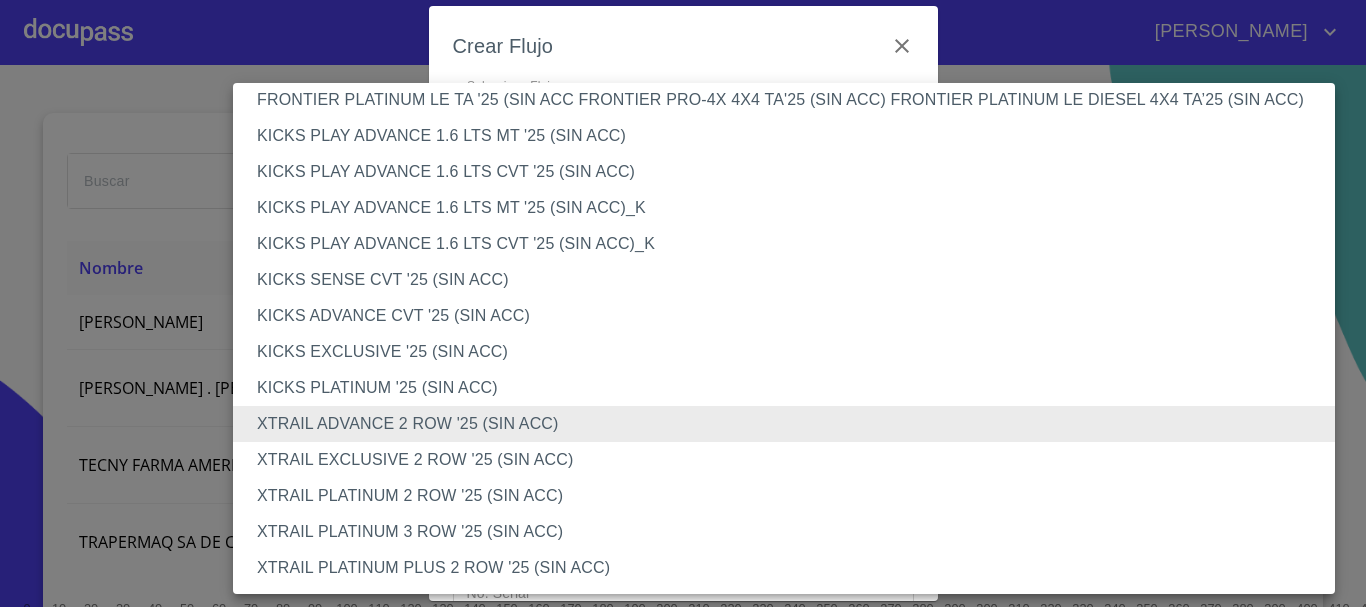 type 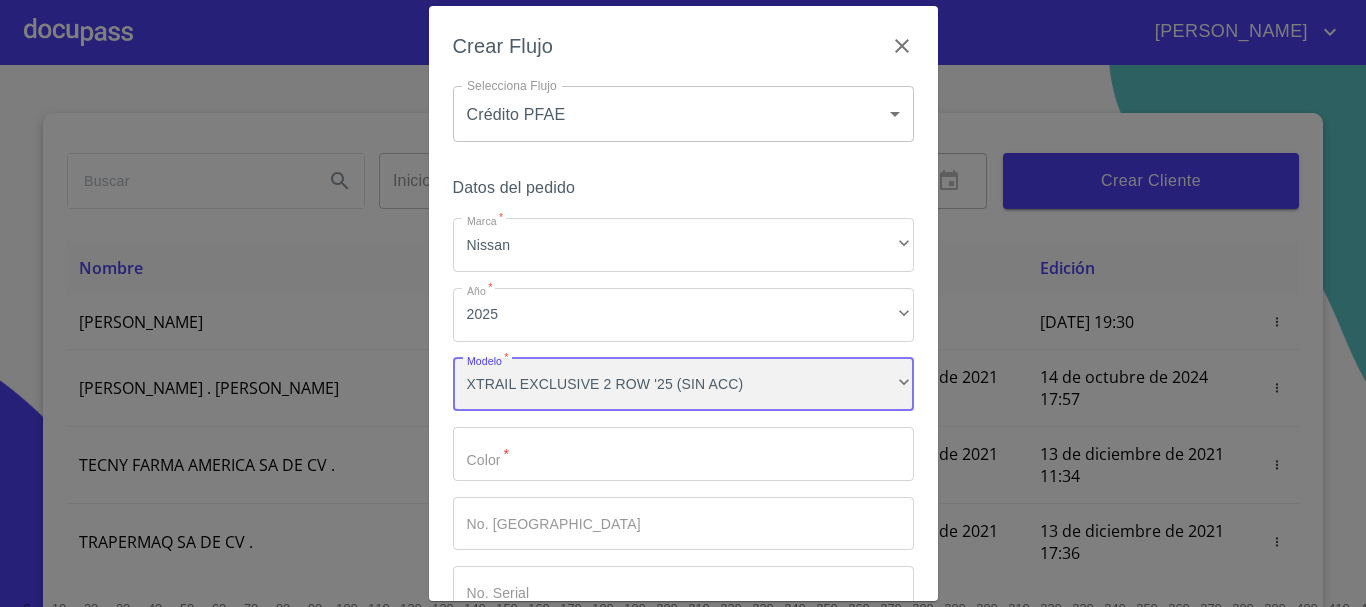 scroll, scrollTop: 1676, scrollLeft: 0, axis: vertical 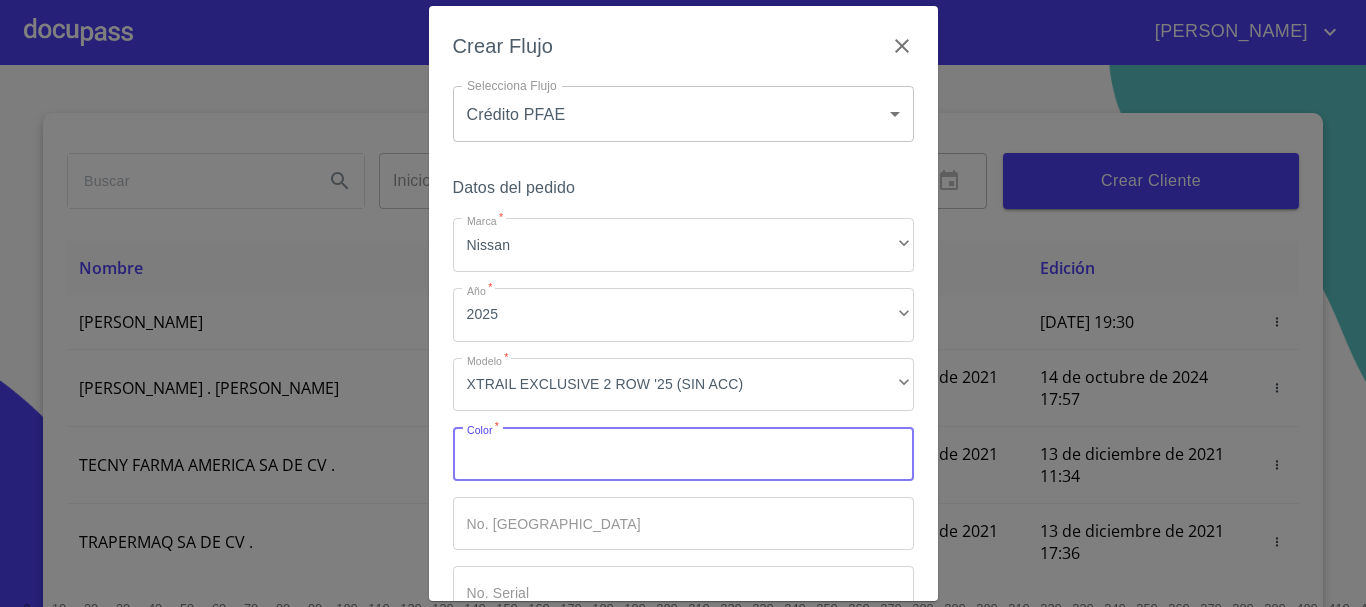 click on "Marca   *" at bounding box center [683, 454] 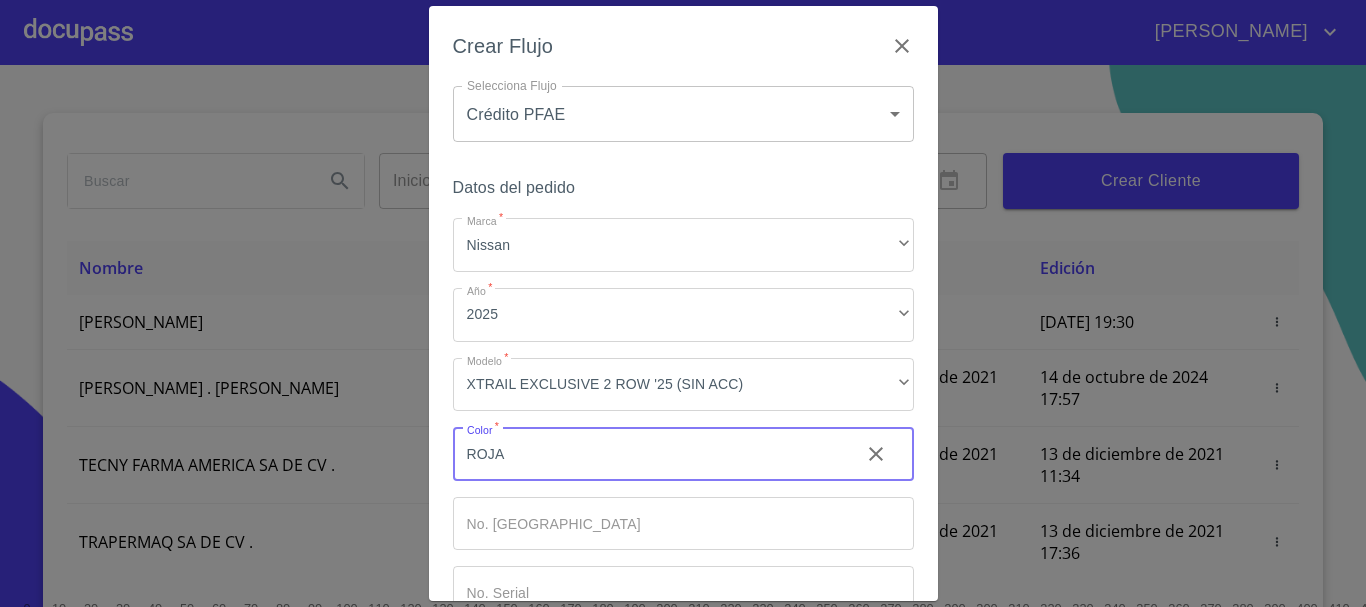 scroll, scrollTop: 128, scrollLeft: 0, axis: vertical 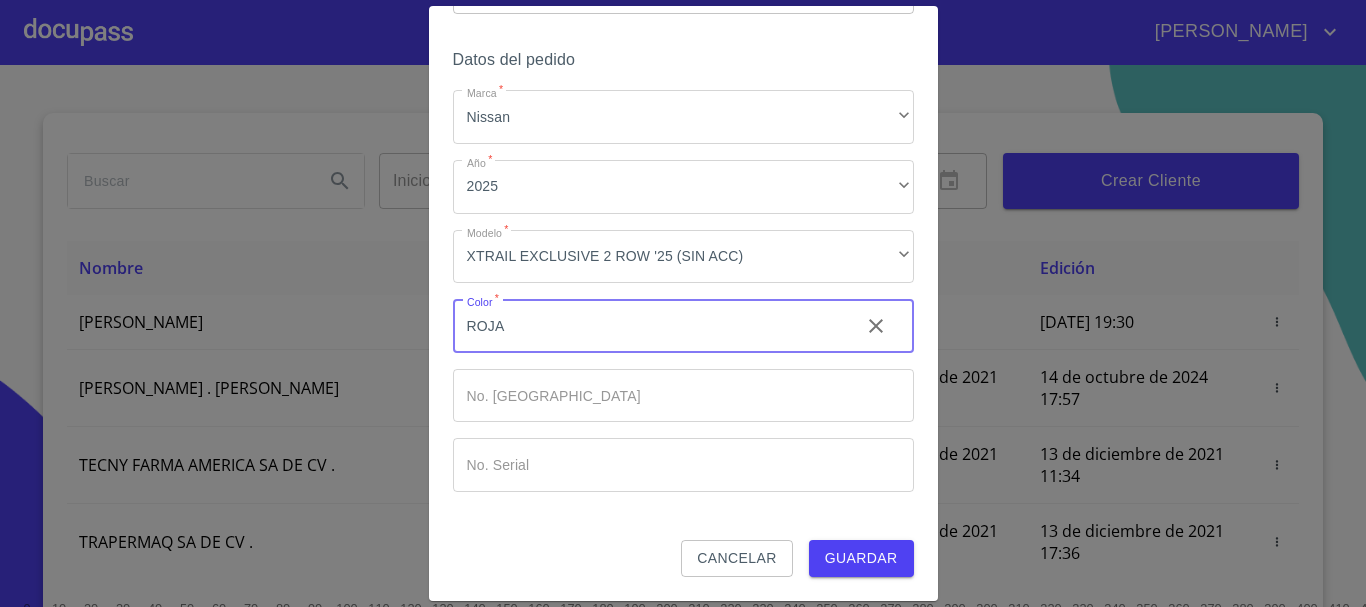 type on "ROJA" 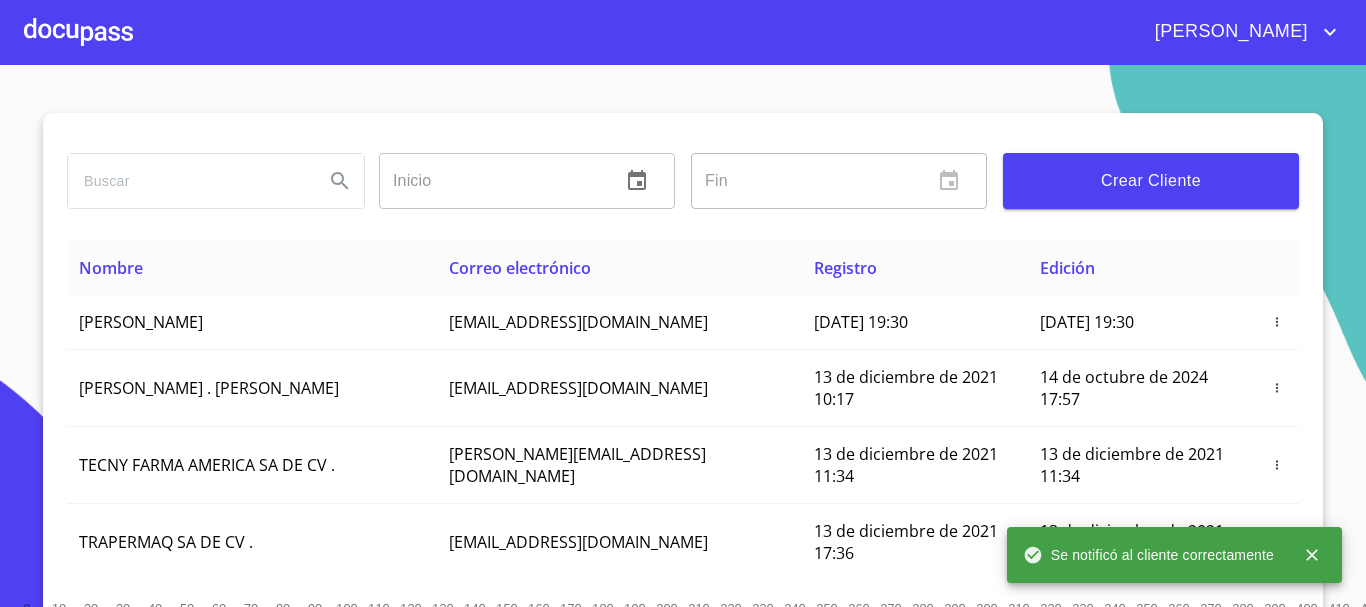 click at bounding box center [78, 32] 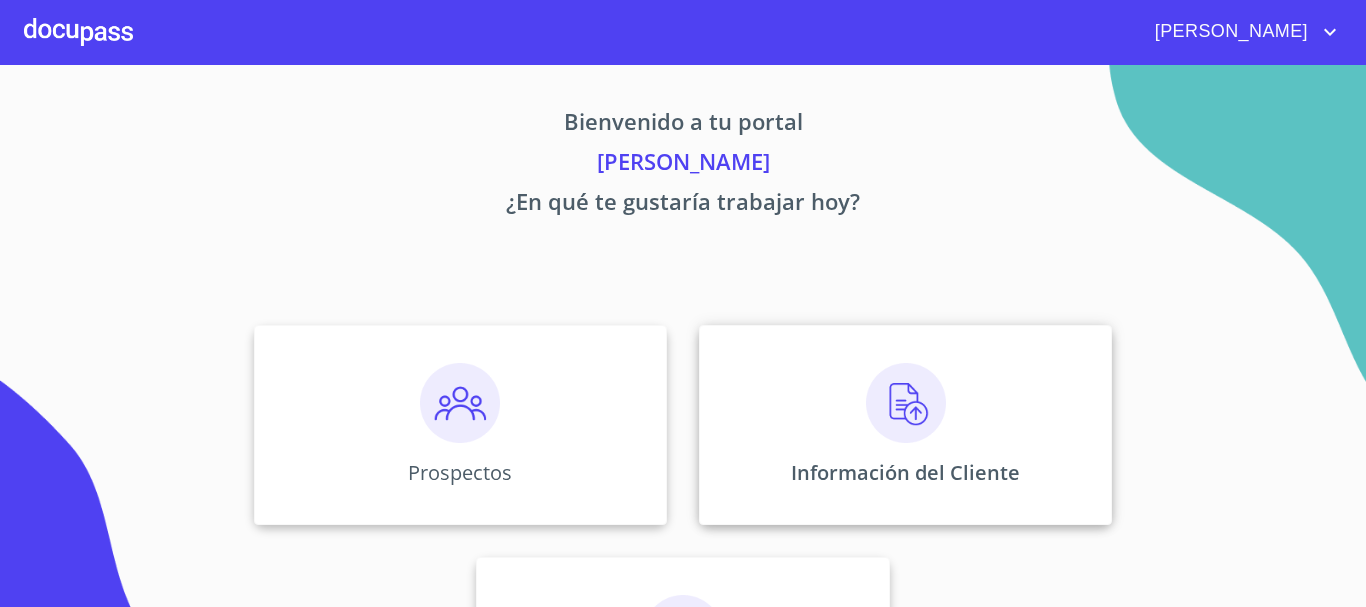 click at bounding box center (906, 403) 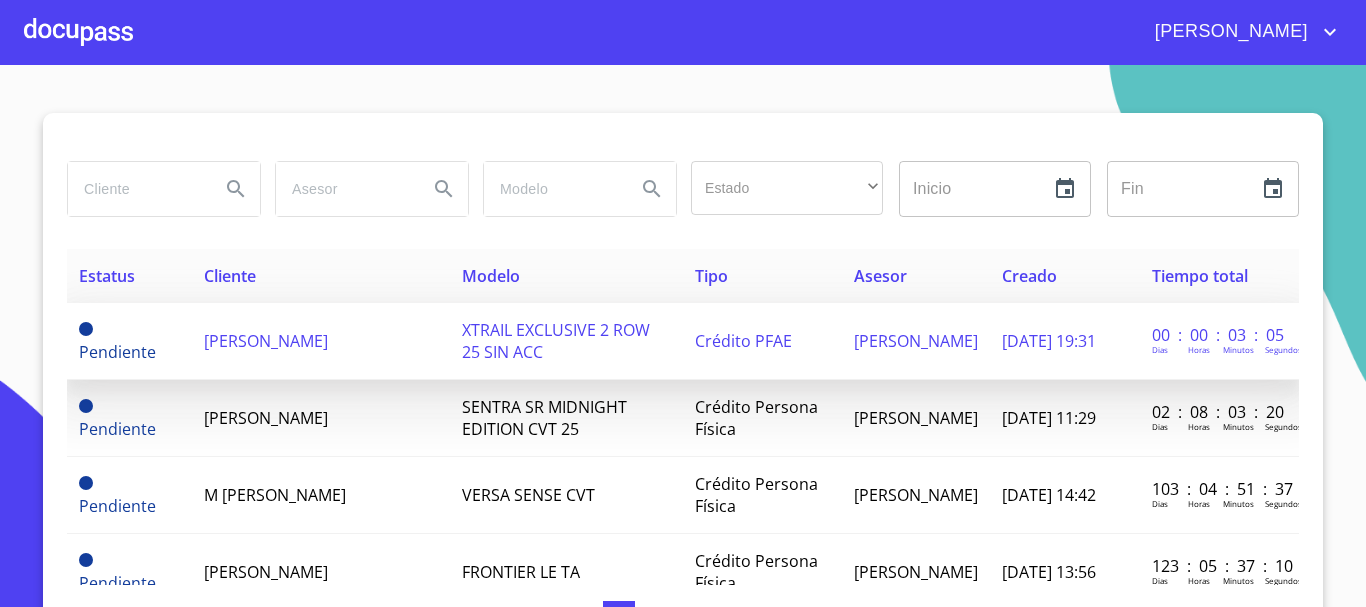 click on "[PERSON_NAME]" at bounding box center (266, 341) 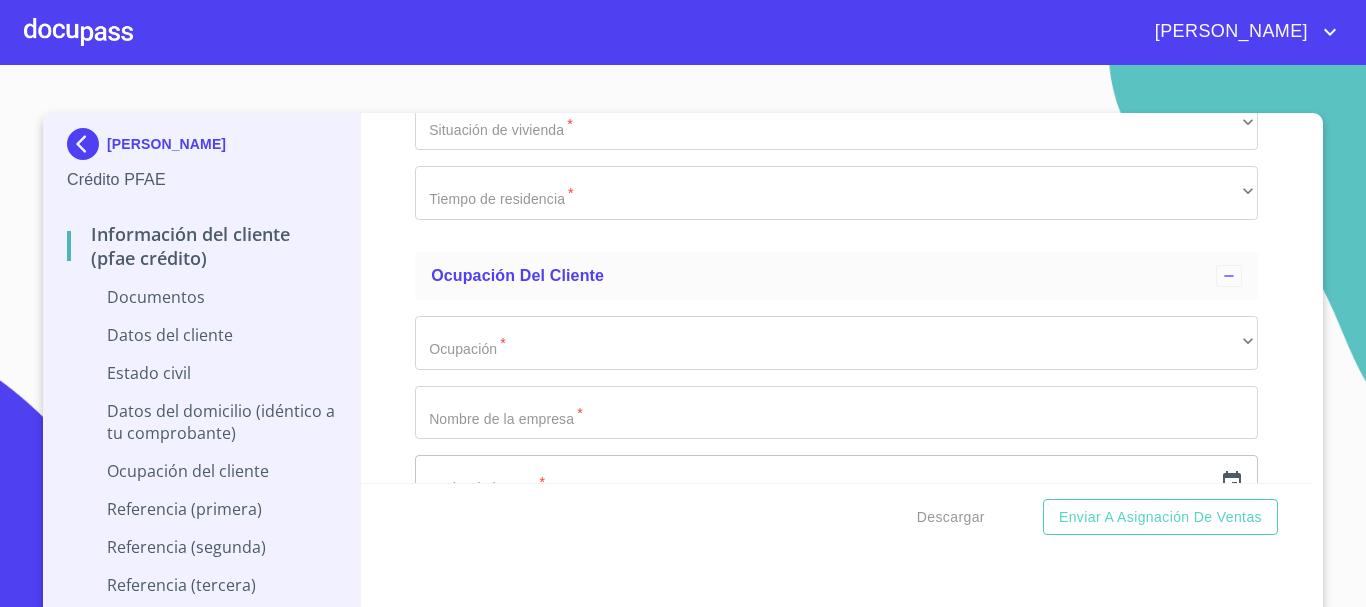 scroll, scrollTop: 4335, scrollLeft: 0, axis: vertical 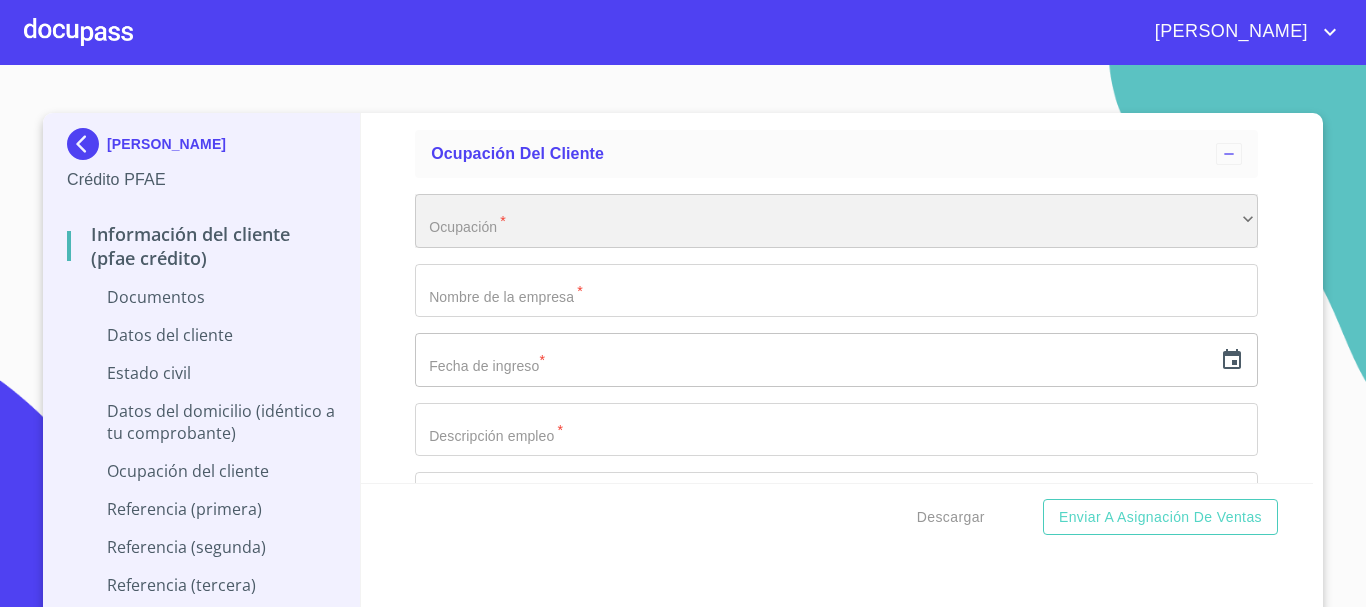 click on "​" at bounding box center [836, 221] 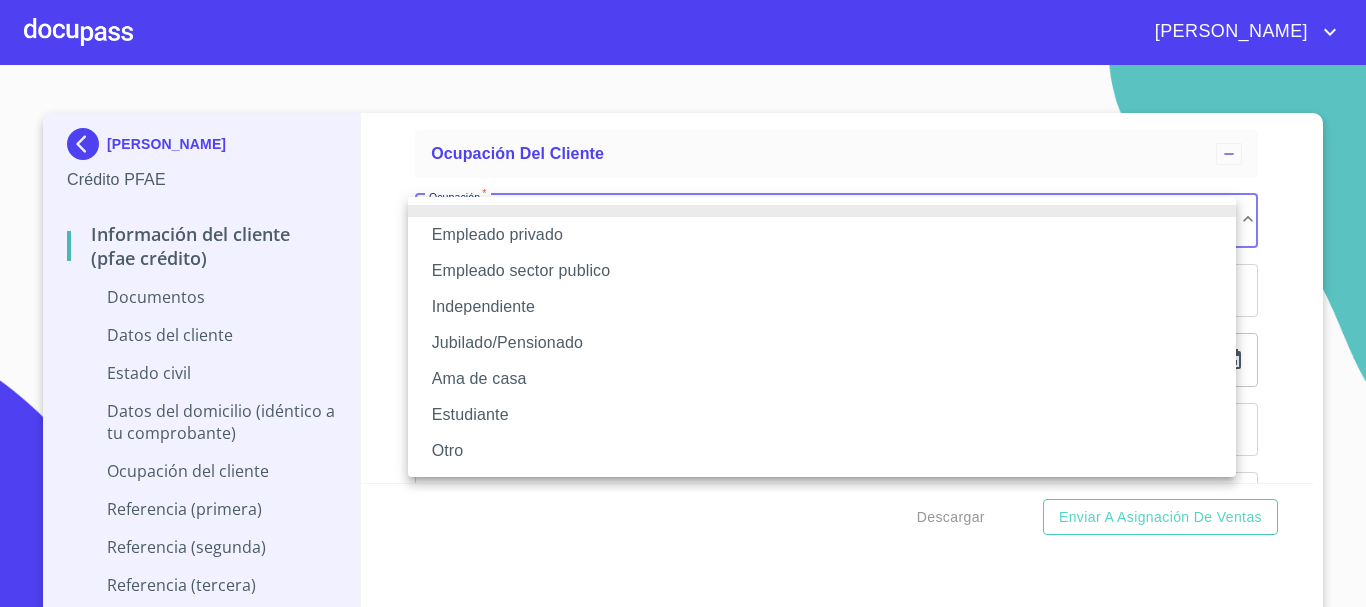click on "Independiente" at bounding box center (822, 307) 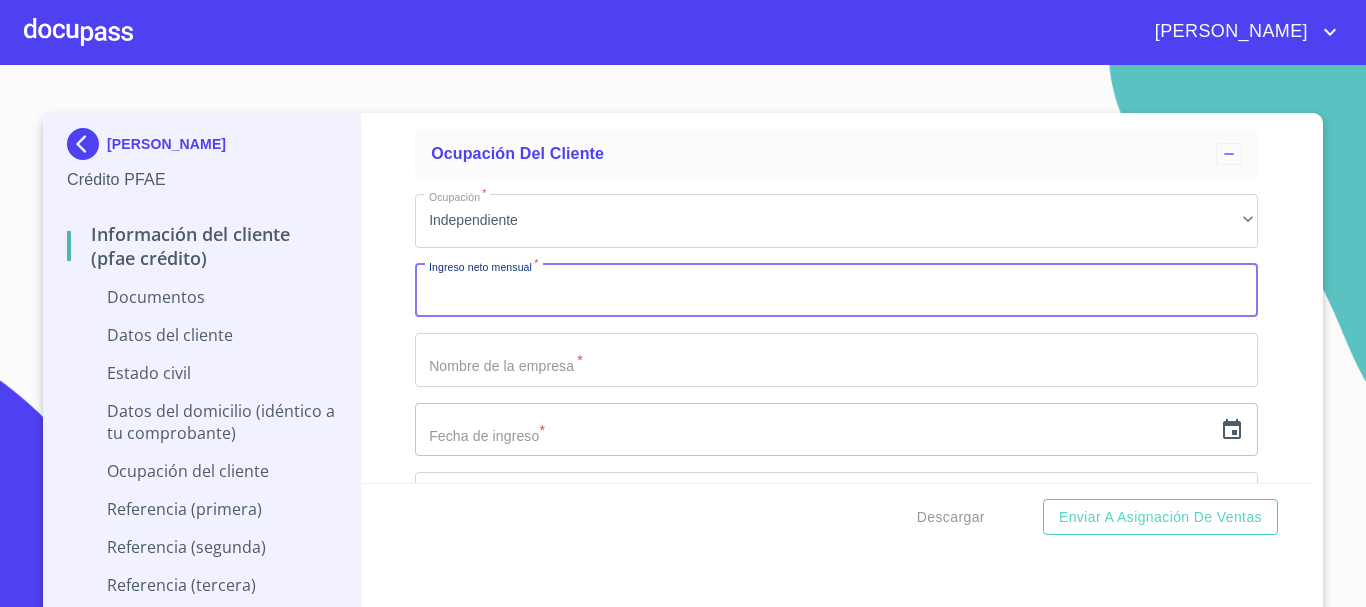 click on "Documento de identificación   *" at bounding box center [836, 291] 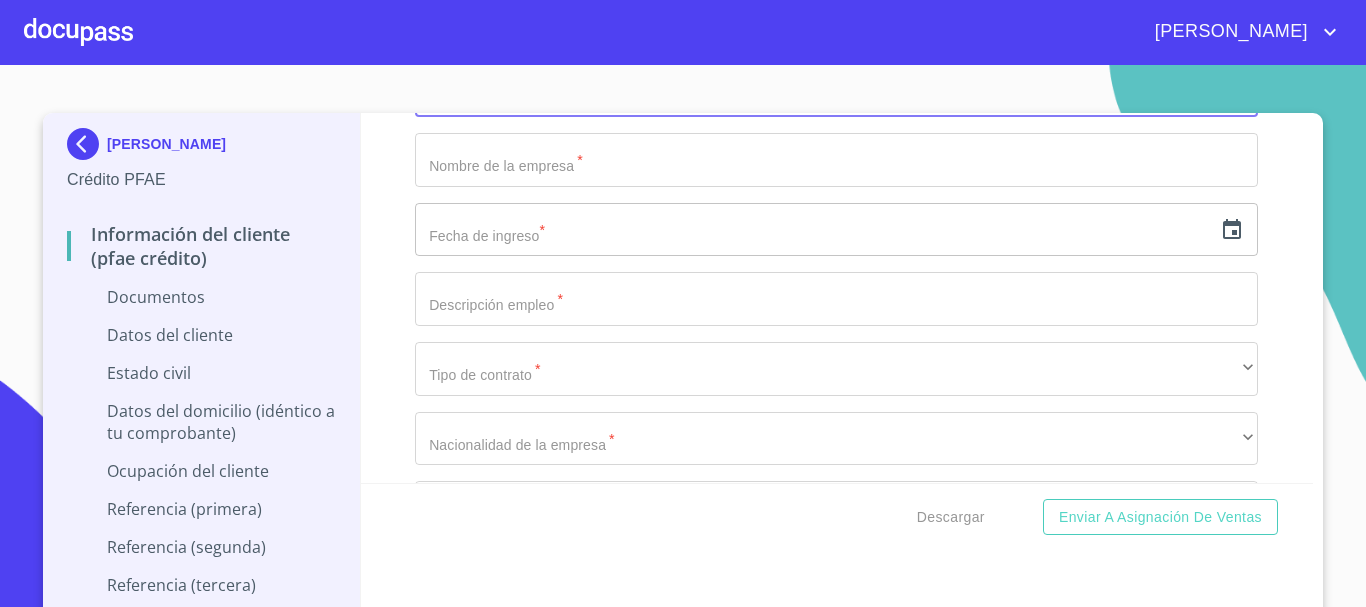 click on "Documento de identificación   *" at bounding box center (813, -1890) 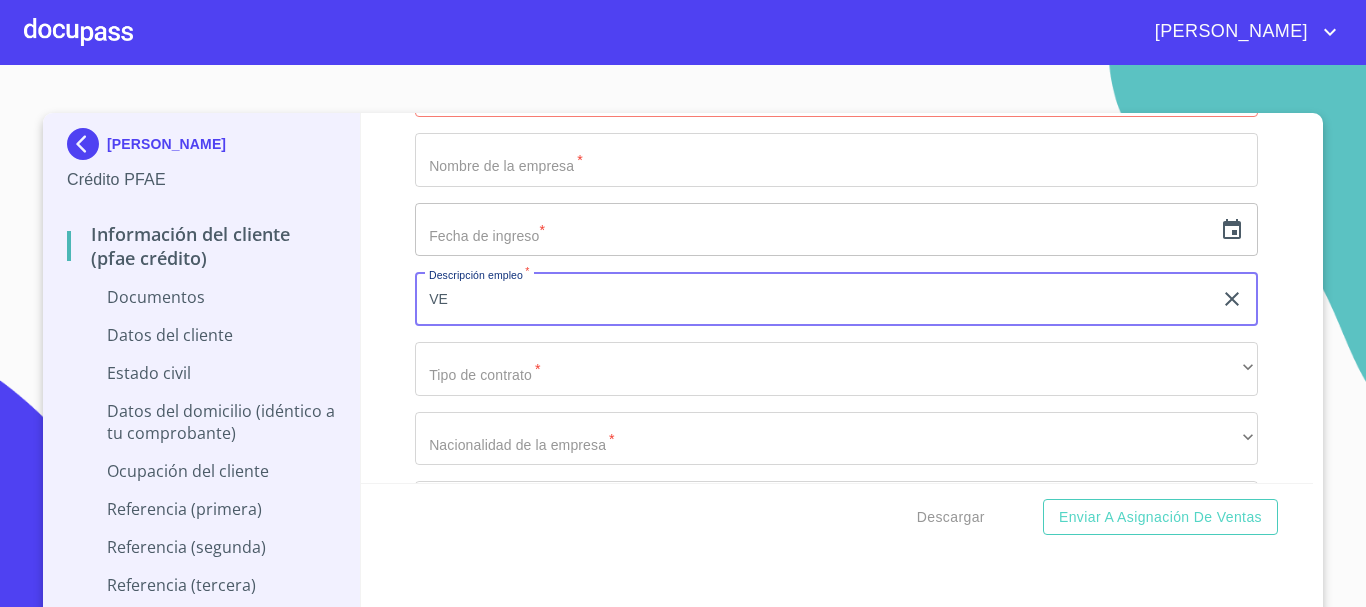 type on "V" 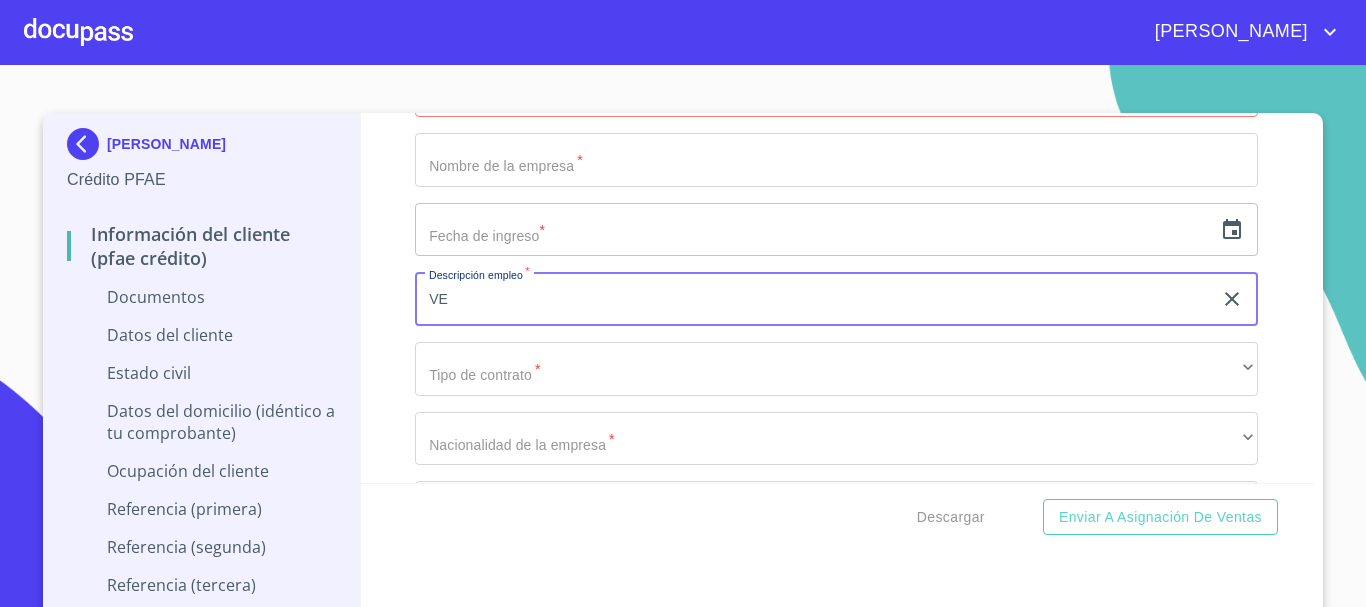 type on "V" 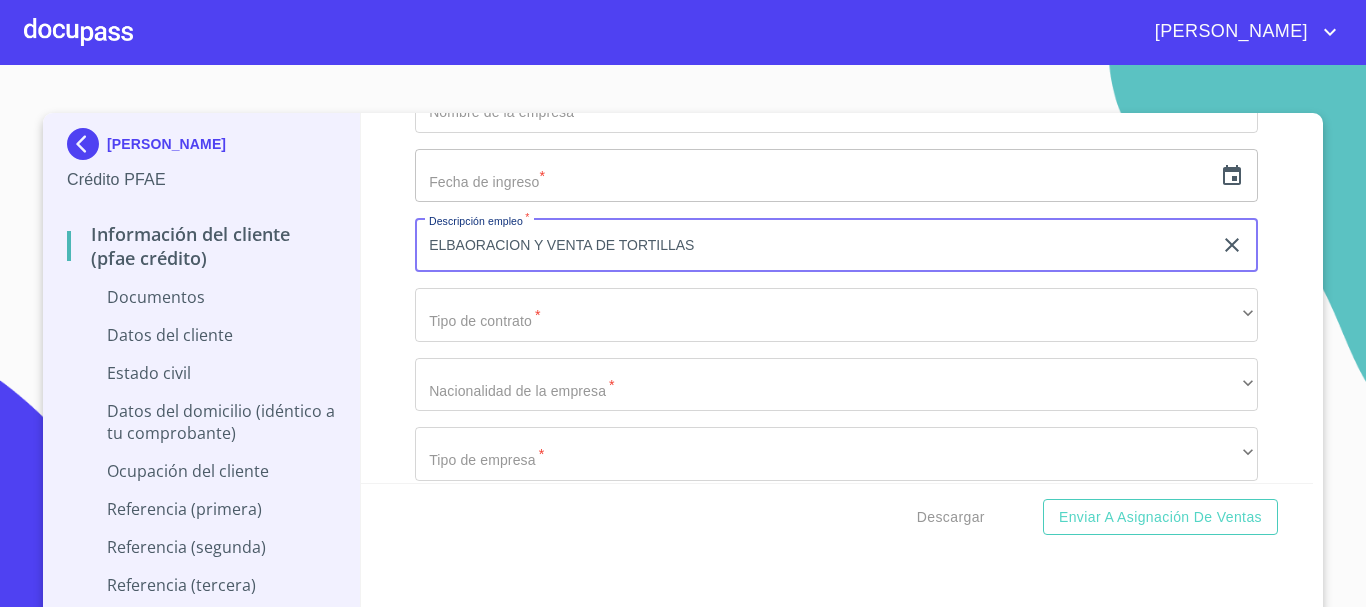 scroll, scrollTop: 4635, scrollLeft: 0, axis: vertical 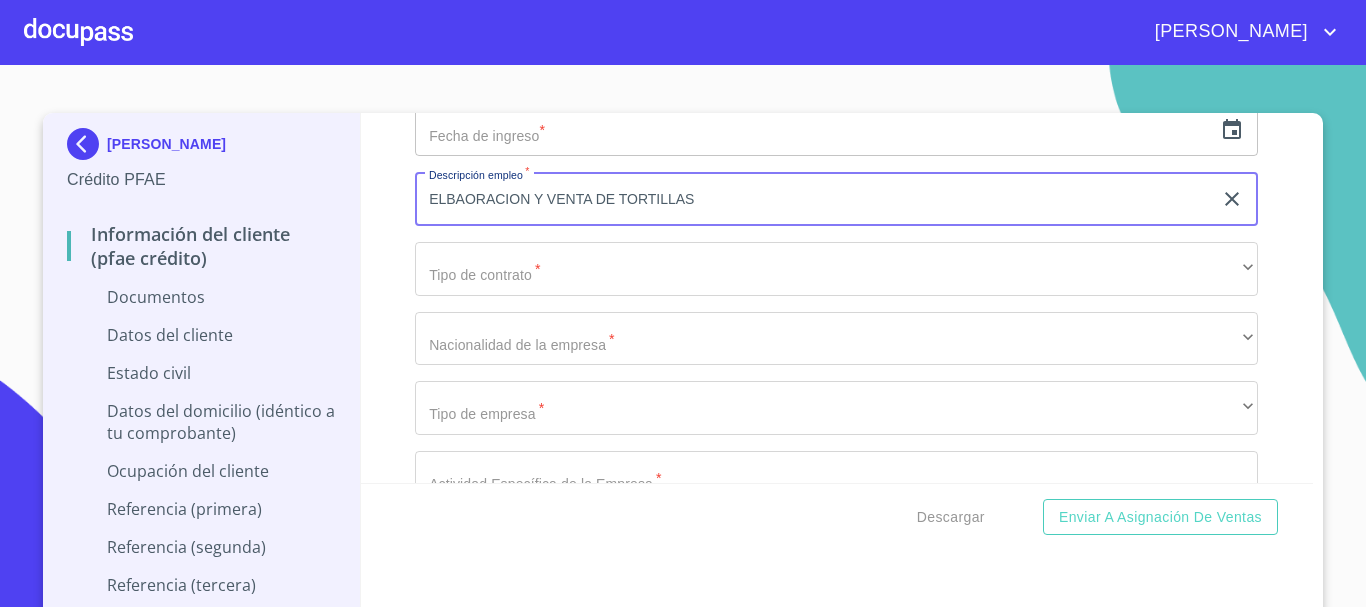 type on "ELBAORACION Y VENTA DE TORTILLAS" 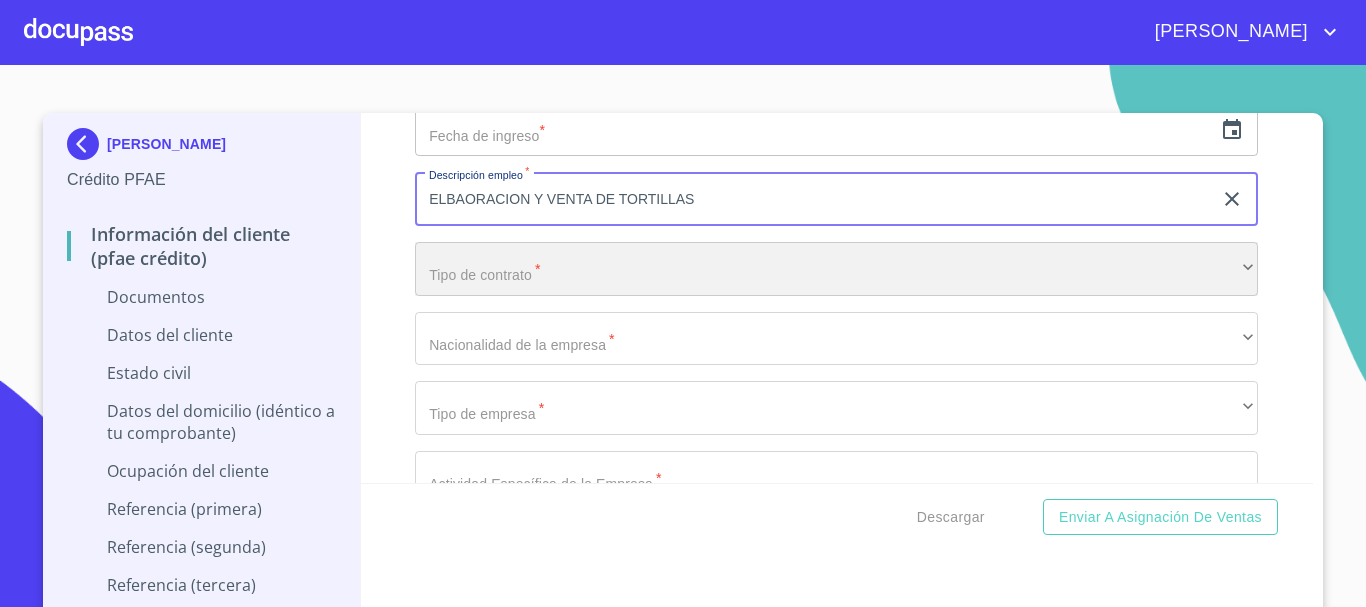click on "​" at bounding box center (836, 269) 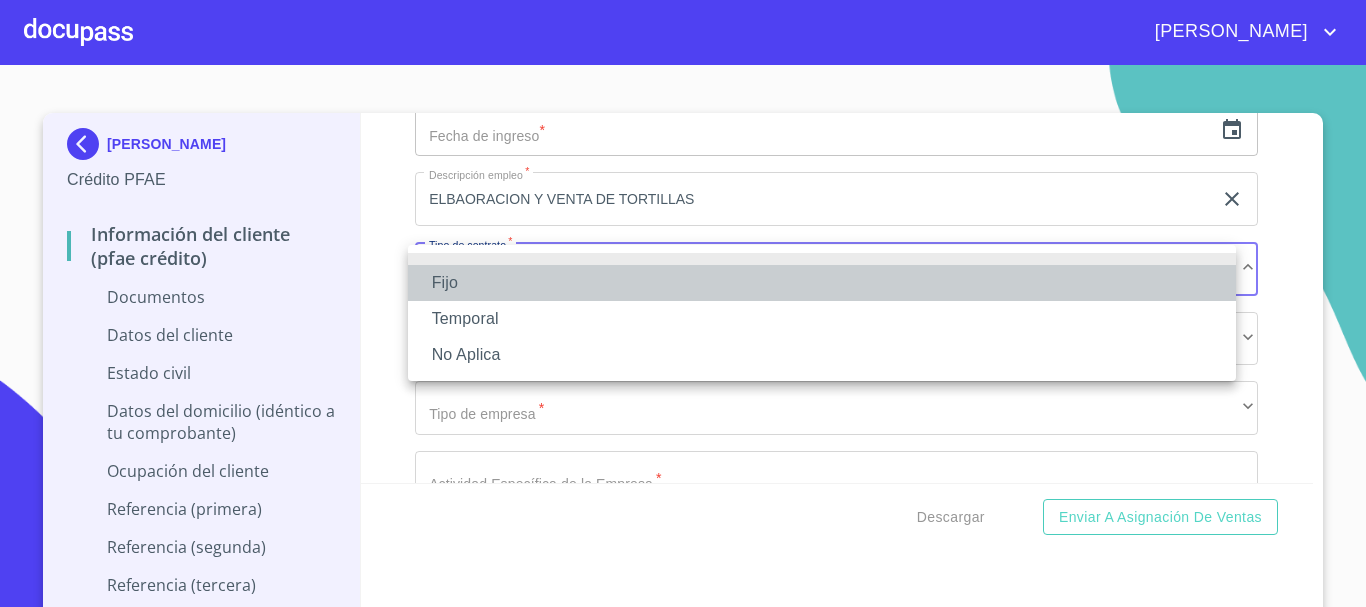 click on "Fijo" at bounding box center [822, 283] 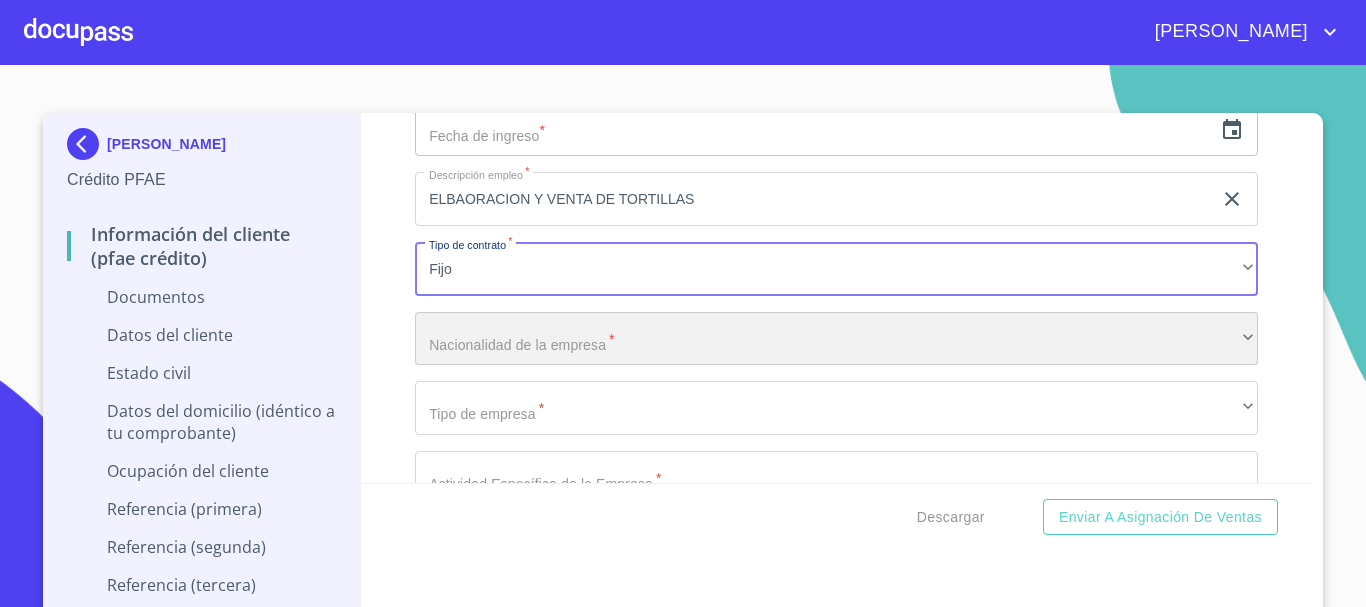 click on "​" at bounding box center (836, 339) 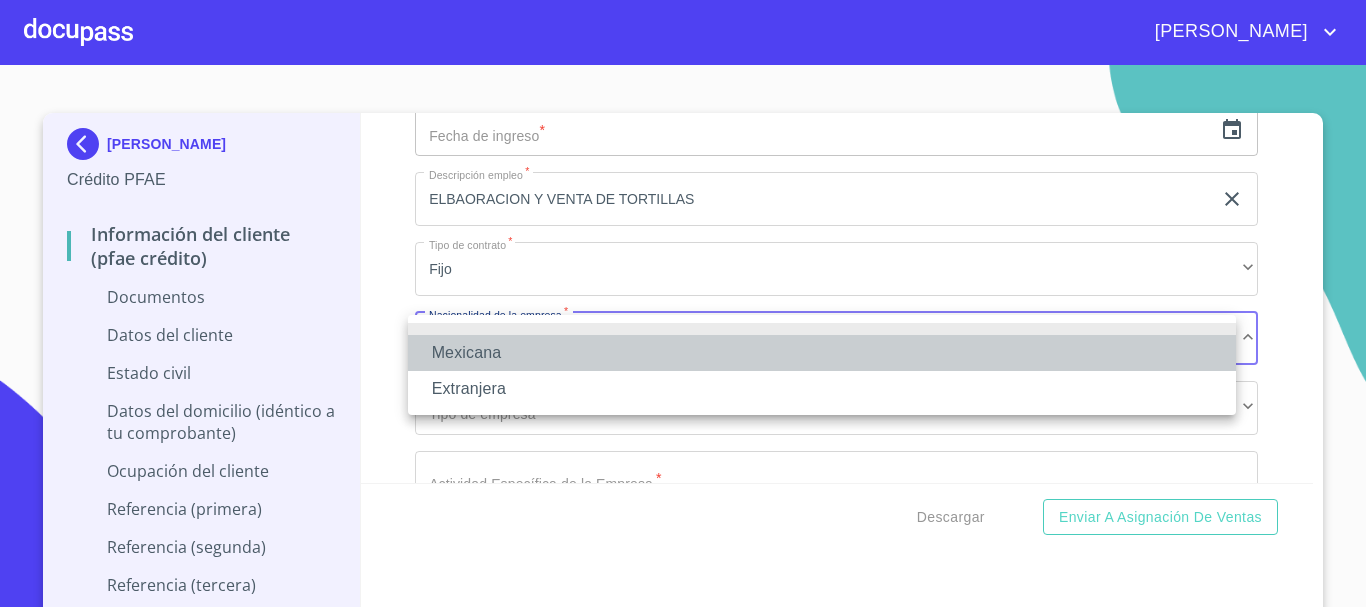 click on "Mexicana" at bounding box center (822, 353) 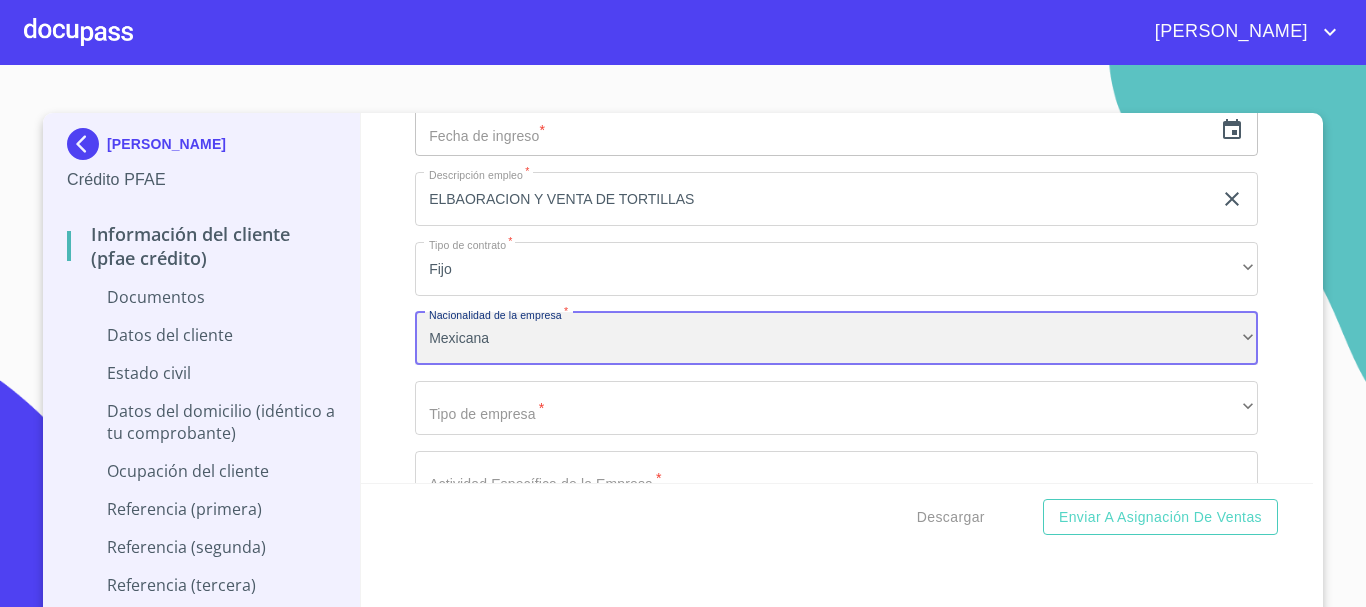 scroll, scrollTop: 4735, scrollLeft: 0, axis: vertical 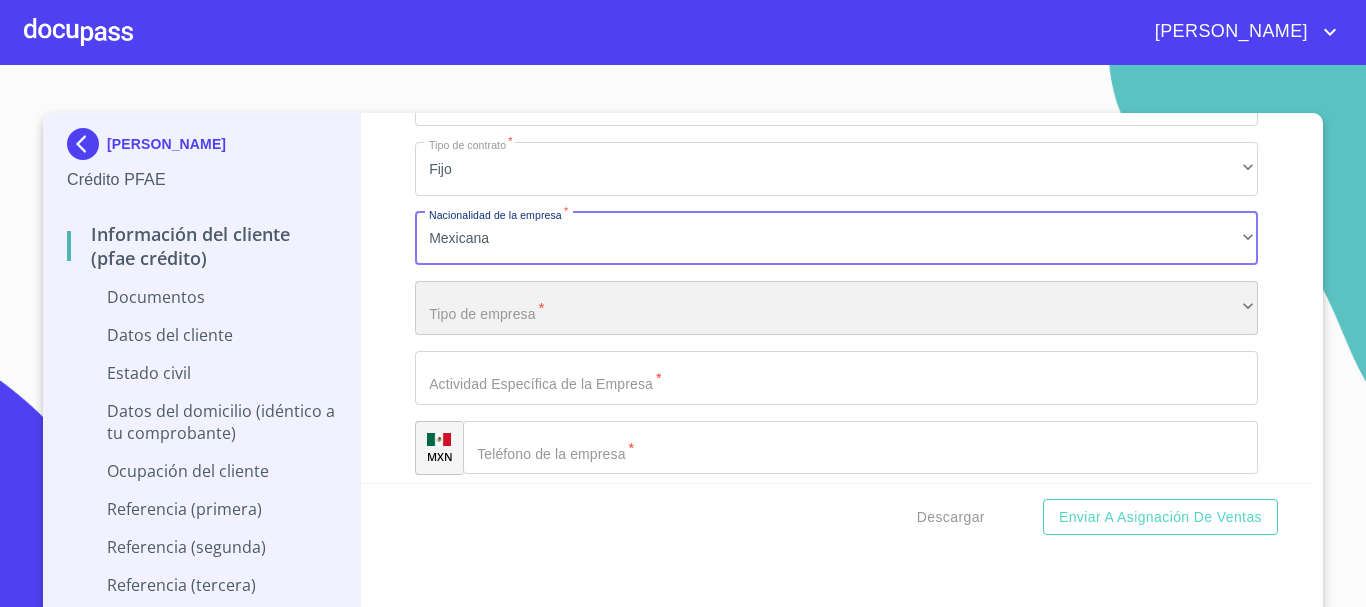 click on "​" at bounding box center [836, 308] 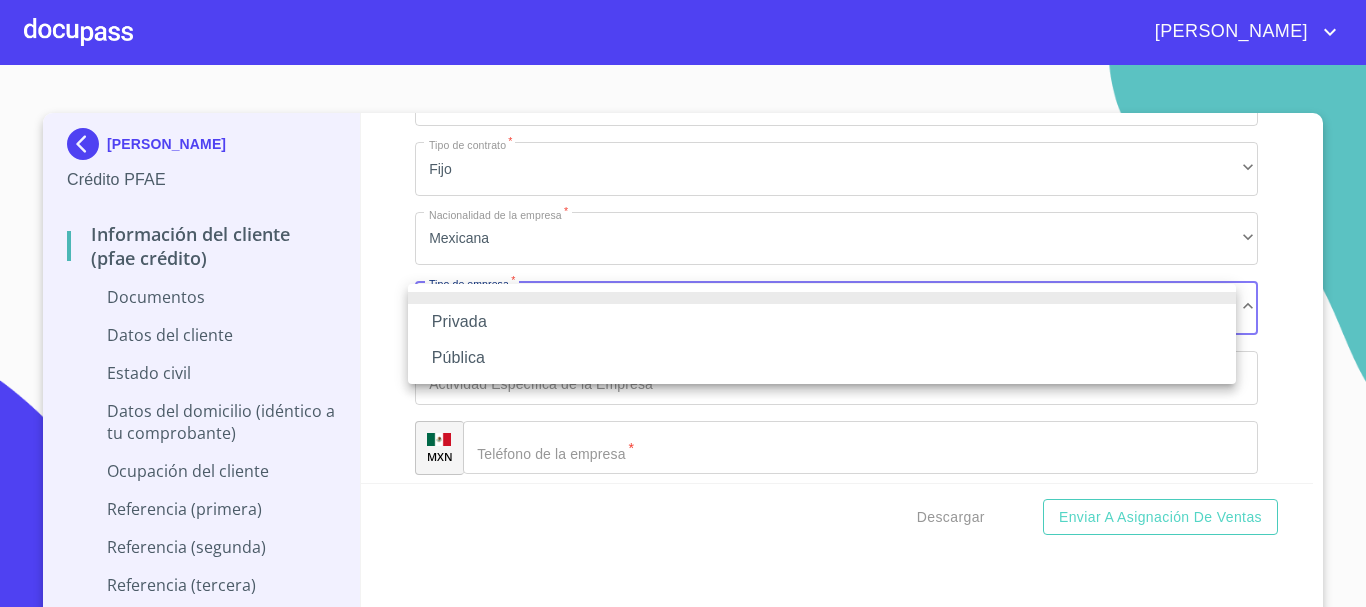 click on "Privada" at bounding box center [822, 322] 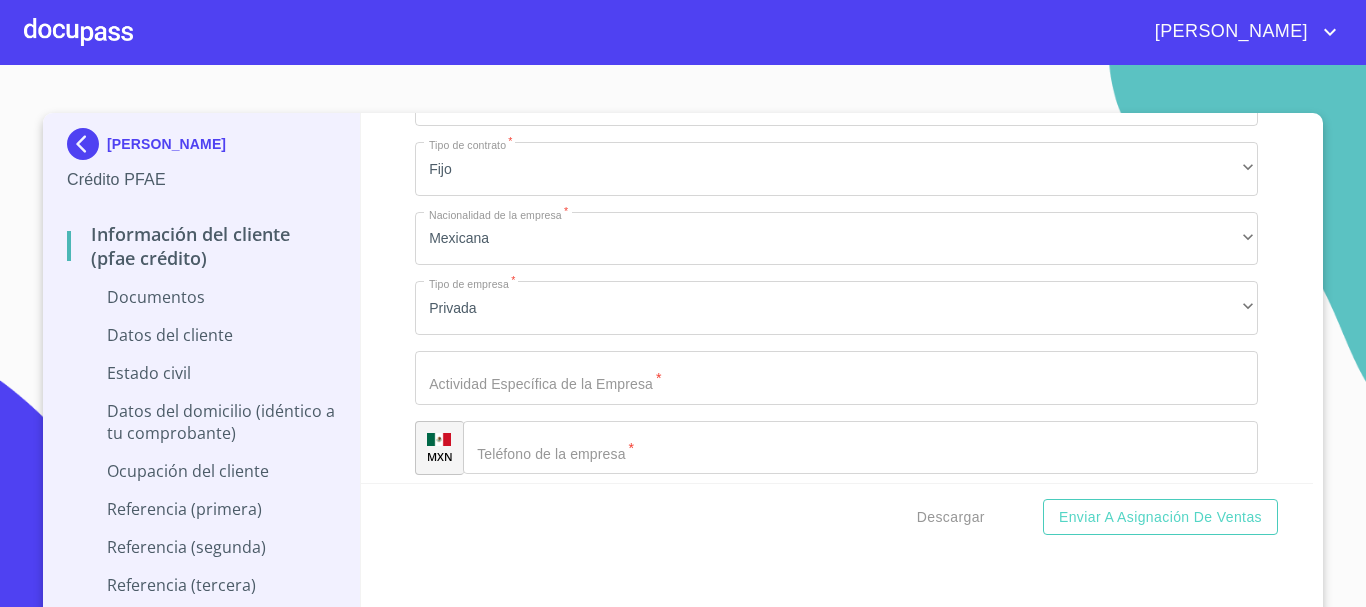 click on "Documento de identificación   *" at bounding box center (813, -2090) 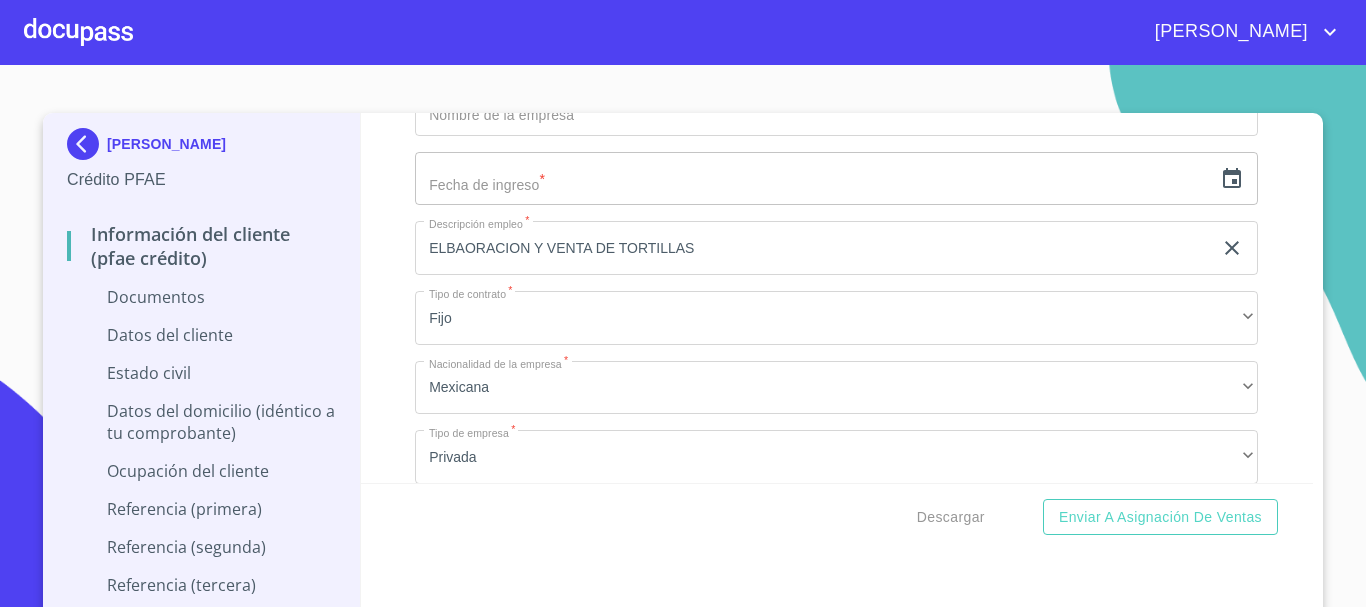scroll, scrollTop: 4535, scrollLeft: 0, axis: vertical 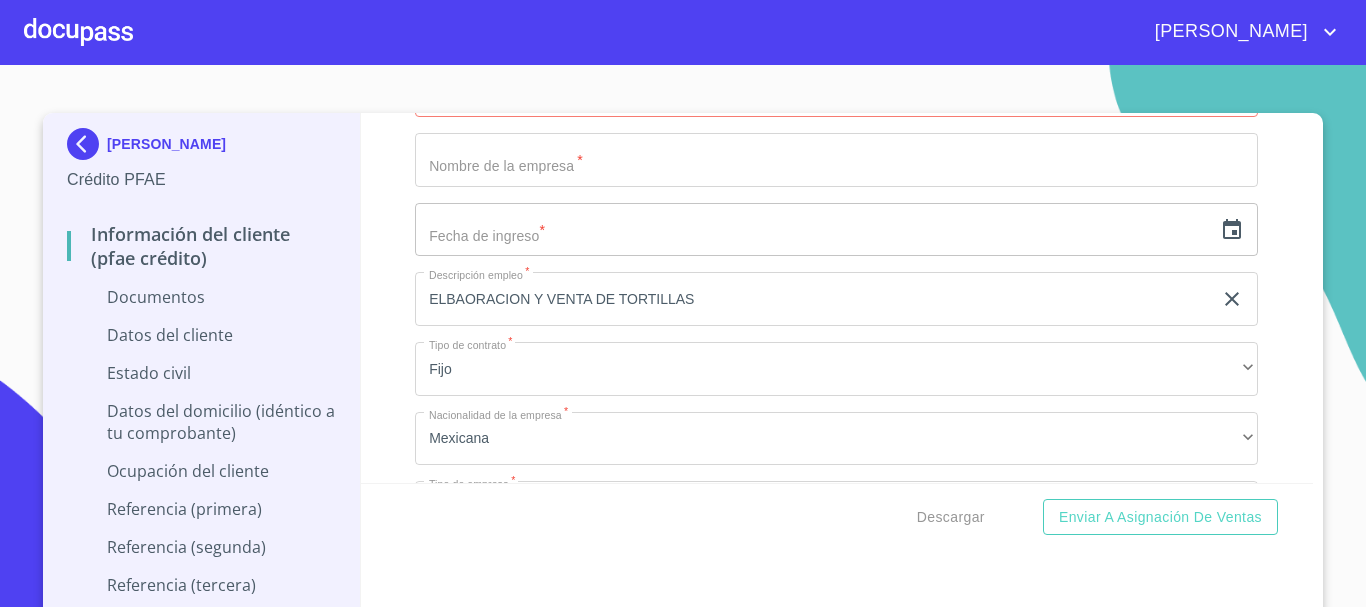 click on "ELBAORACION Y VENTA DE TORTILLAS" at bounding box center (813, -1890) 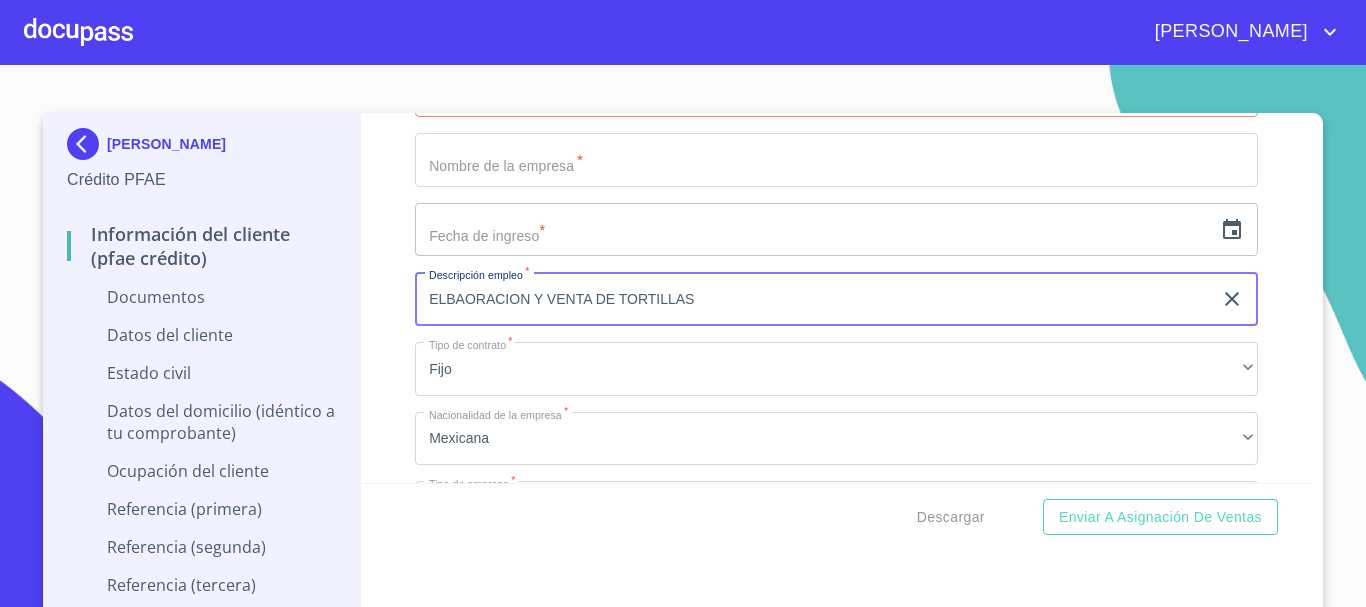 drag, startPoint x: 711, startPoint y: 305, endPoint x: 307, endPoint y: 305, distance: 404 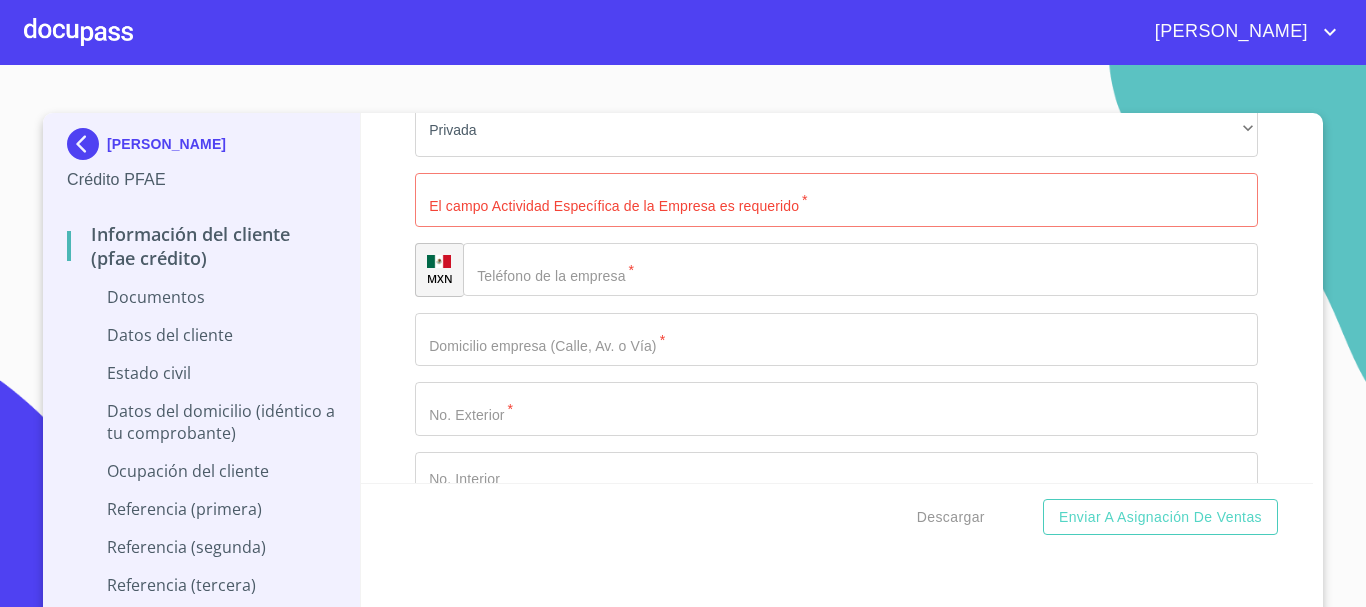 scroll, scrollTop: 4935, scrollLeft: 0, axis: vertical 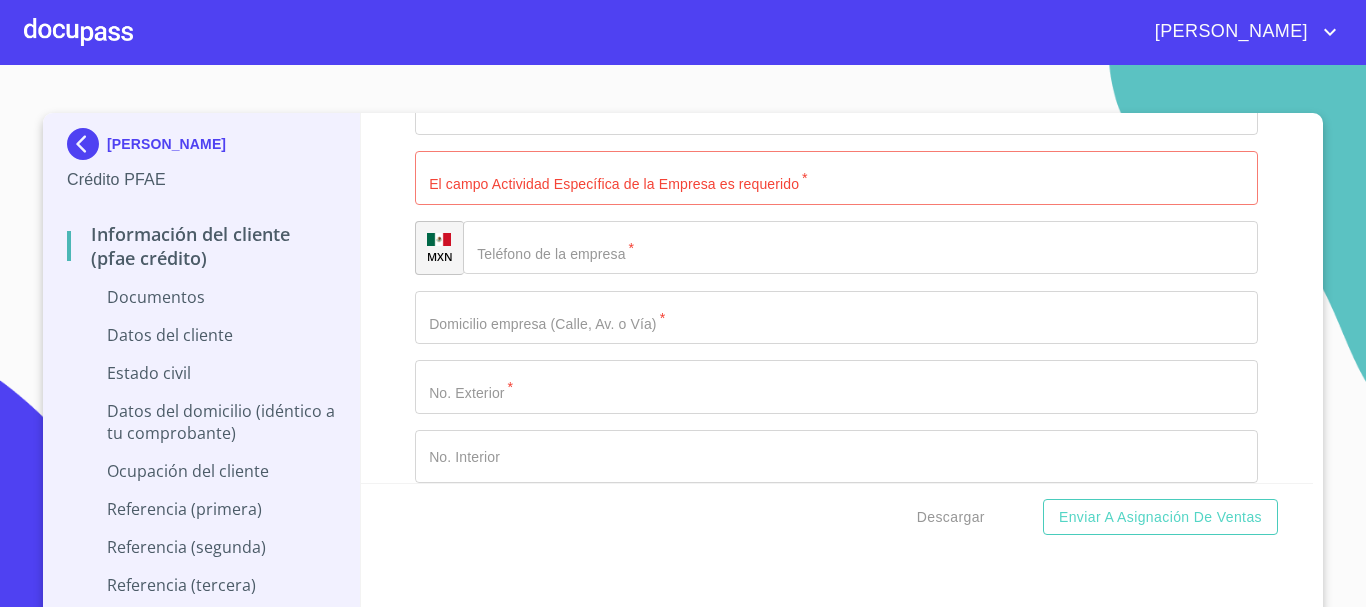type on "COMERCIO" 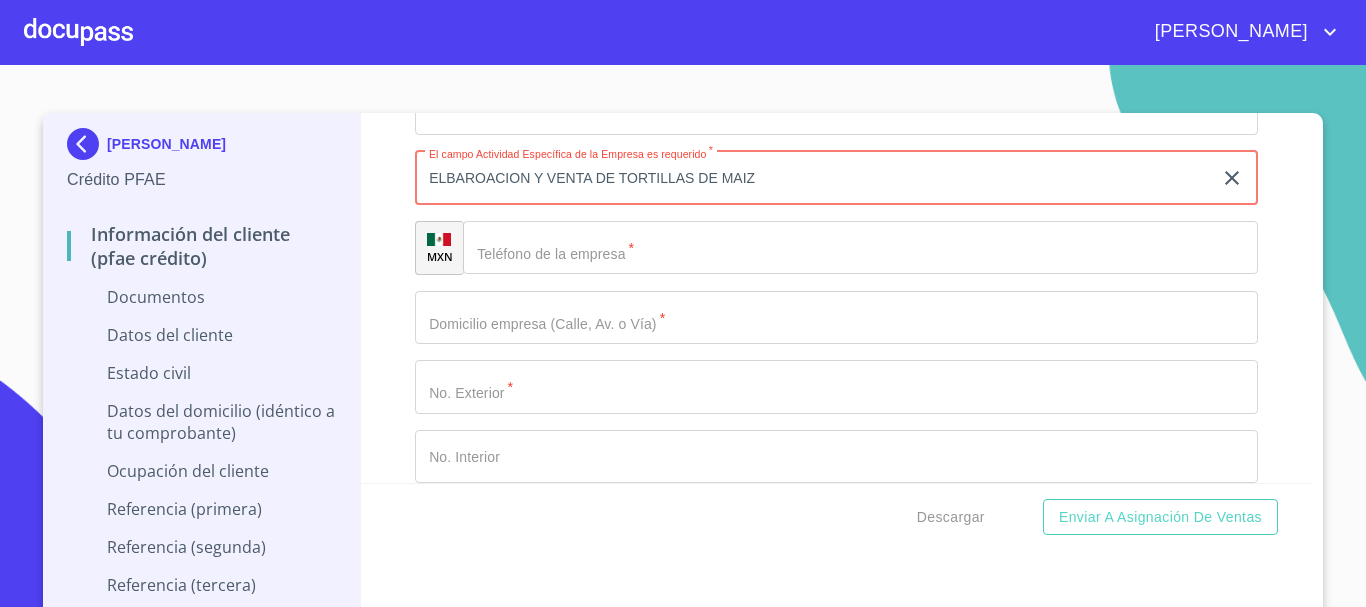 type on "ELBAROACION Y VENTA DE TORTILLAS DE MAIZ" 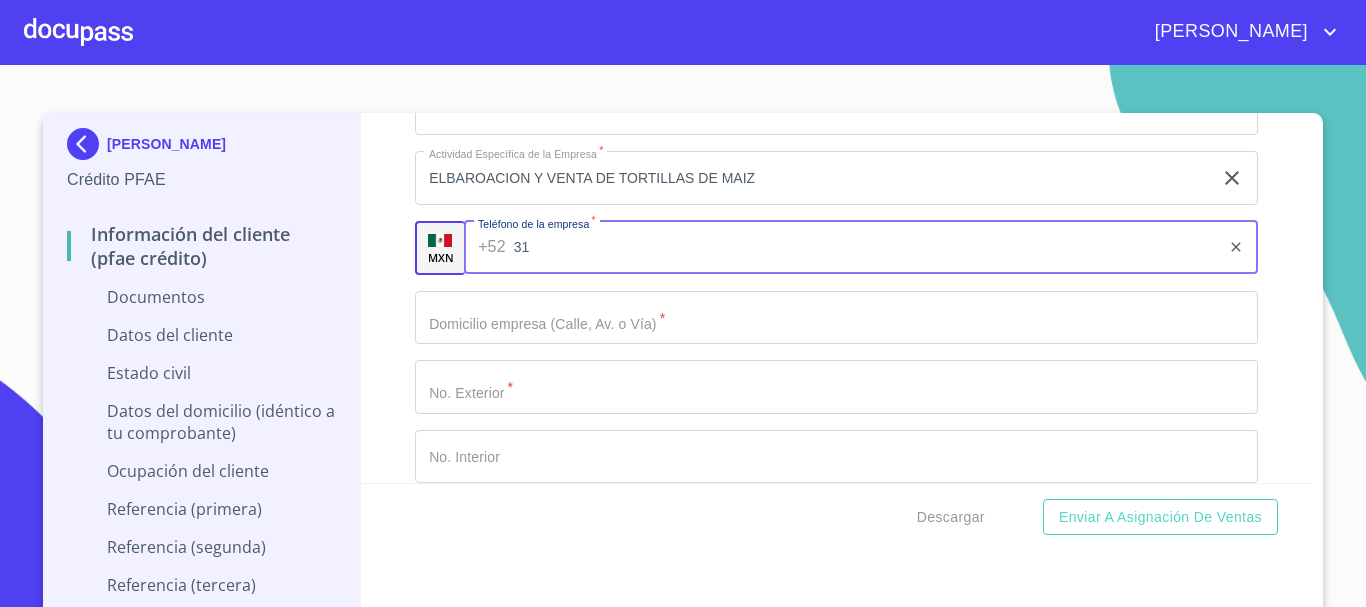 type on "31" 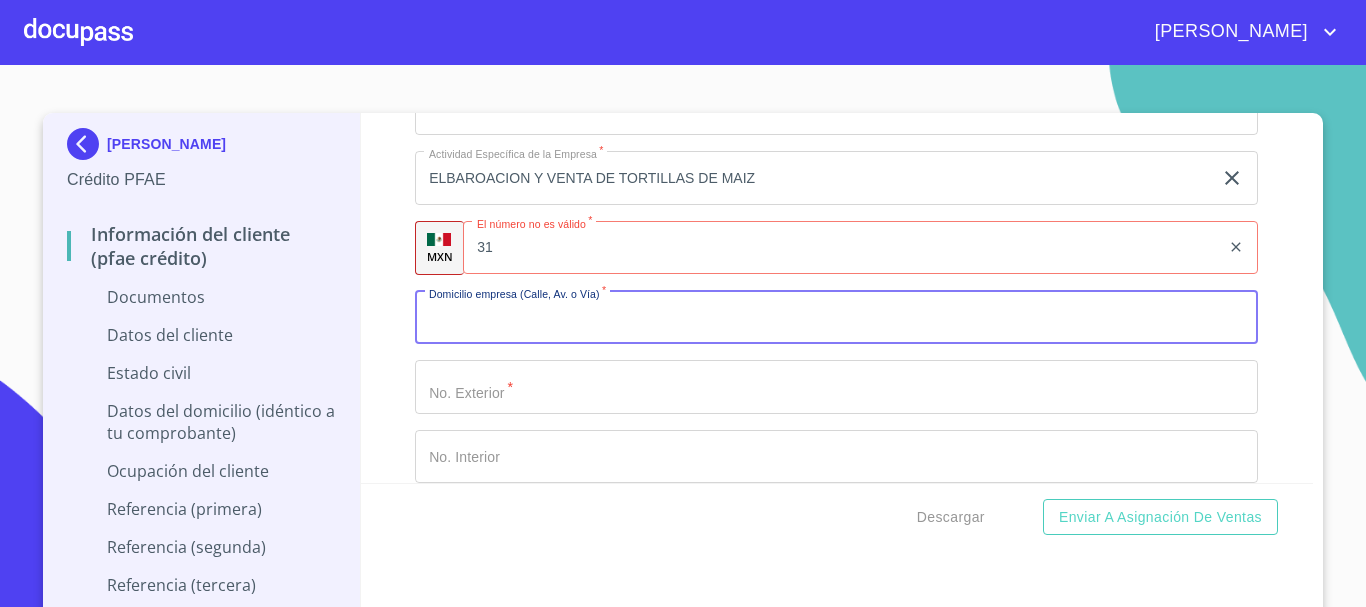 click on "Documento de identificación   *" at bounding box center (836, 318) 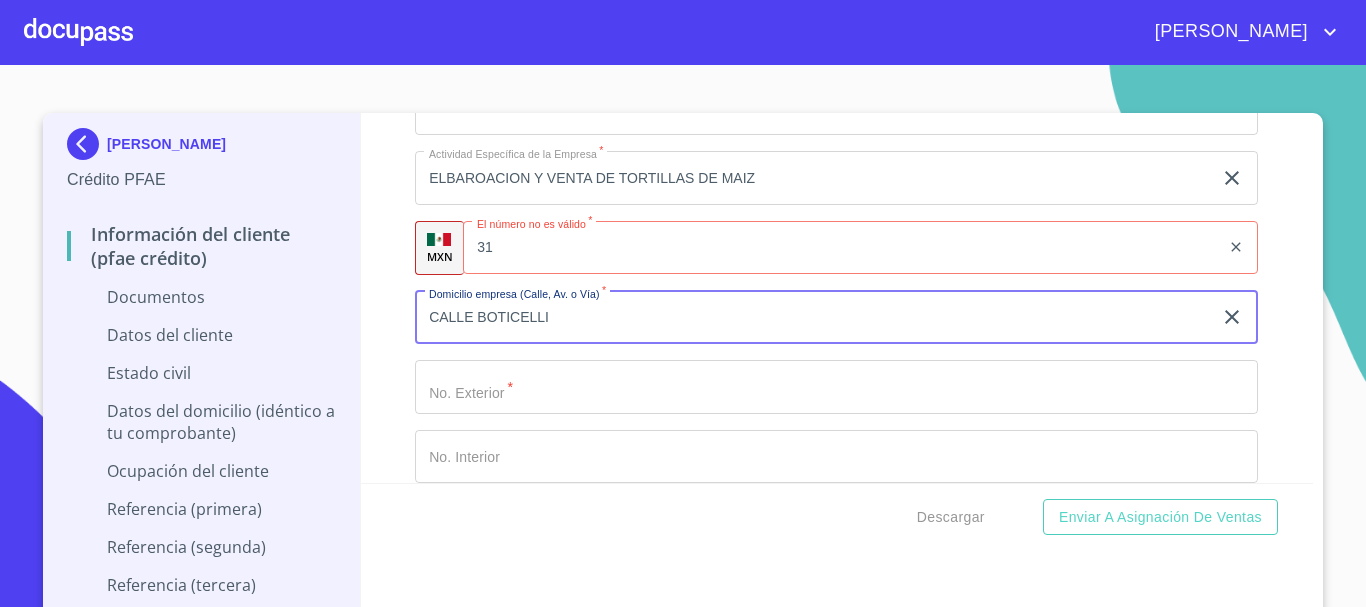 type on "CALLE BOTICELLI" 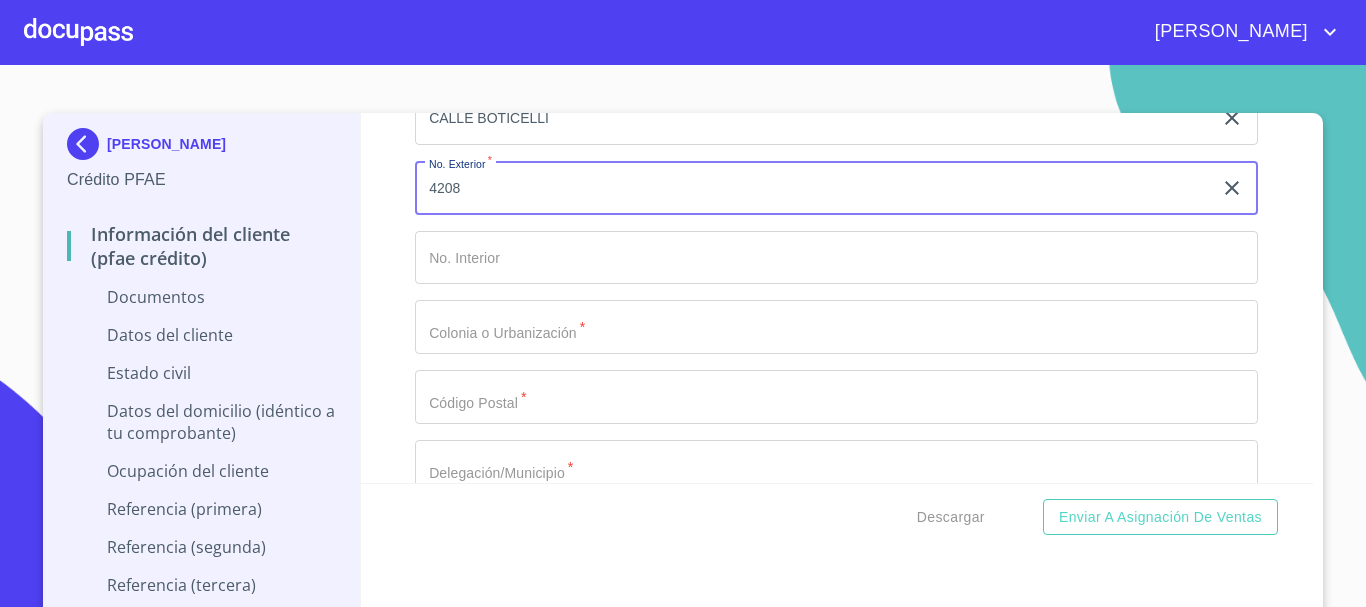 scroll, scrollTop: 5135, scrollLeft: 0, axis: vertical 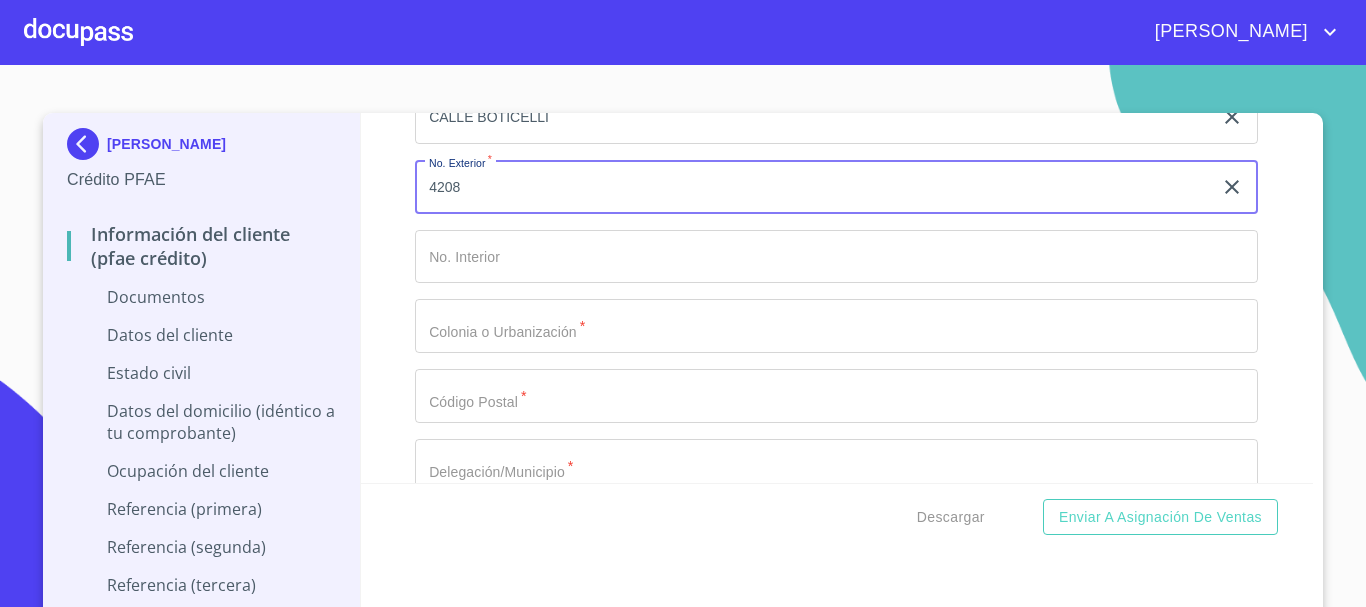 type on "4208" 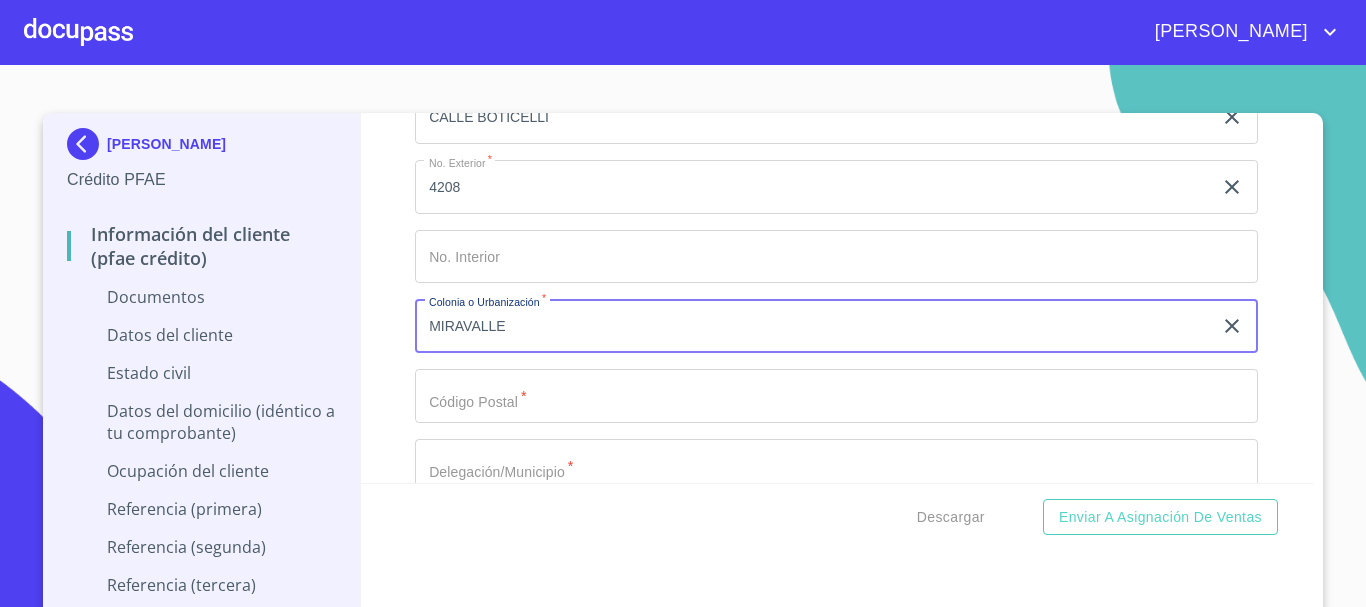 type on "MIRAVALLE" 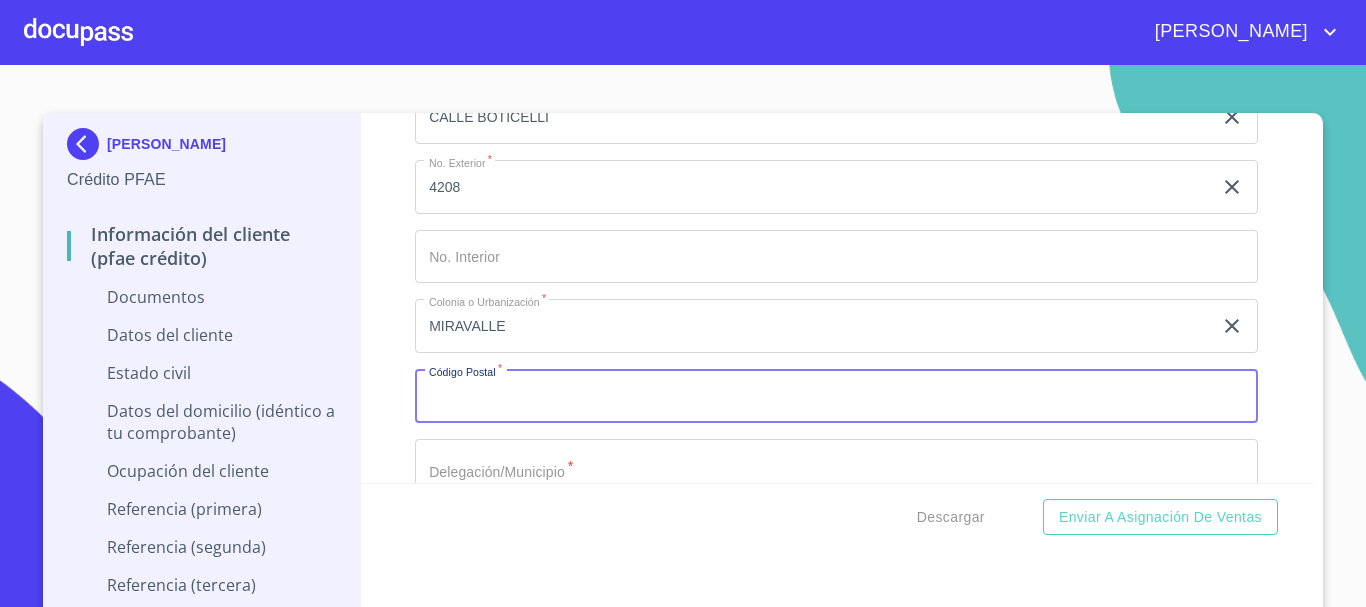 click on "MIRAVALLE" at bounding box center (813, -2490) 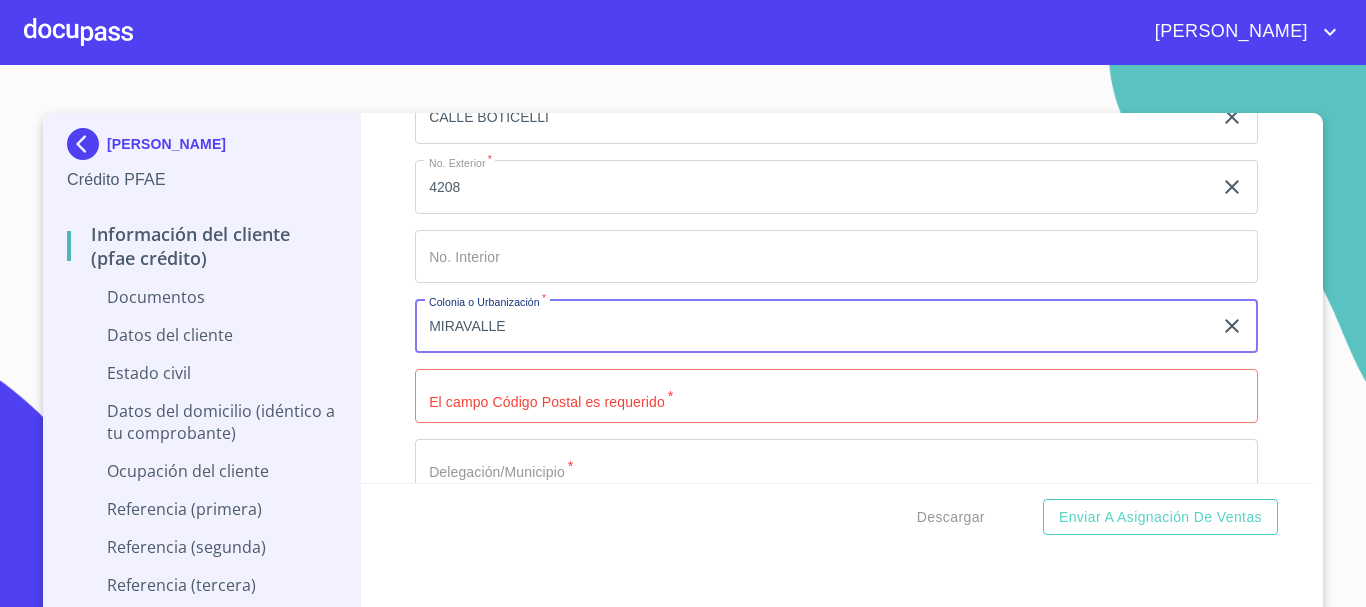 click on "MIRAVALLE" at bounding box center [813, 326] 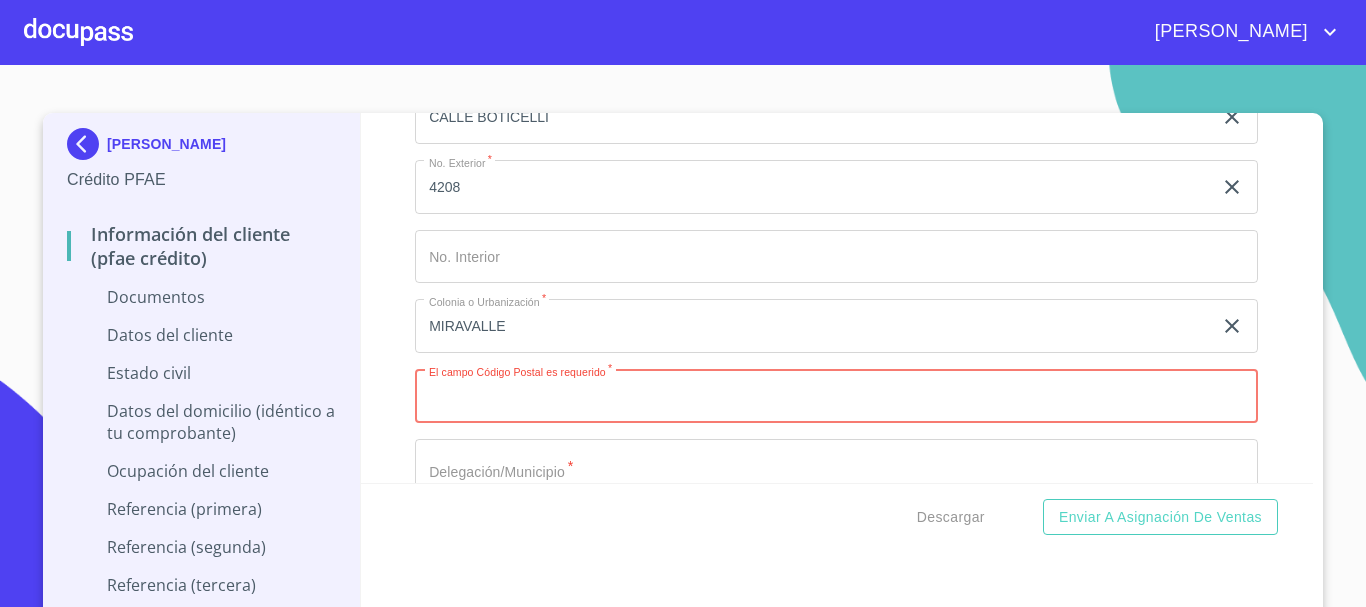 click on "Documento de identificación   *" at bounding box center [836, 396] 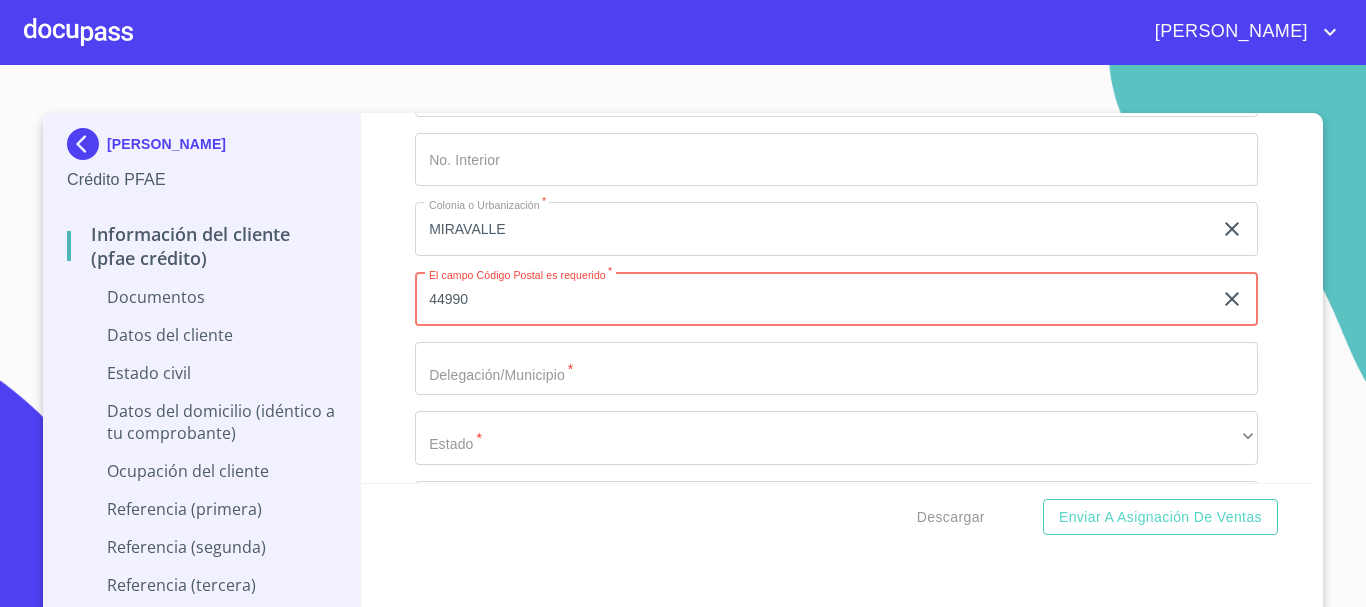 scroll, scrollTop: 5335, scrollLeft: 0, axis: vertical 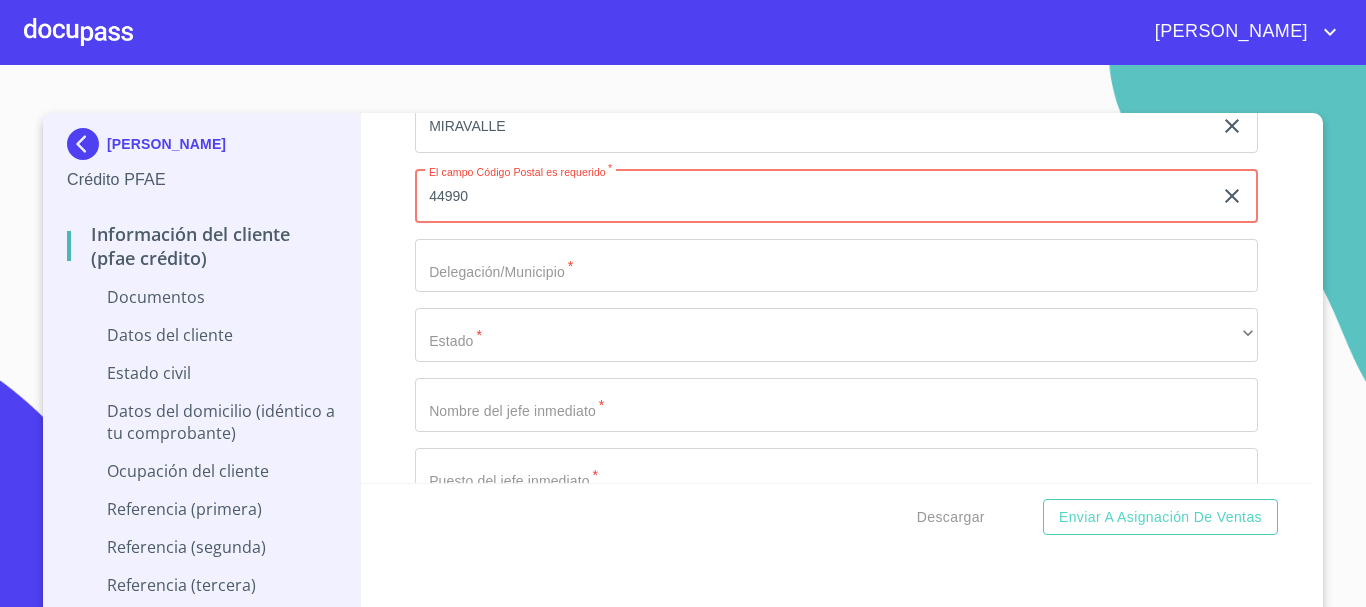 type on "44990" 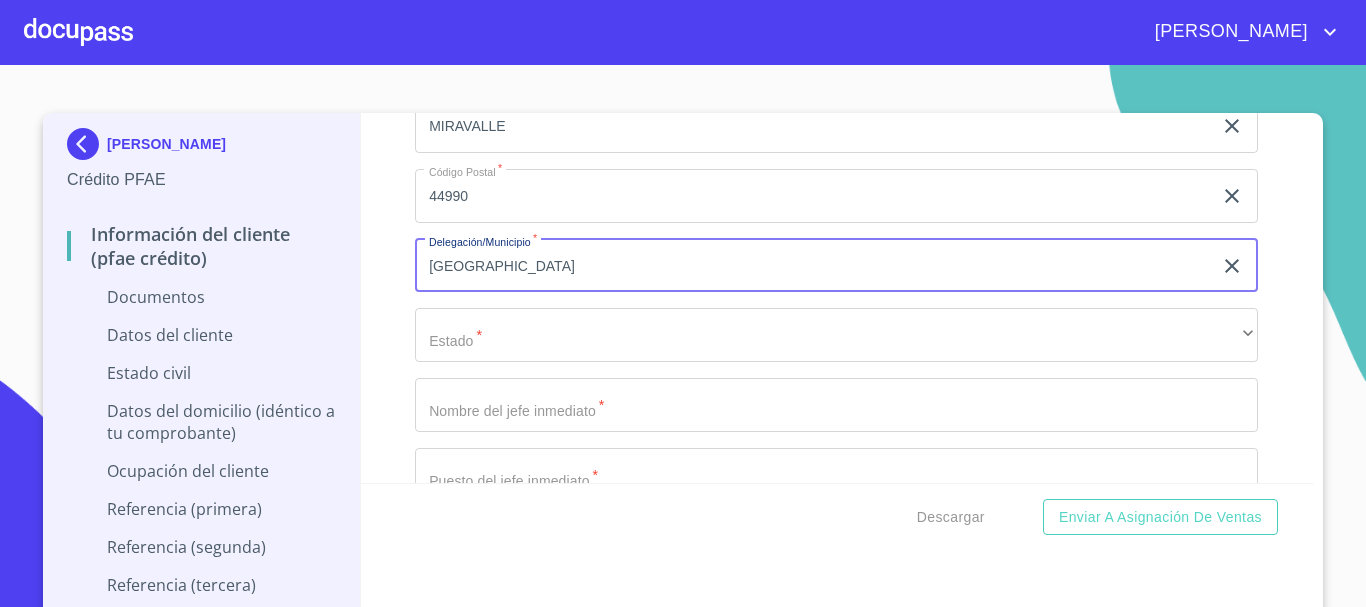 type on "[GEOGRAPHIC_DATA]" 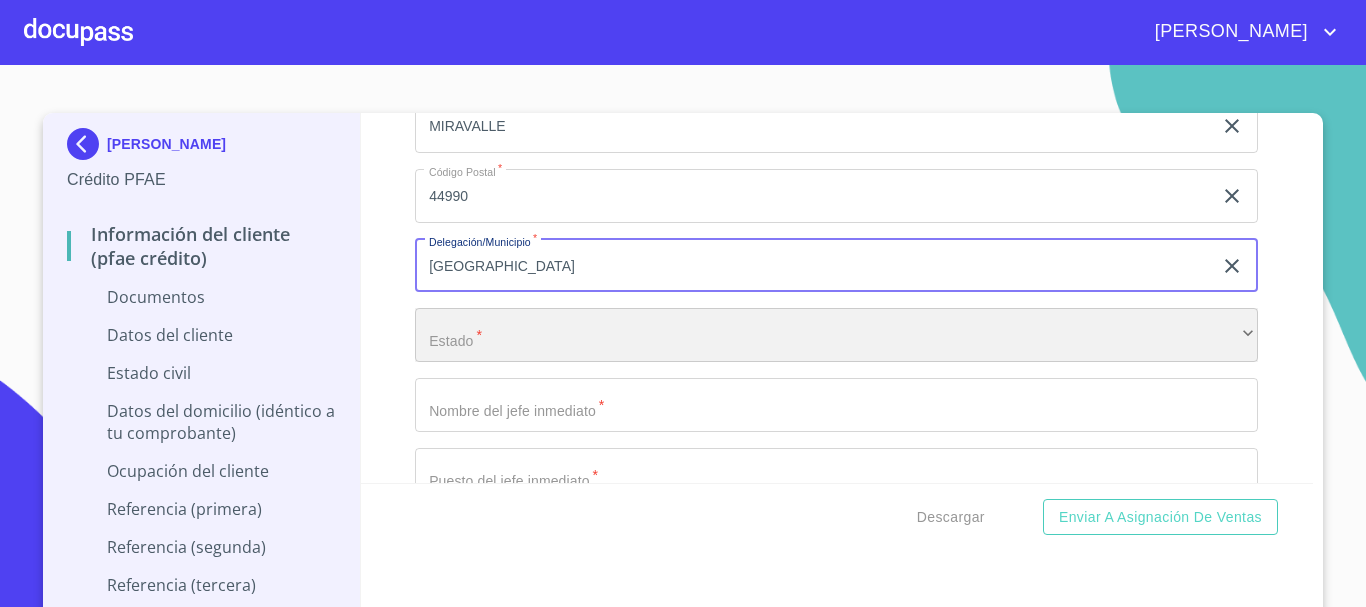 click on "​" at bounding box center [836, 335] 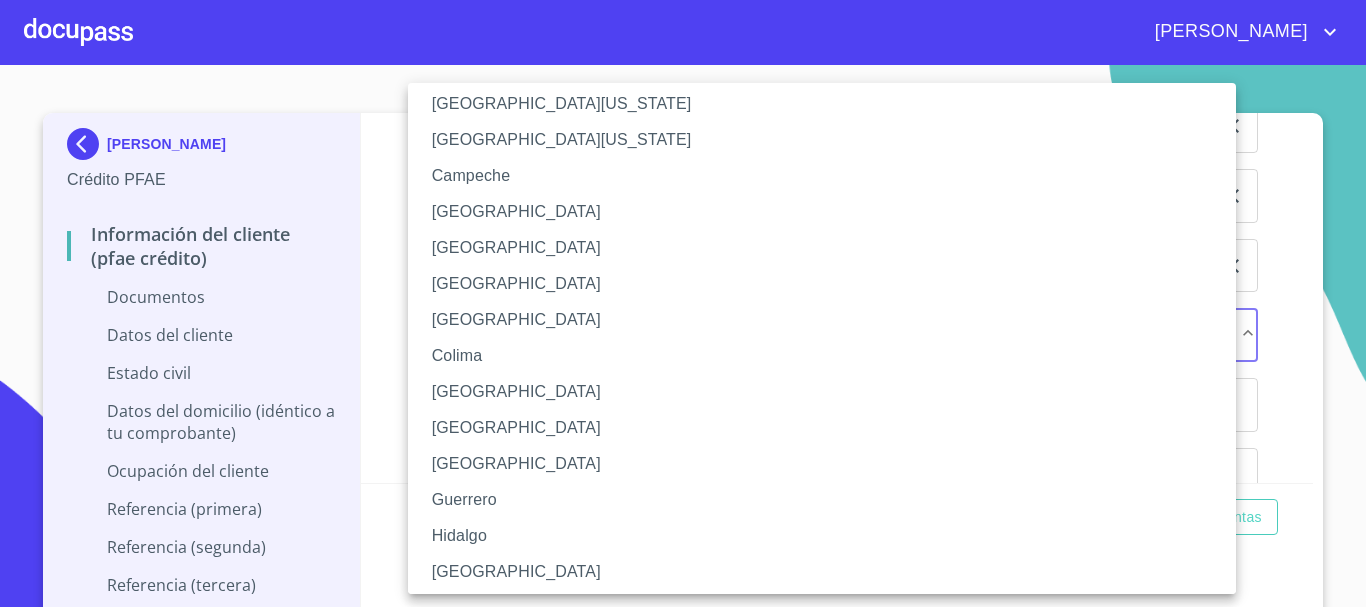 scroll, scrollTop: 100, scrollLeft: 0, axis: vertical 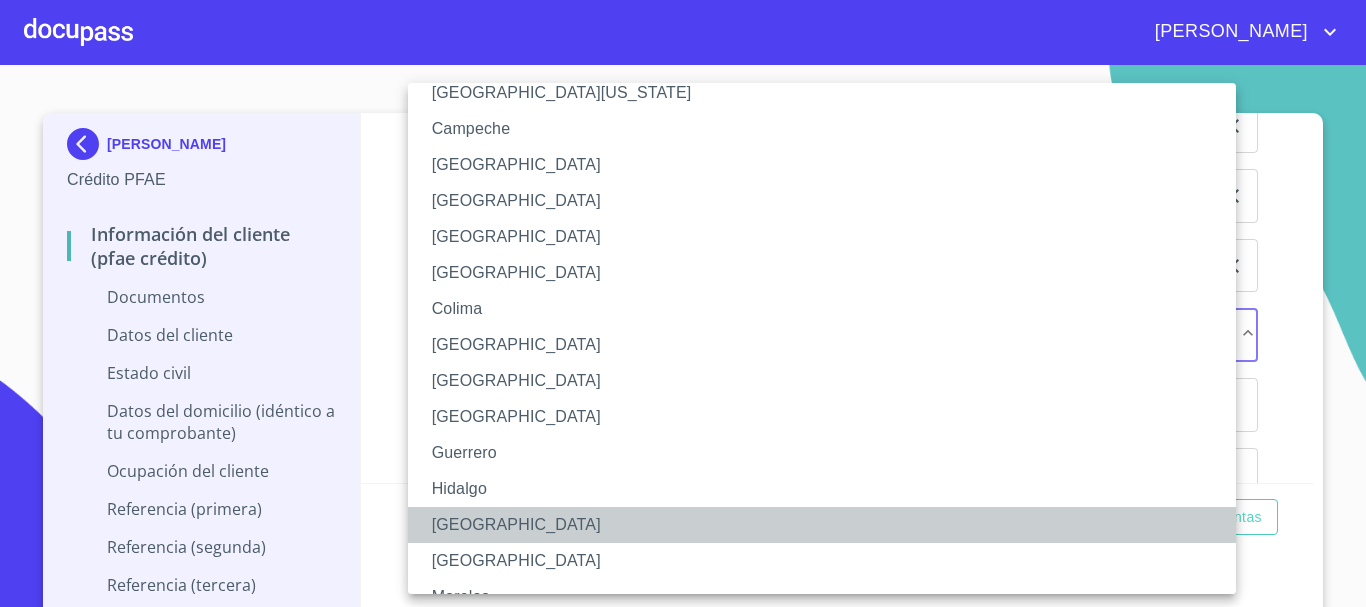 click on "[GEOGRAPHIC_DATA]" at bounding box center [829, 525] 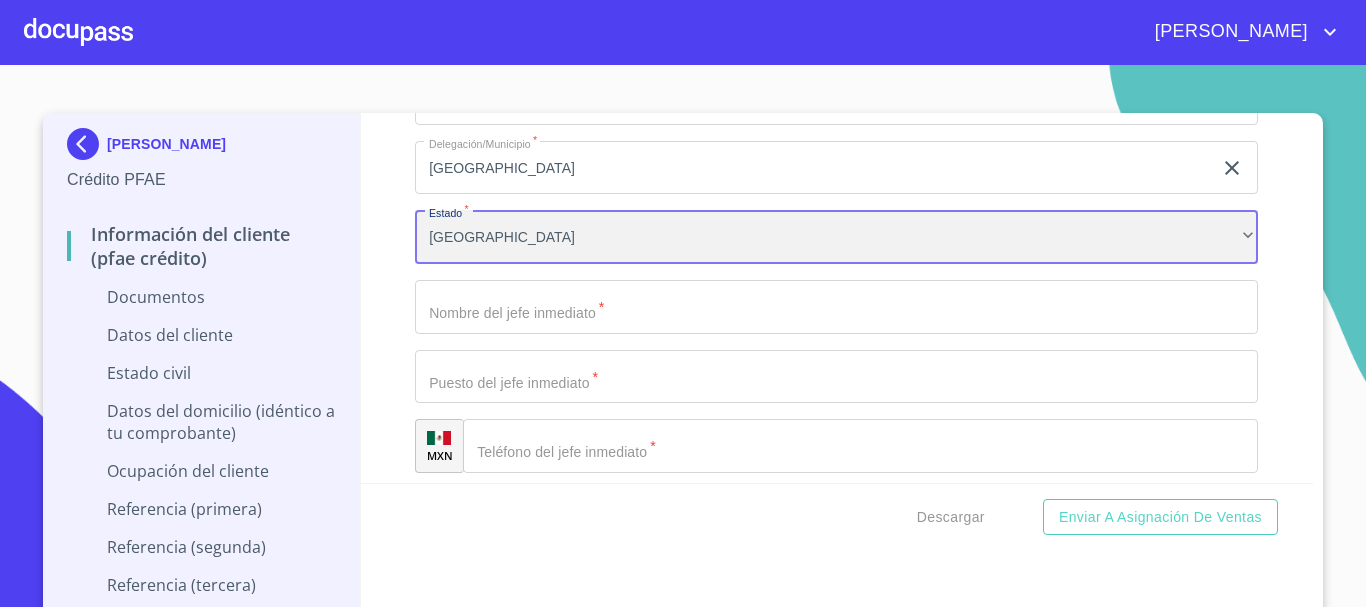 scroll, scrollTop: 5435, scrollLeft: 0, axis: vertical 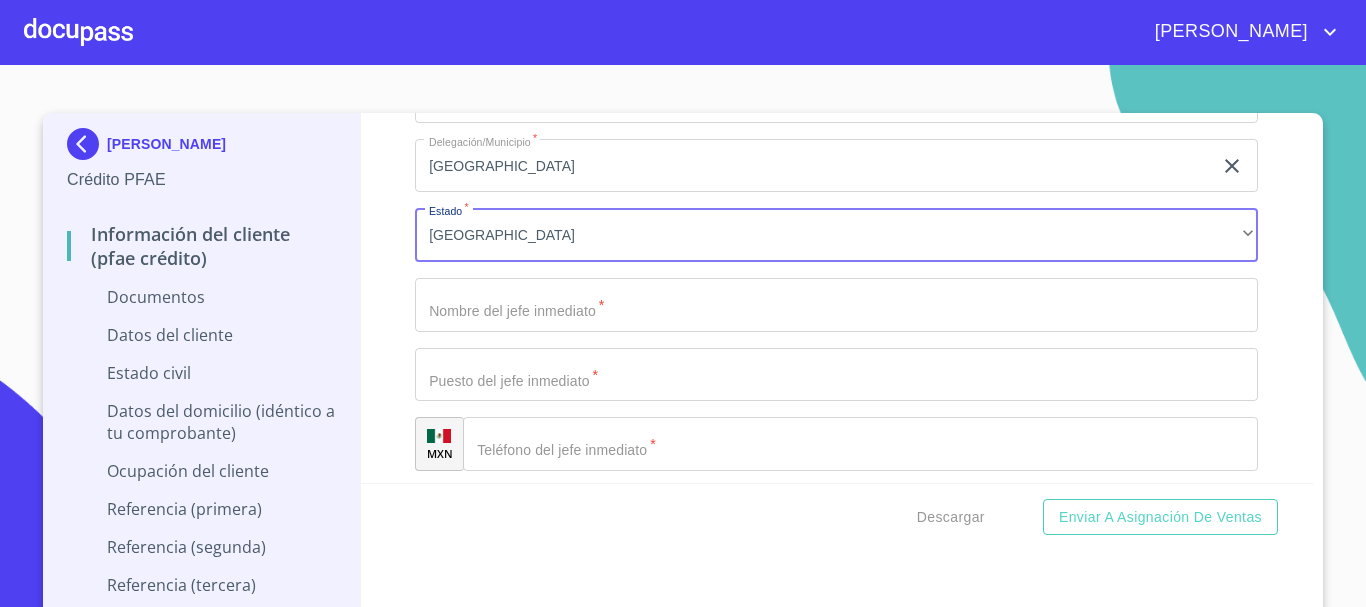 click on "Documento de identificación   *" at bounding box center [813, -2790] 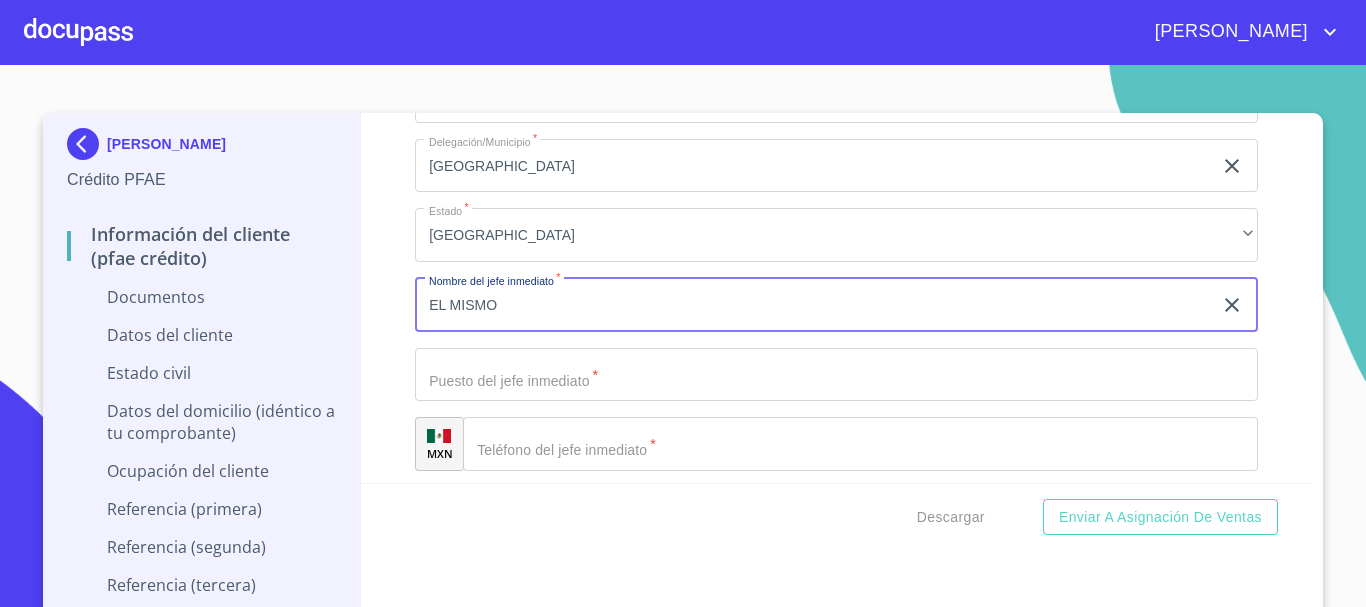 type on "EL MISMO" 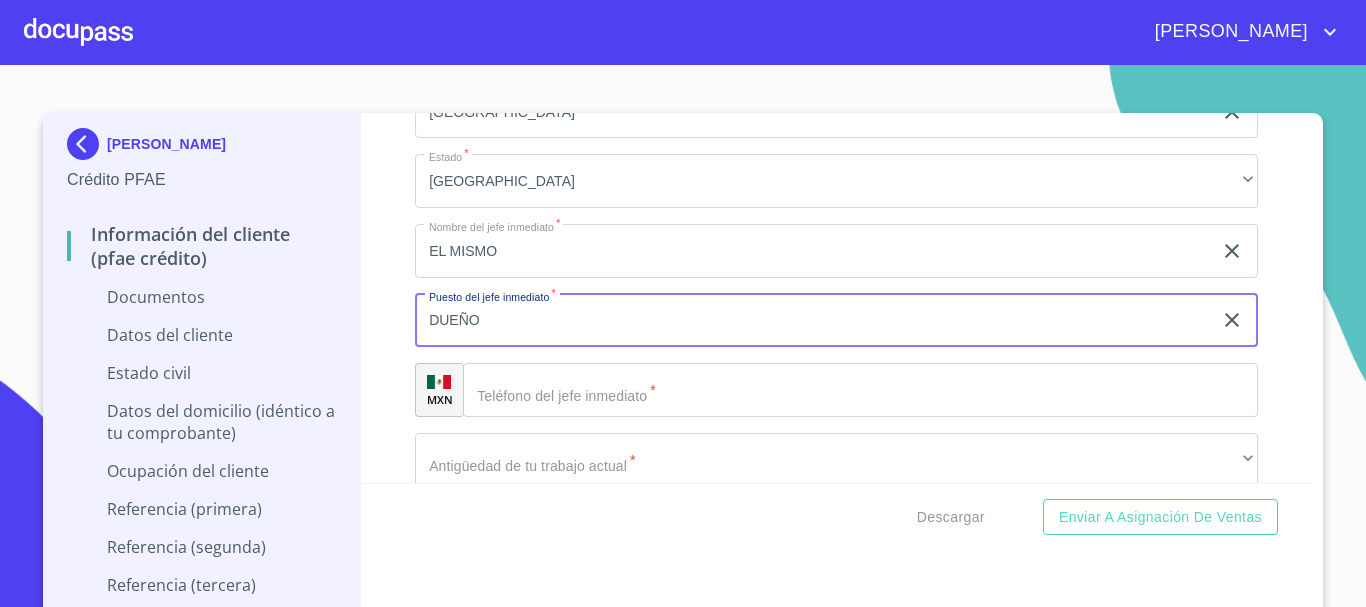 scroll, scrollTop: 5535, scrollLeft: 0, axis: vertical 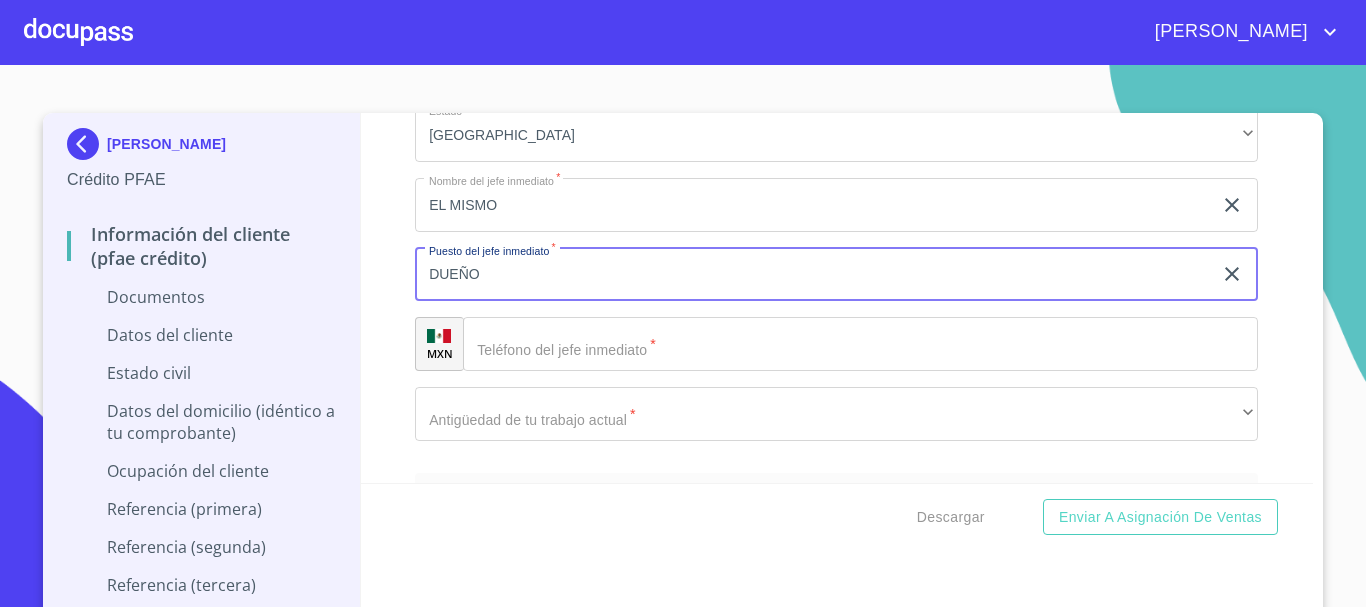 type on "DUEÑO" 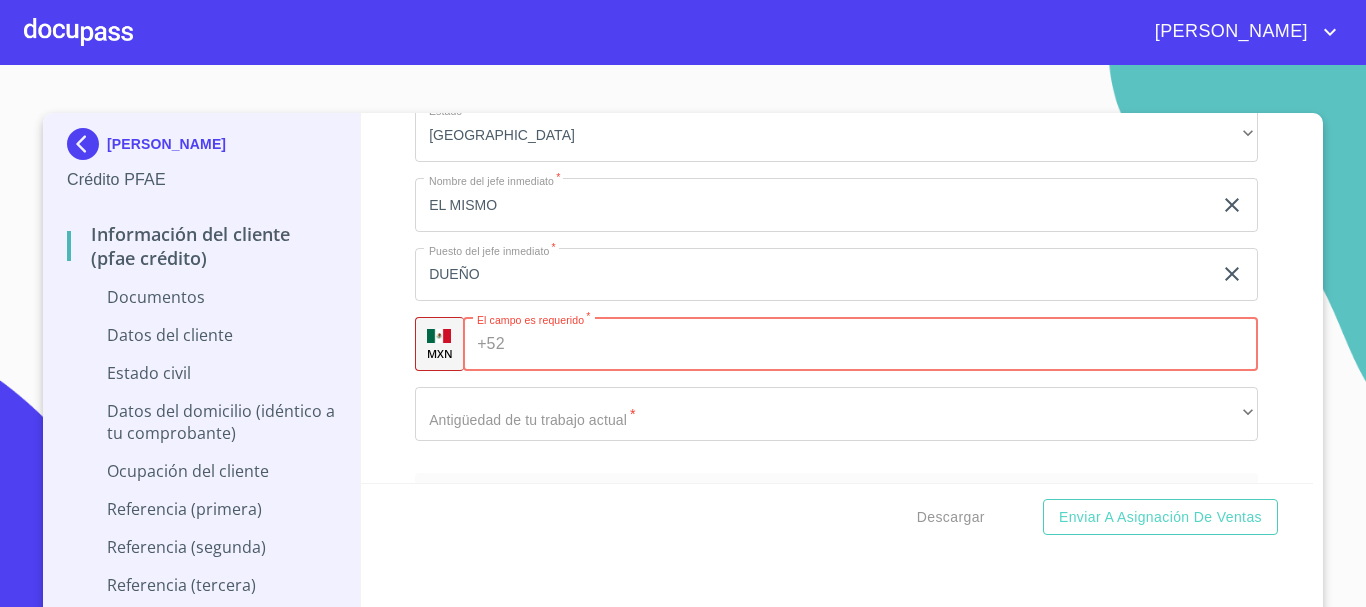 click on "Documento de identificación   *" at bounding box center [886, 344] 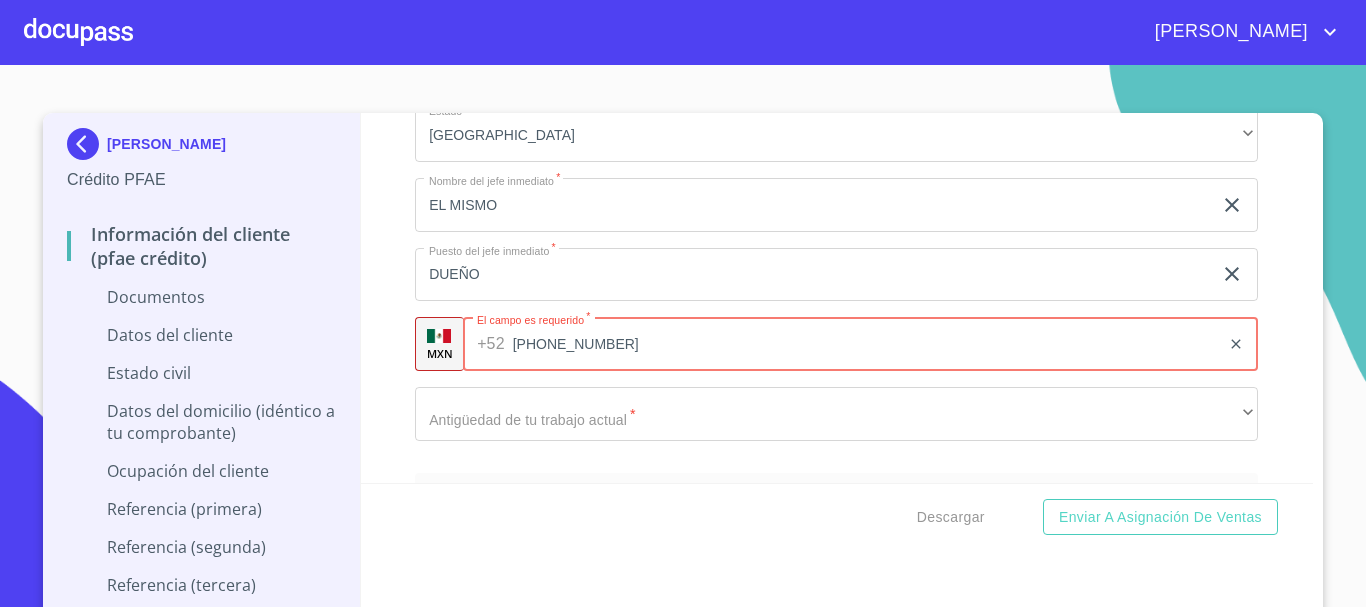 type on "[PHONE_NUMBER]" 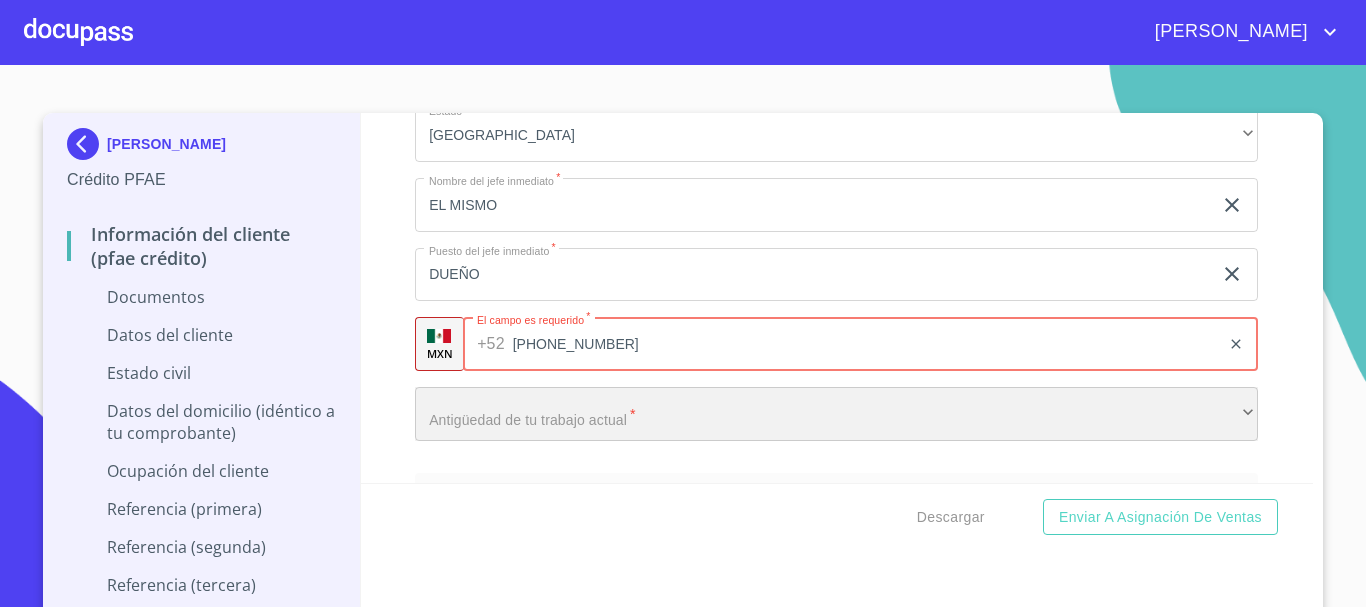 click on "​" at bounding box center [836, 414] 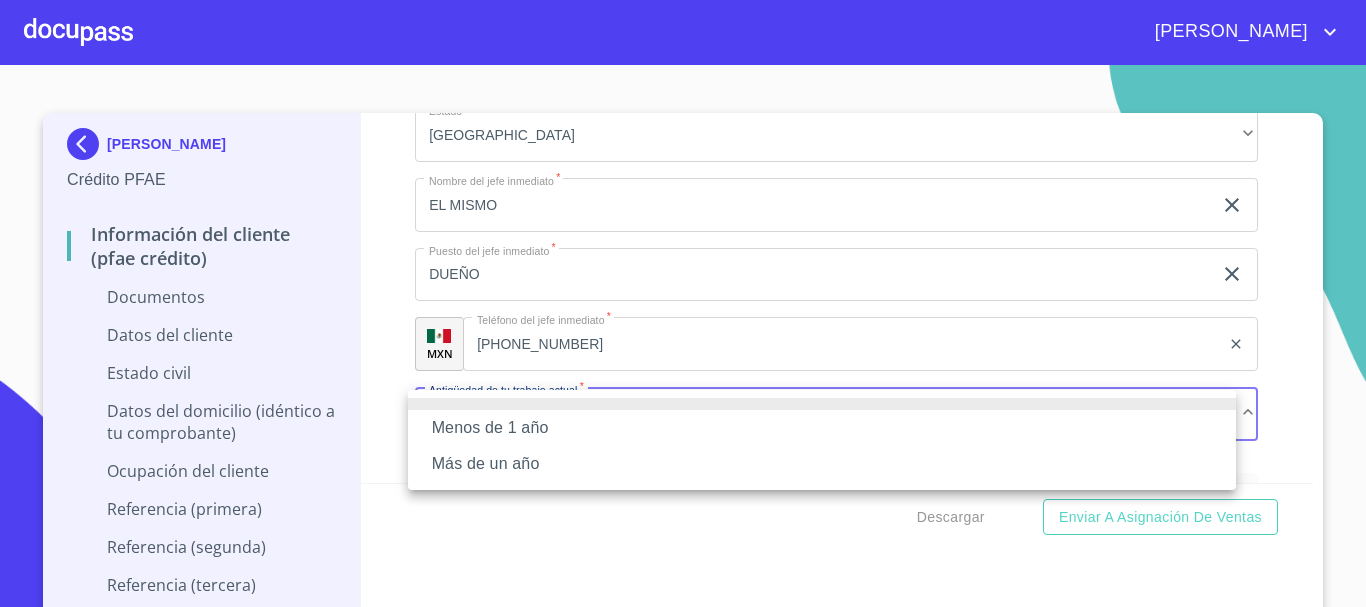 drag, startPoint x: 585, startPoint y: 465, endPoint x: 579, endPoint y: 390, distance: 75.23962 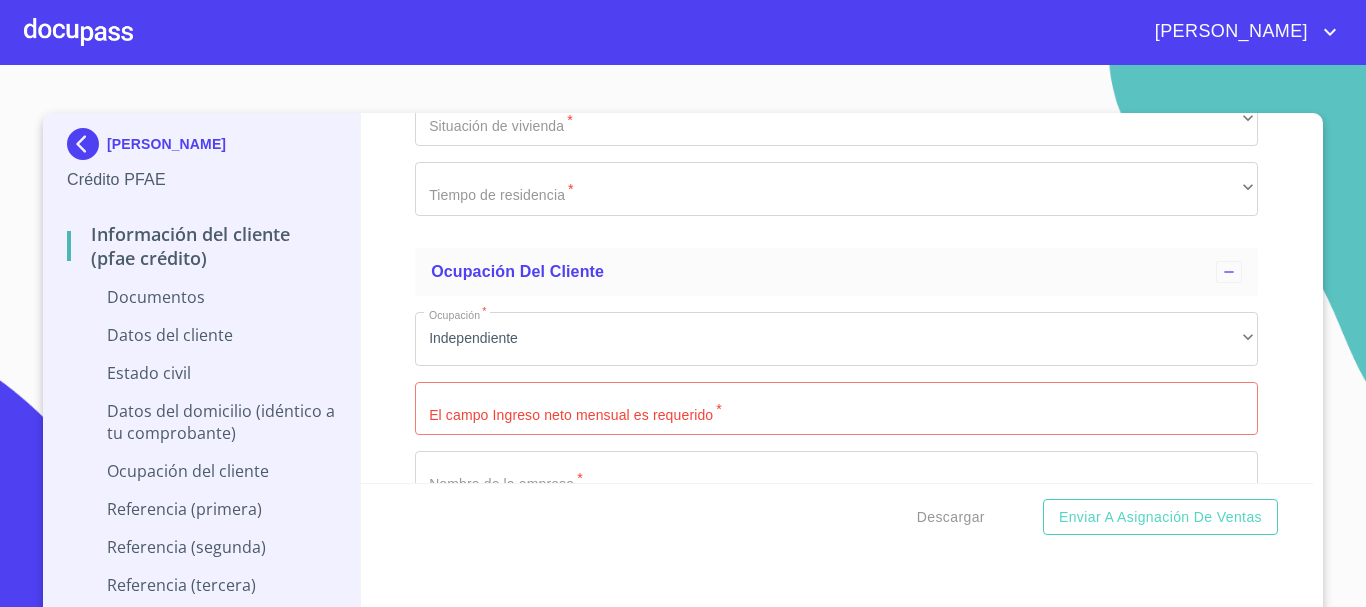 scroll, scrollTop: 4235, scrollLeft: 0, axis: vertical 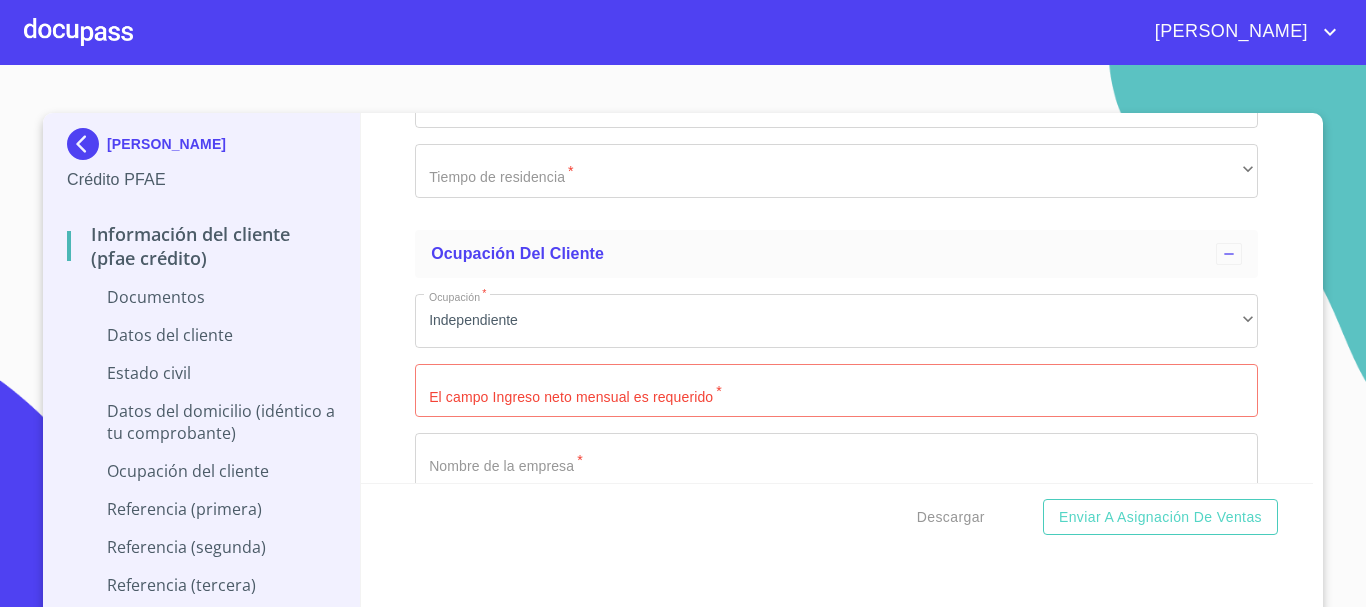 click on "Documento de identificación   *" at bounding box center (836, 391) 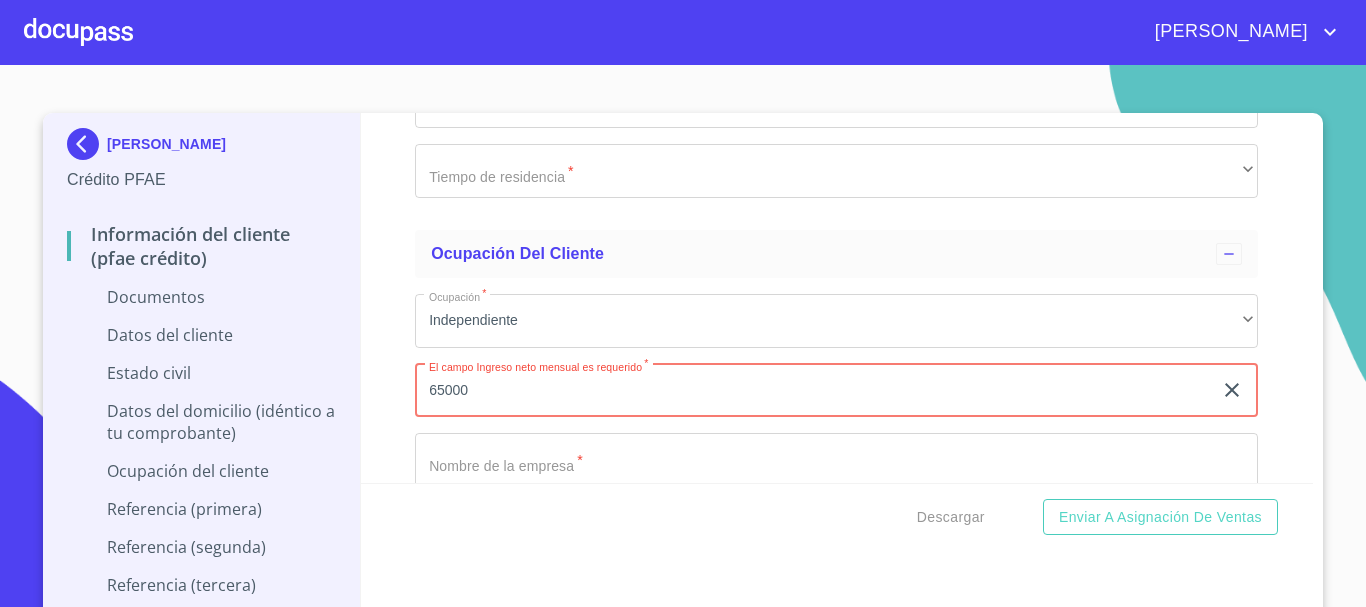 type on "65000" 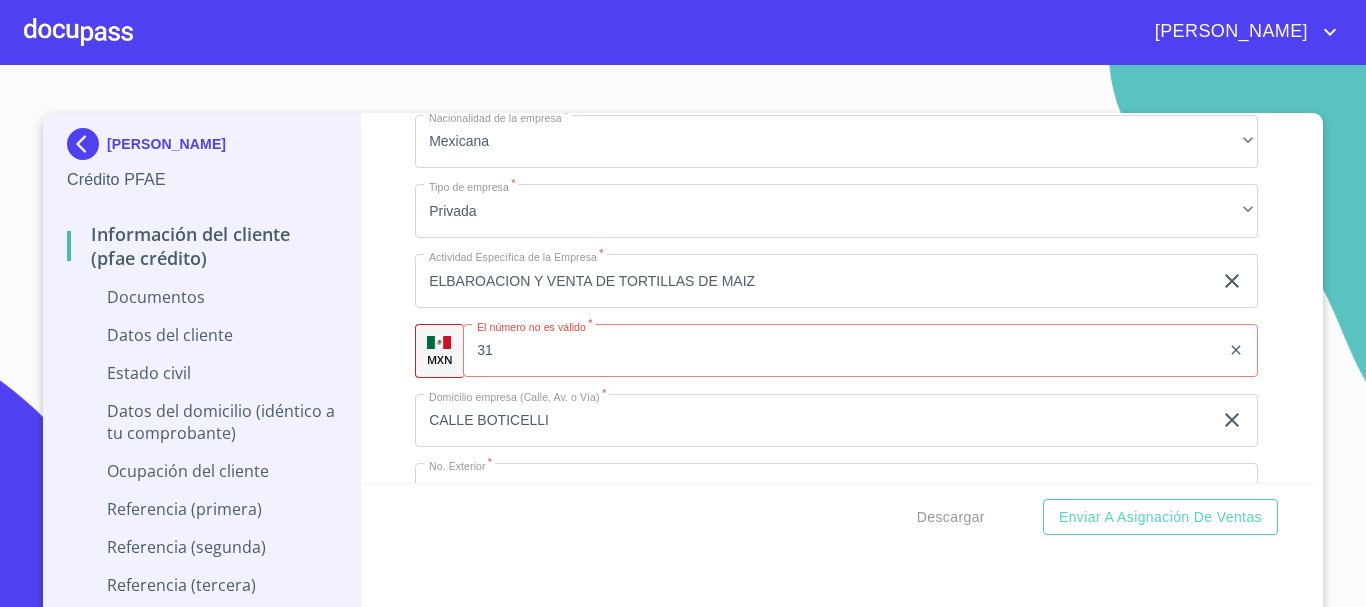 scroll, scrollTop: 4835, scrollLeft: 0, axis: vertical 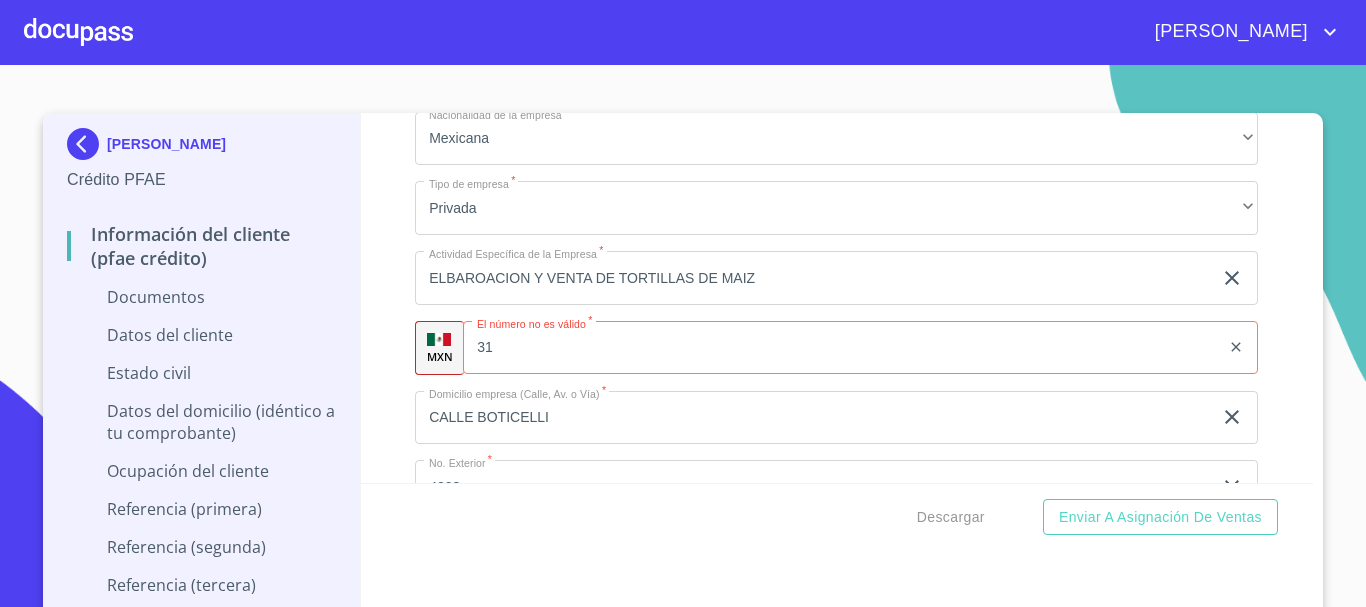 click on "31" 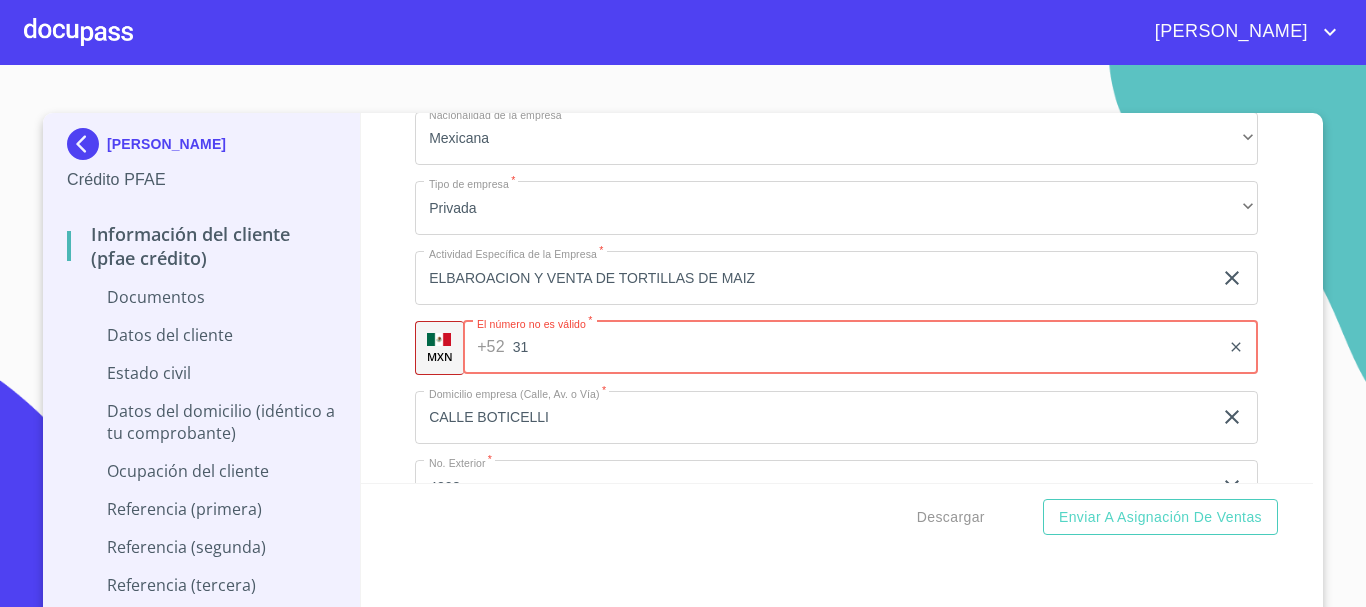 type on "3" 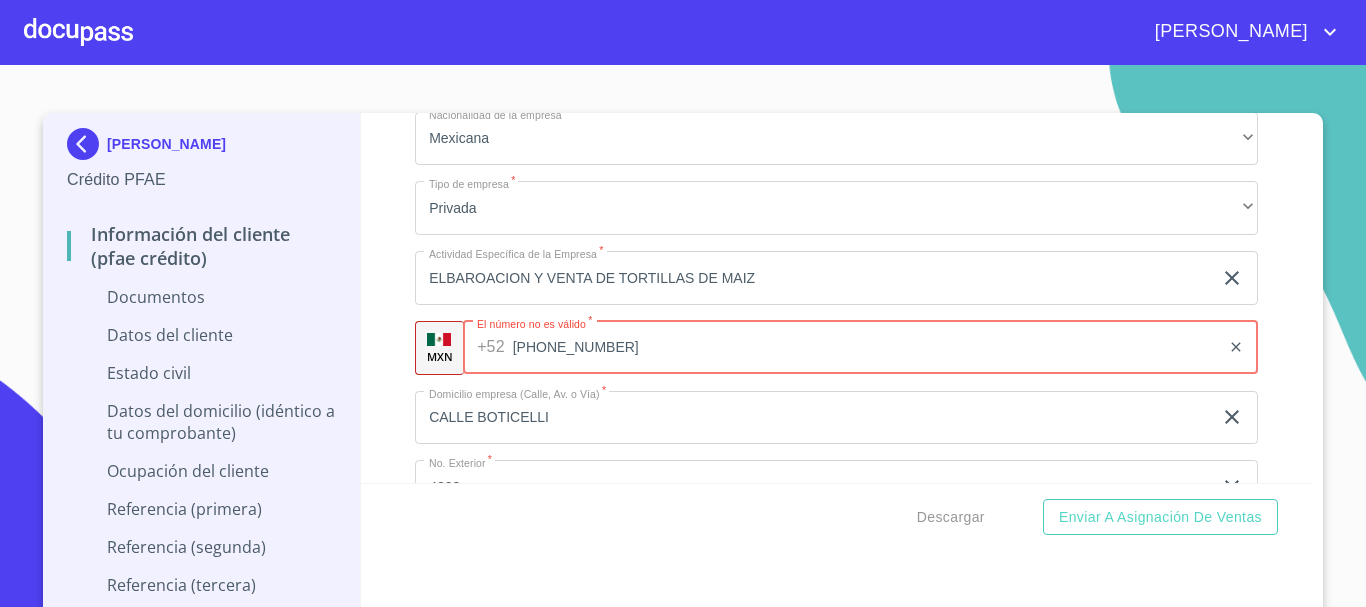 type on "[PHONE_NUMBER]" 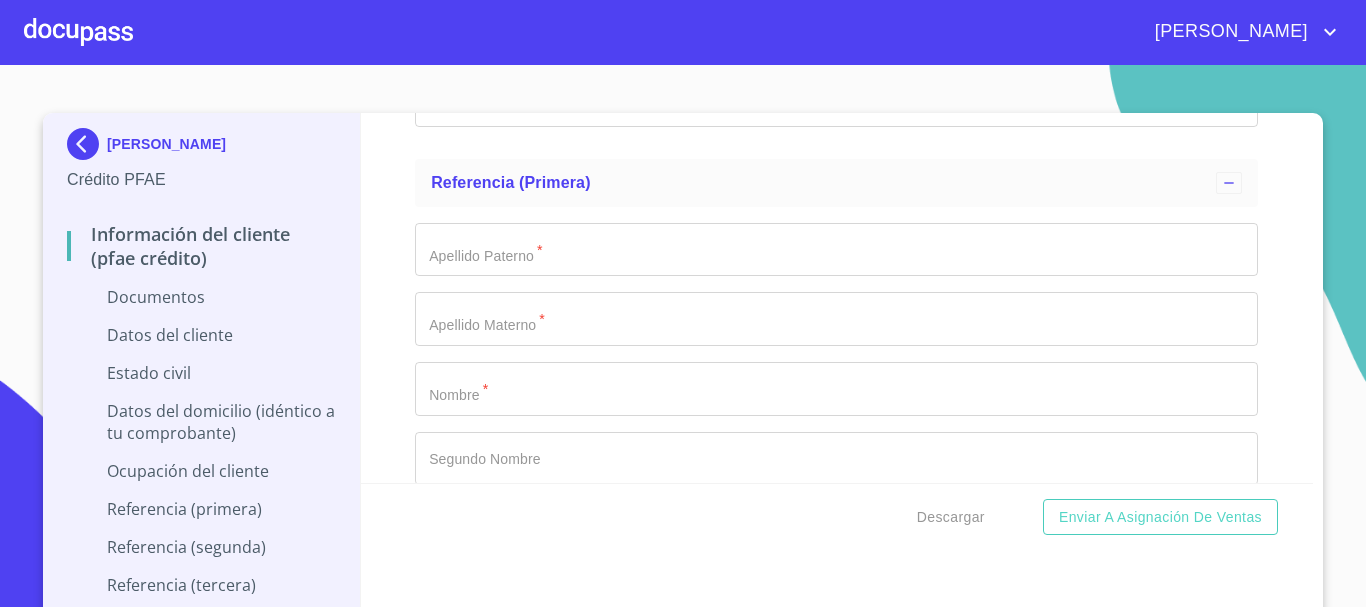 scroll, scrollTop: 5848, scrollLeft: 0, axis: vertical 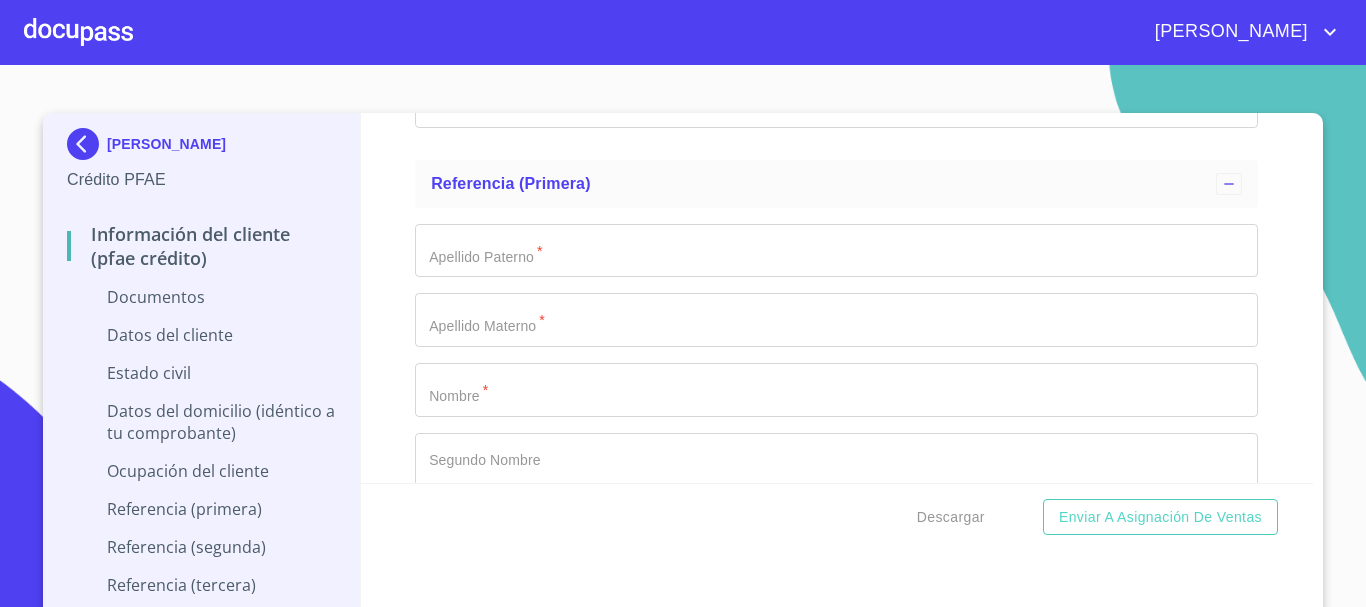 click on "Documento de identificación   *" at bounding box center (813, -3203) 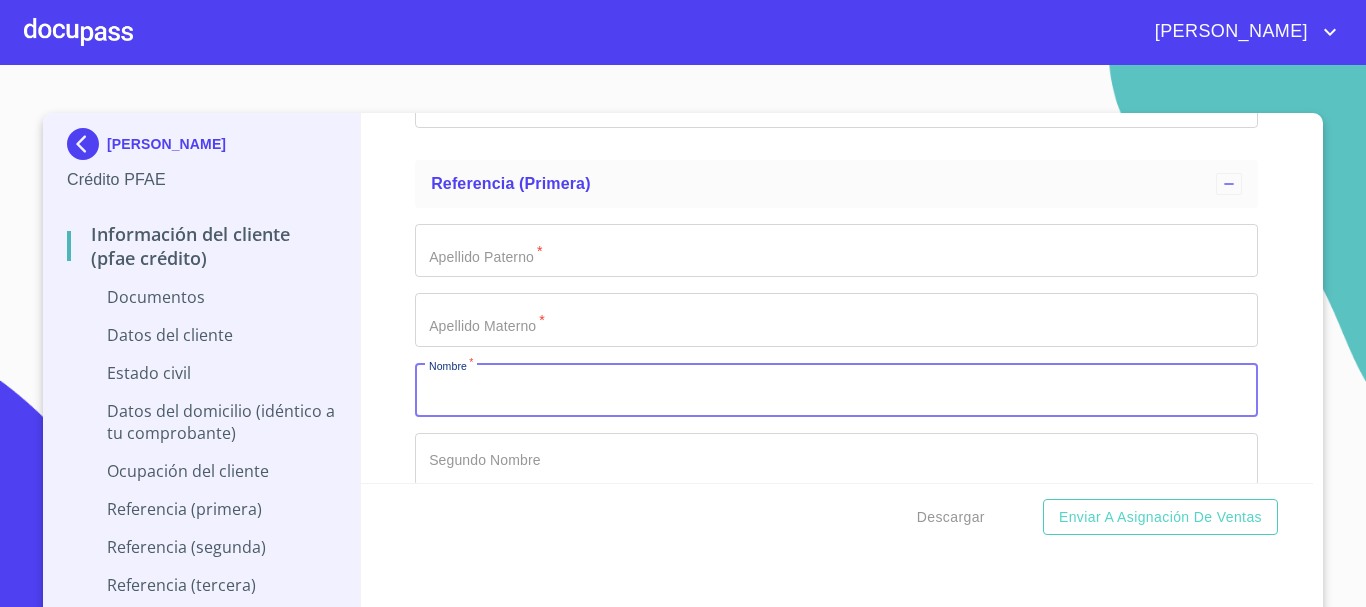type on "M" 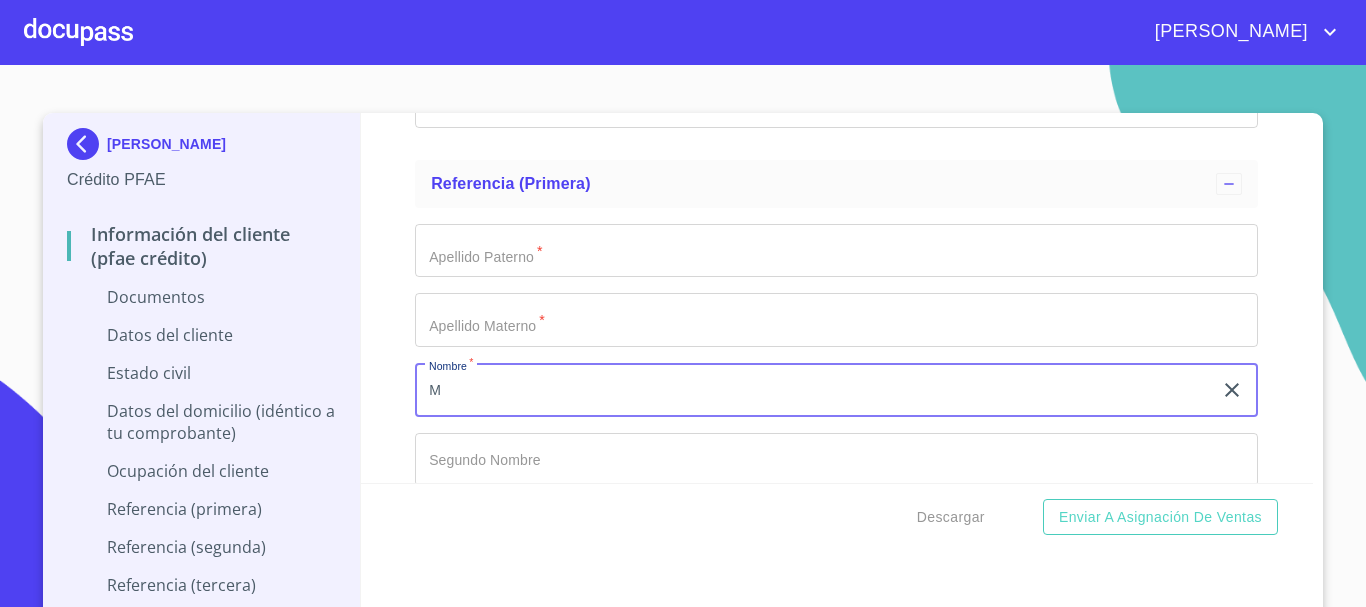 type 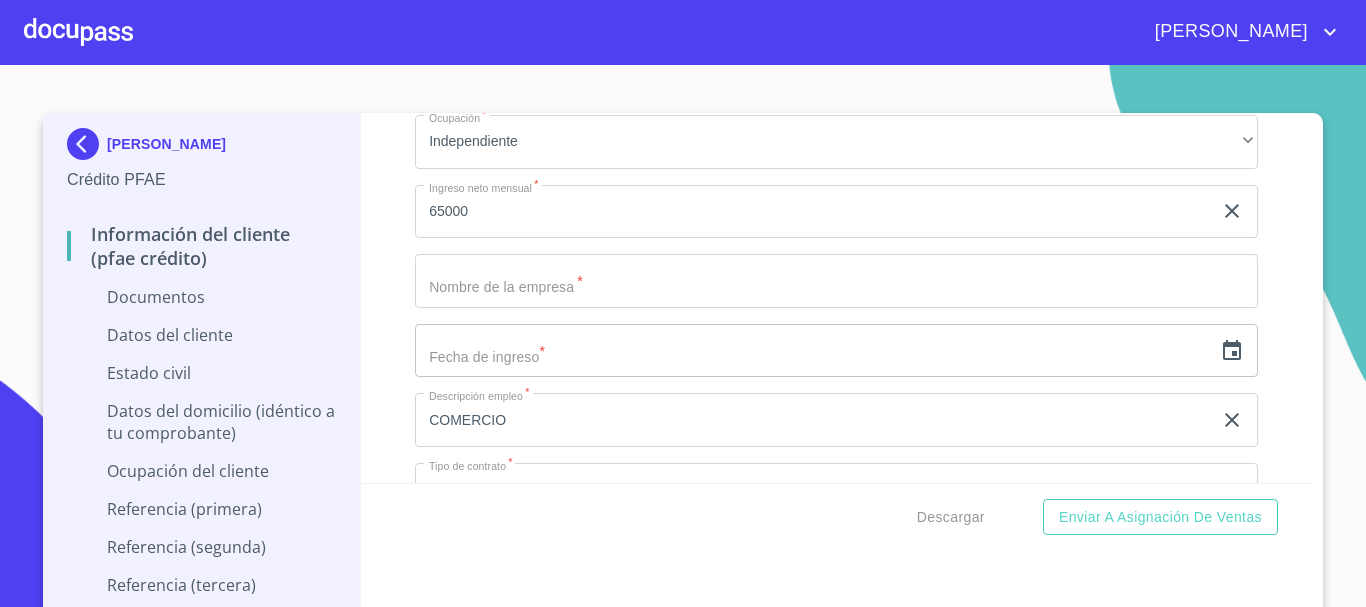 scroll, scrollTop: 4448, scrollLeft: 0, axis: vertical 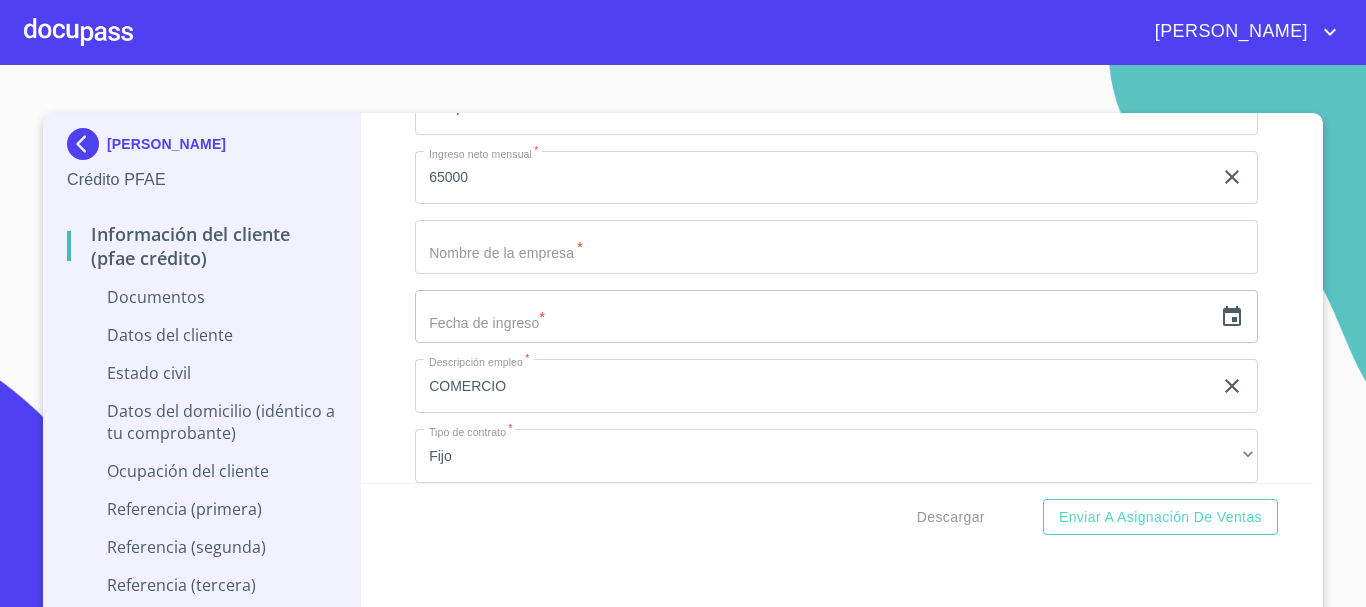 click on "Documento de identificación   *" at bounding box center [813, -1803] 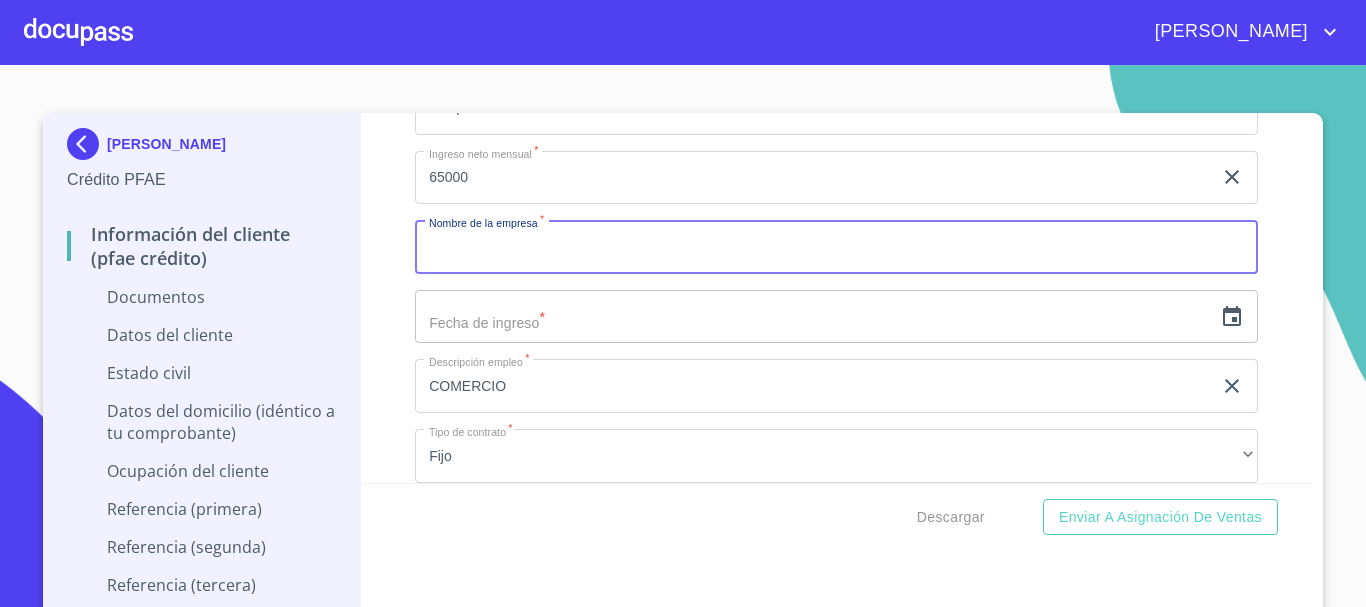 paste on "TORTILLERIA LA MEXICANA" 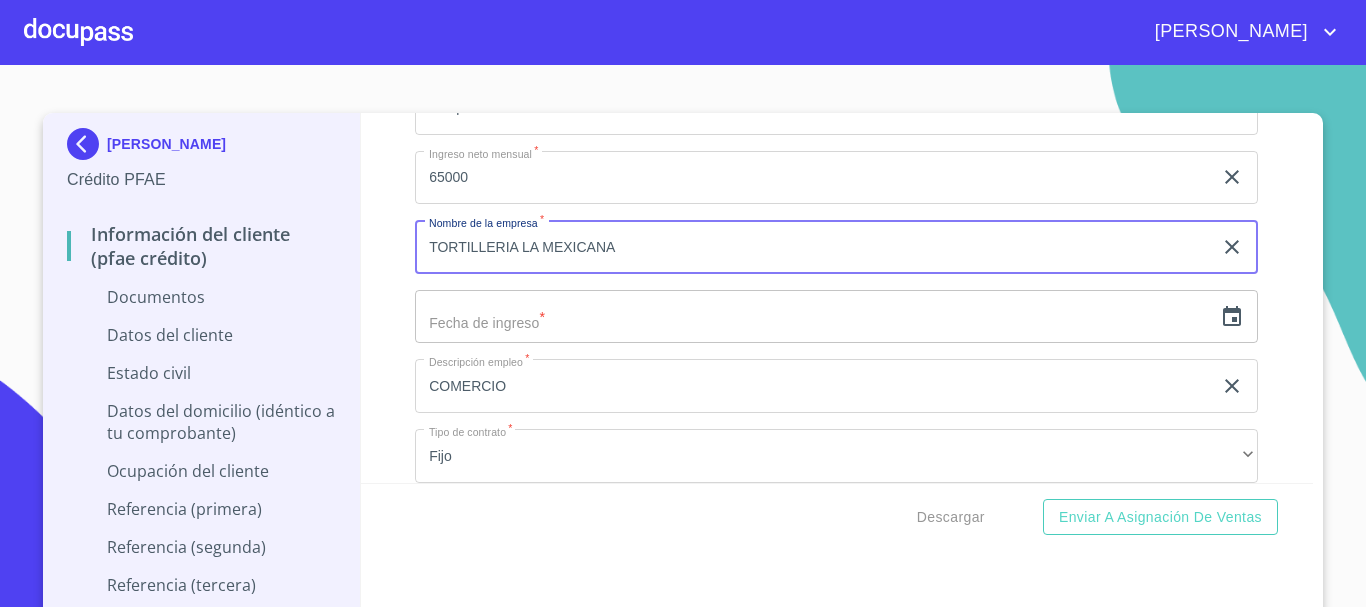 type on "TORTILLERIA LA MEXICANA" 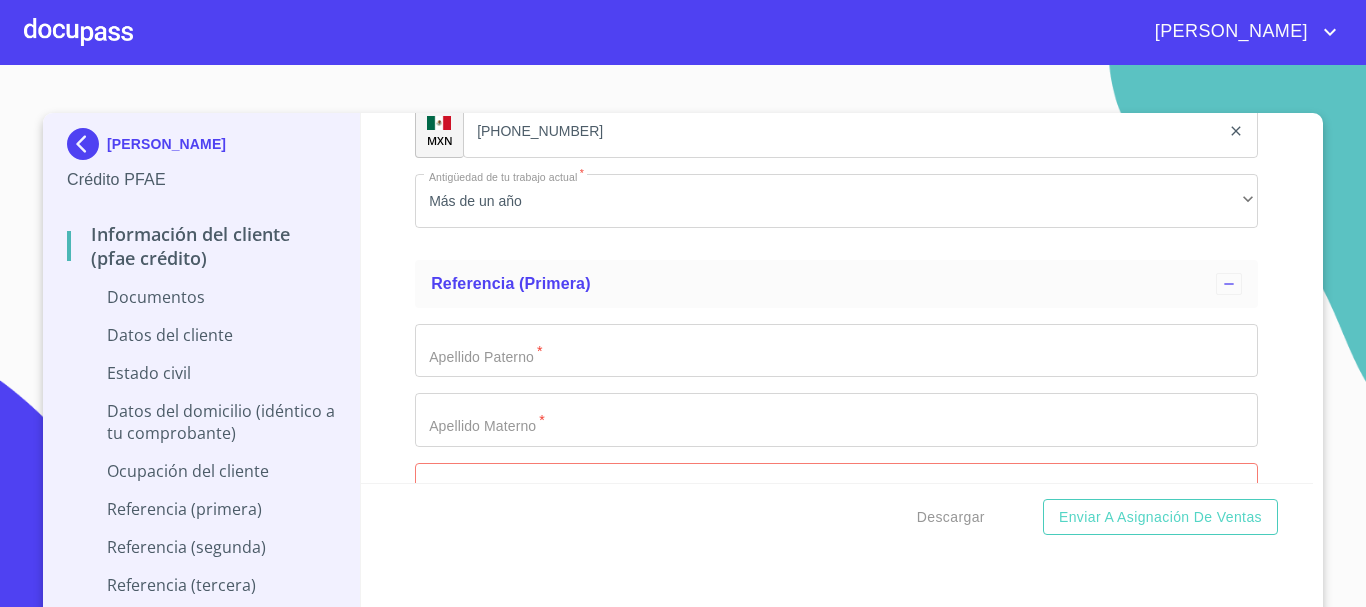 scroll, scrollTop: 5948, scrollLeft: 0, axis: vertical 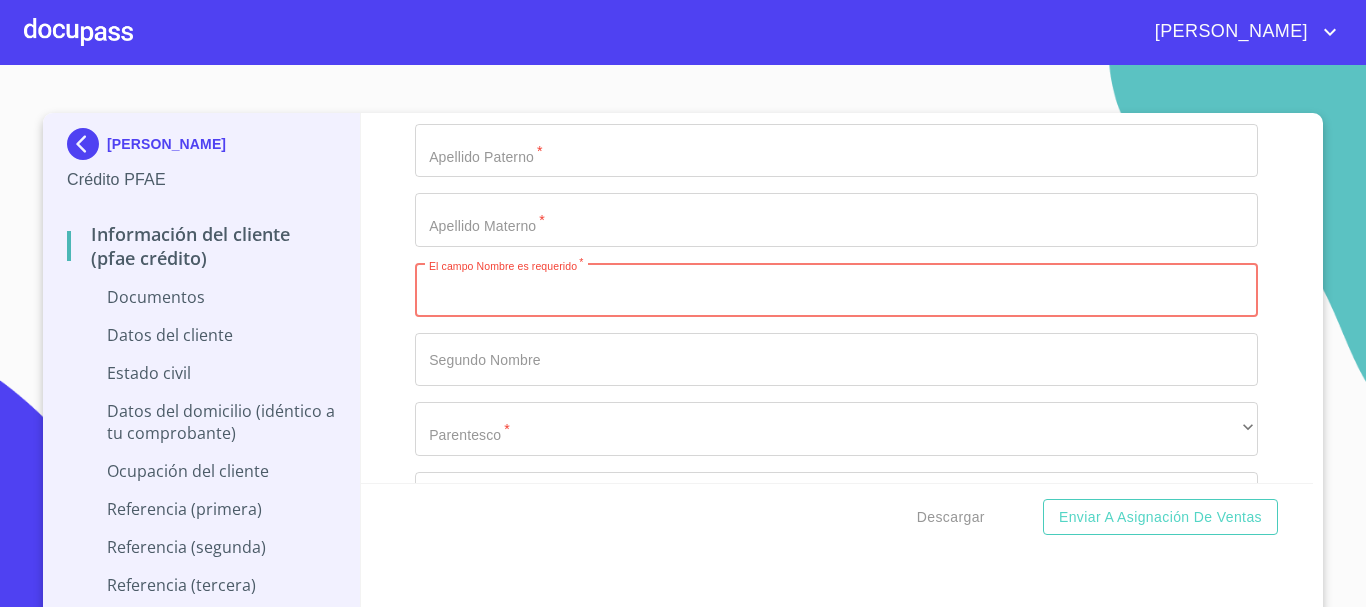 click on "Documento de identificación   *" at bounding box center (836, 290) 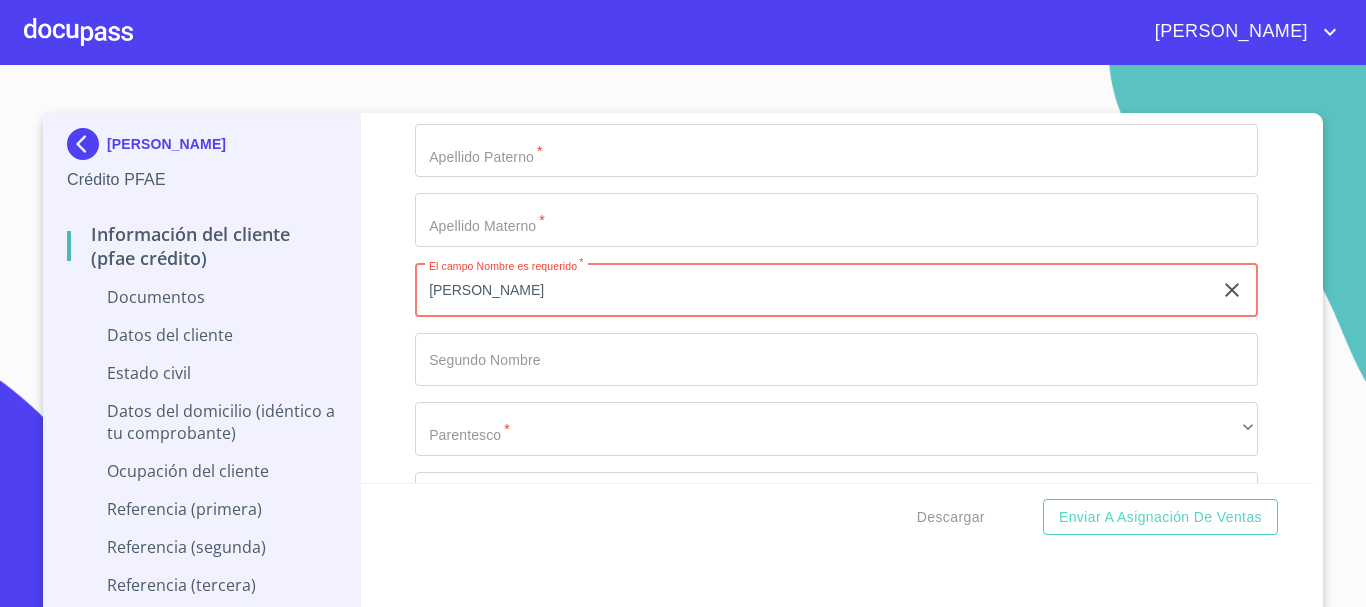 type on "[PERSON_NAME]" 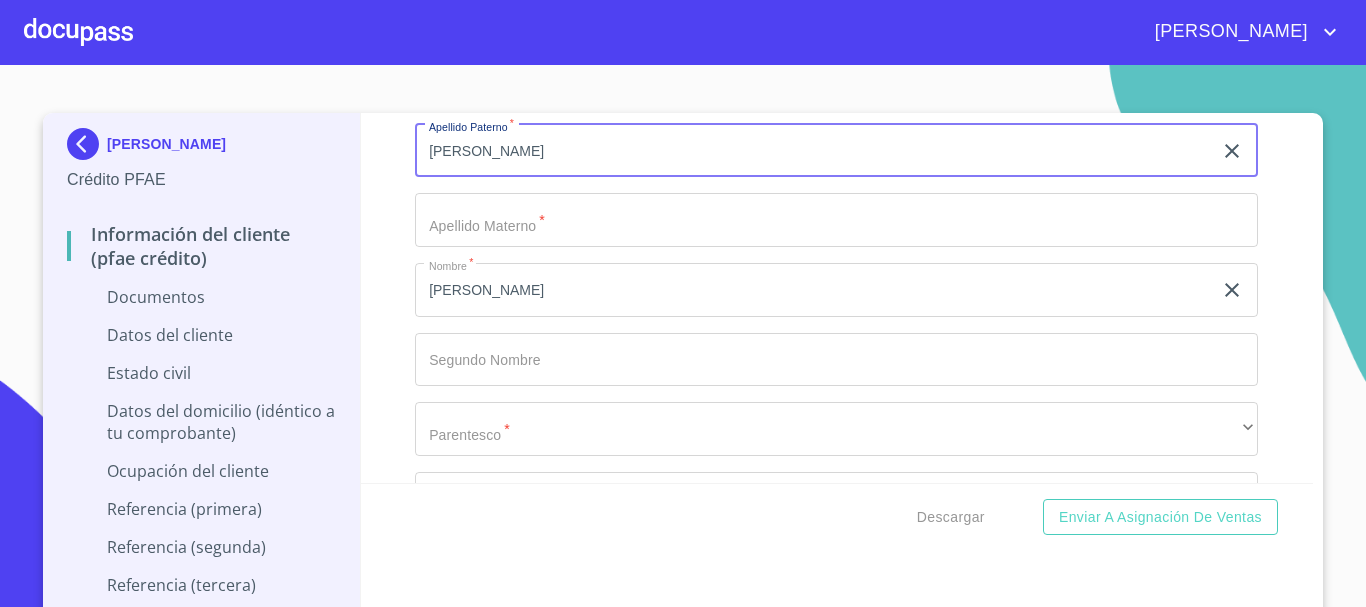 type on "[PERSON_NAME]" 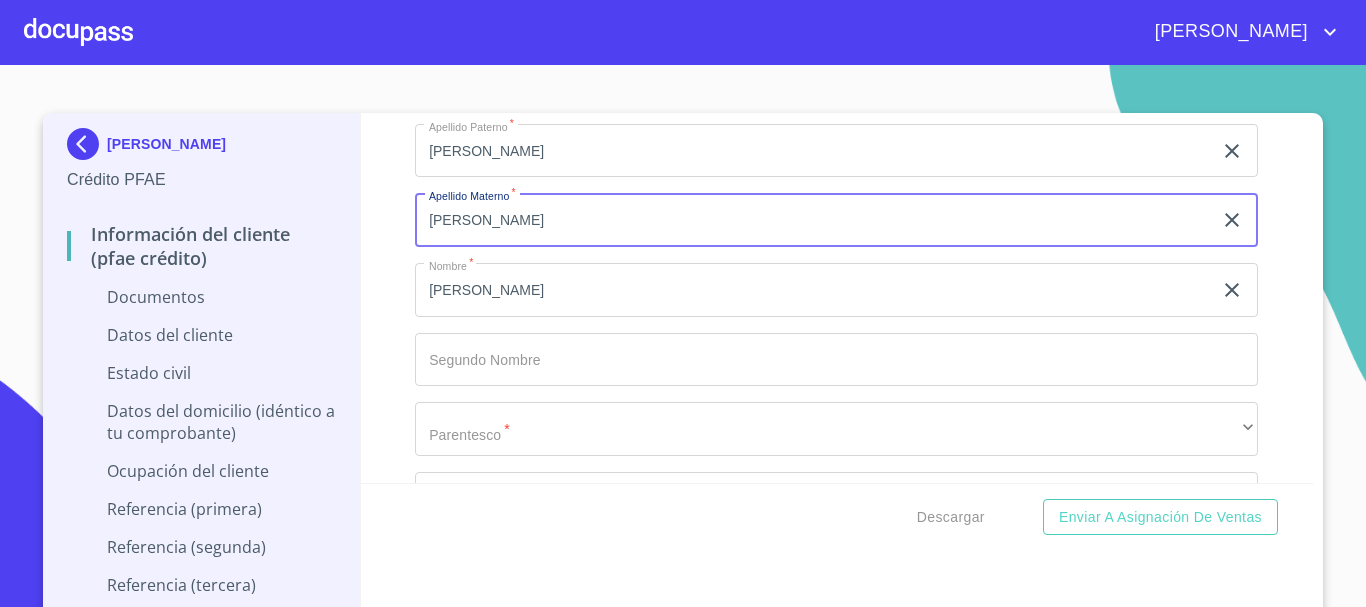 type on "[PERSON_NAME]" 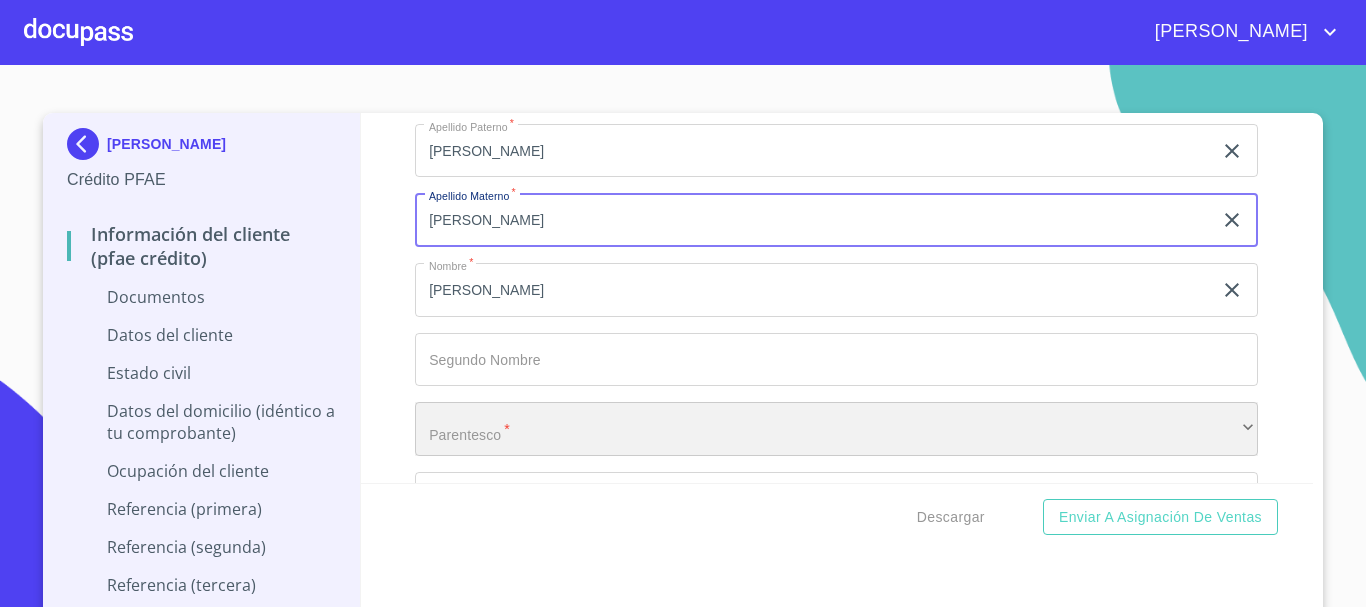 click on "​" at bounding box center (836, 429) 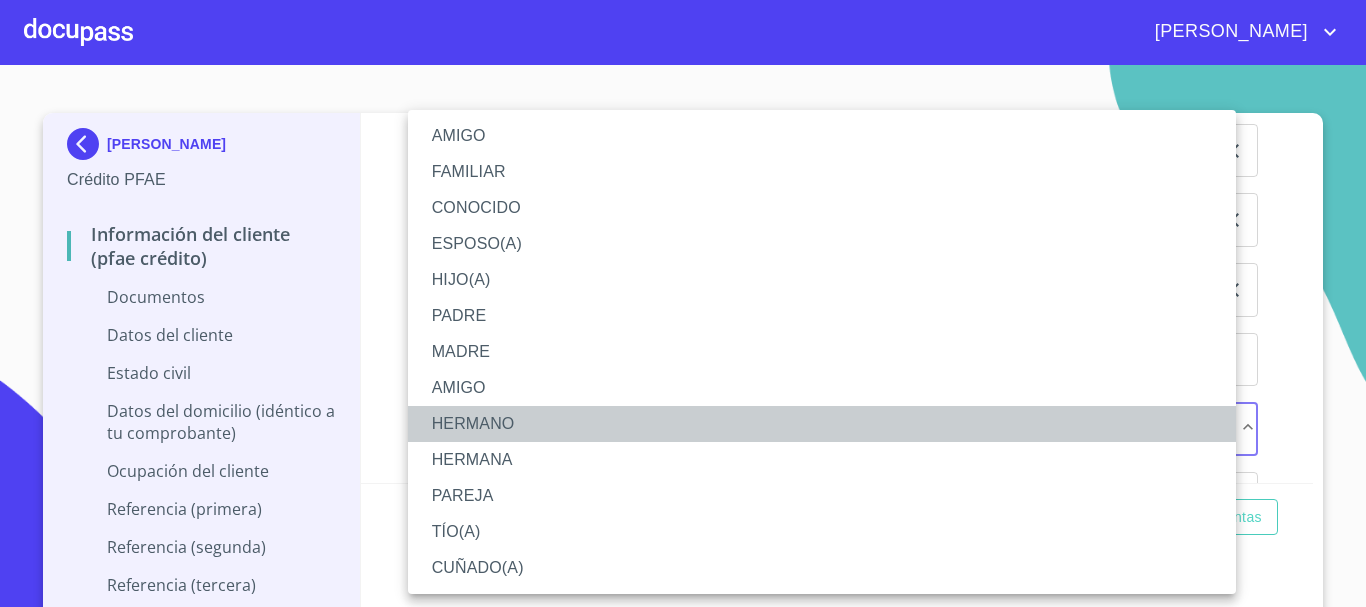 click on "HERMANO" at bounding box center (822, 424) 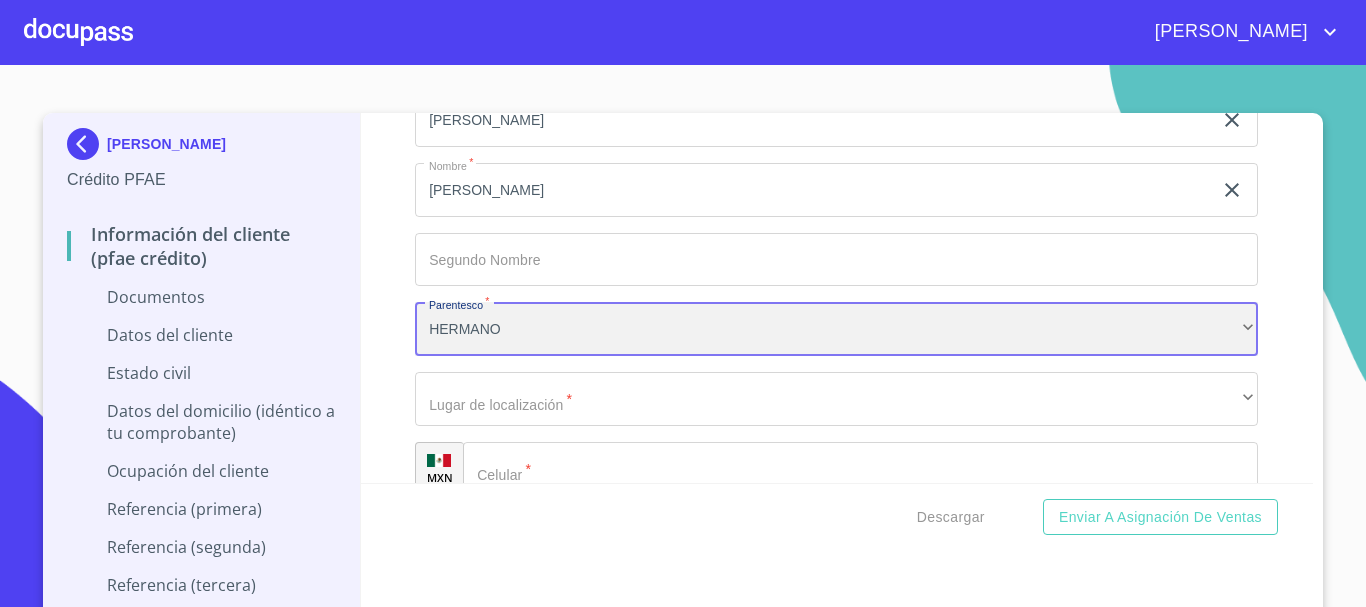 scroll, scrollTop: 6248, scrollLeft: 0, axis: vertical 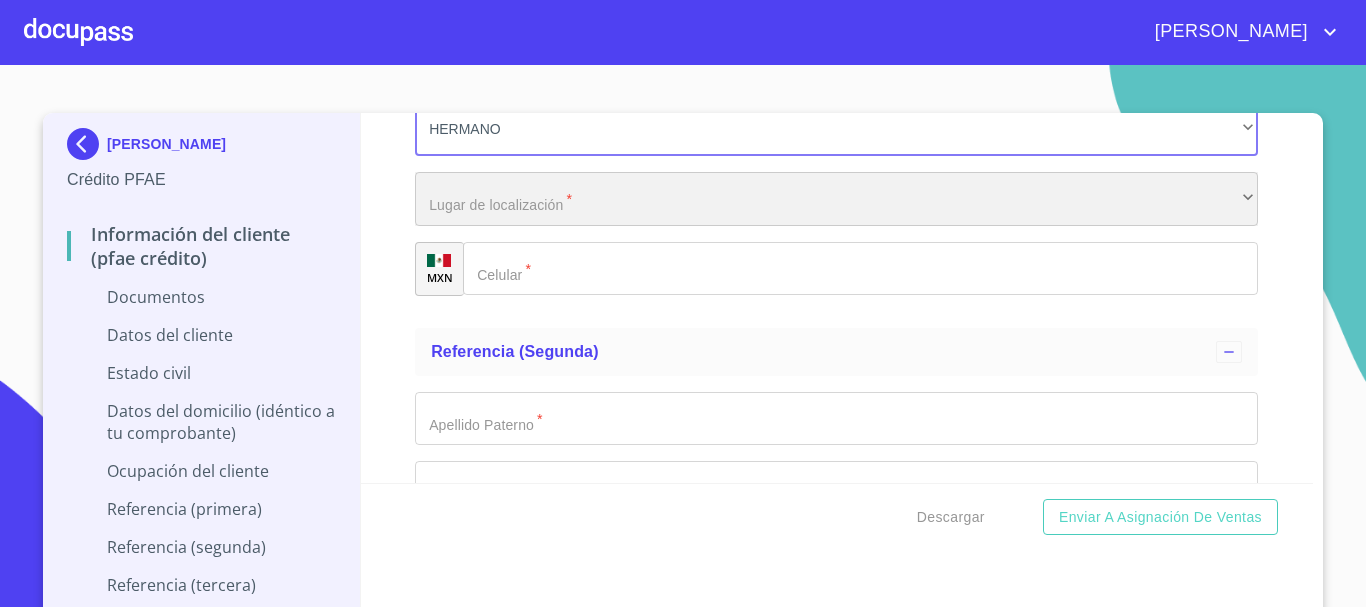 click on "​" at bounding box center (836, 199) 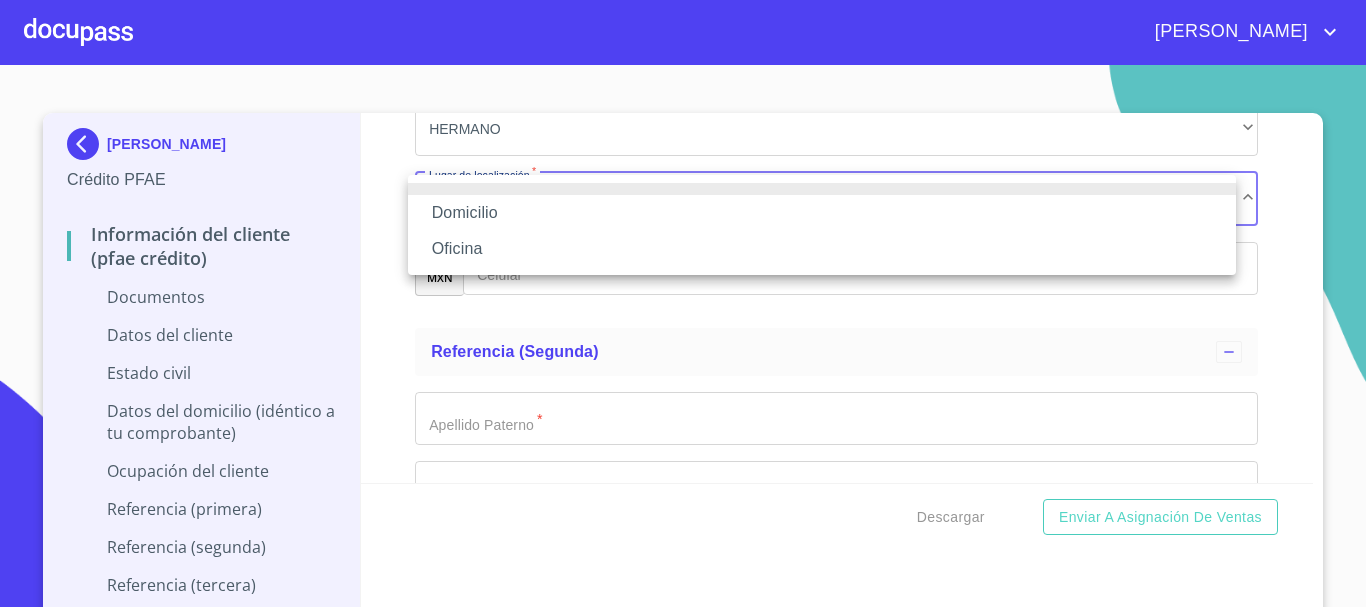 click on "Domicilio" at bounding box center [822, 213] 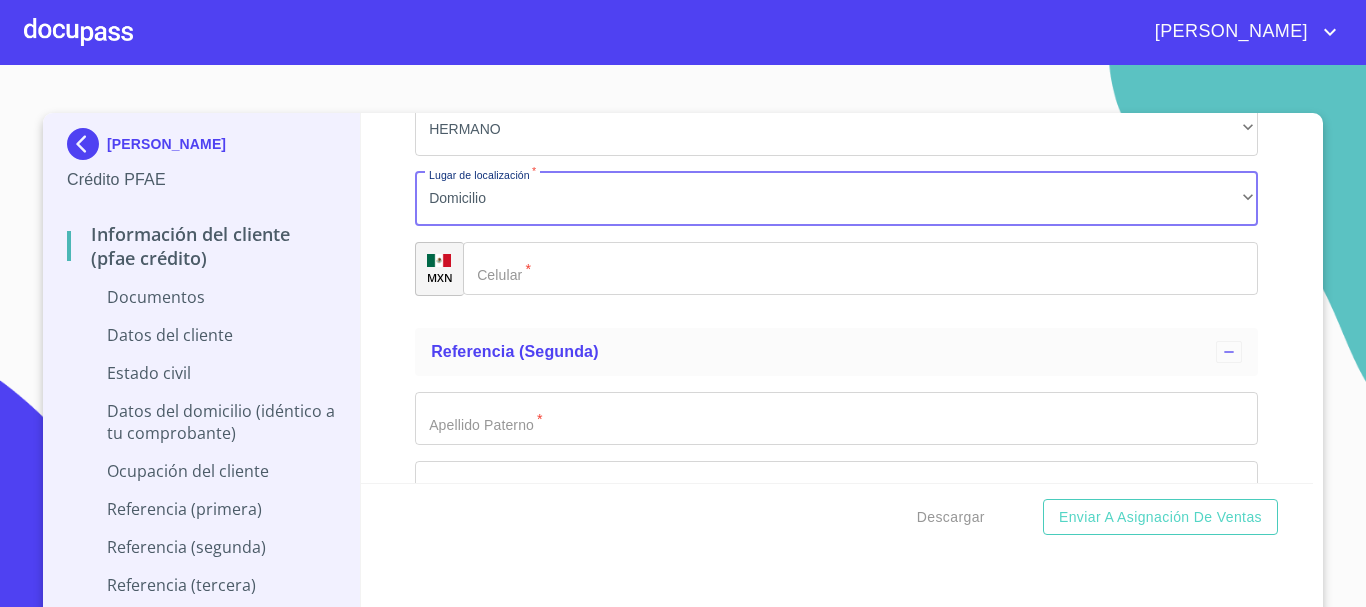 click on "Domicilio Oficina" at bounding box center (683, 303) 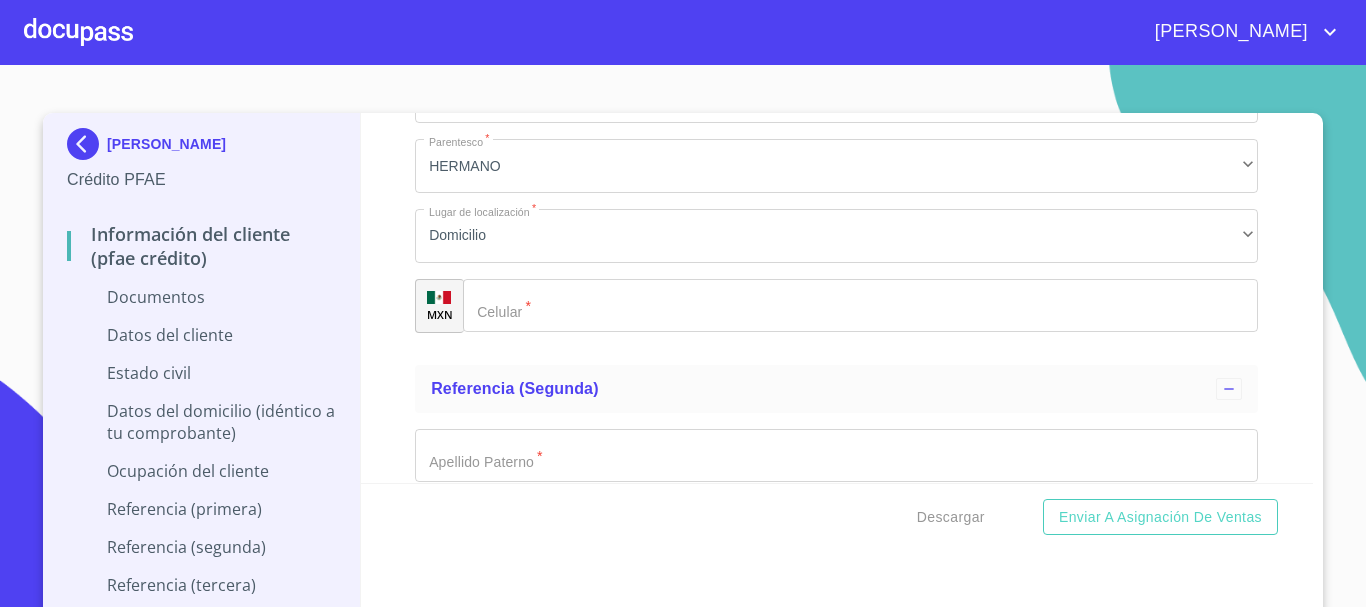 scroll, scrollTop: 6248, scrollLeft: 0, axis: vertical 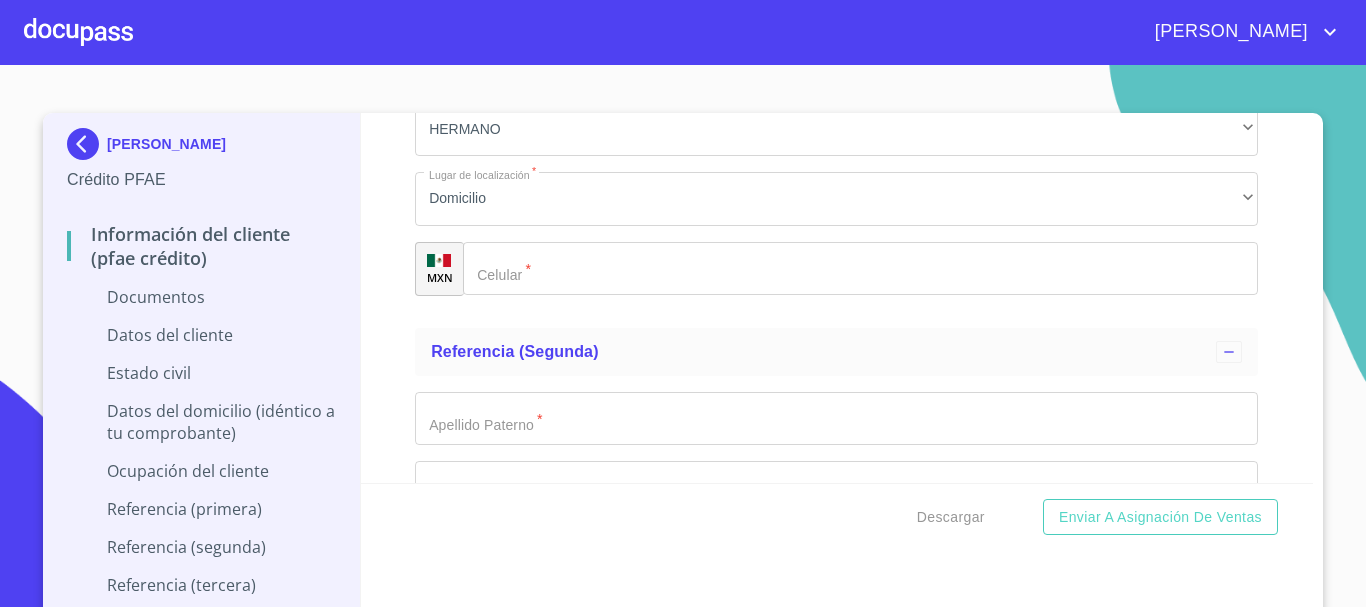 click on "Documento de identificación   *" 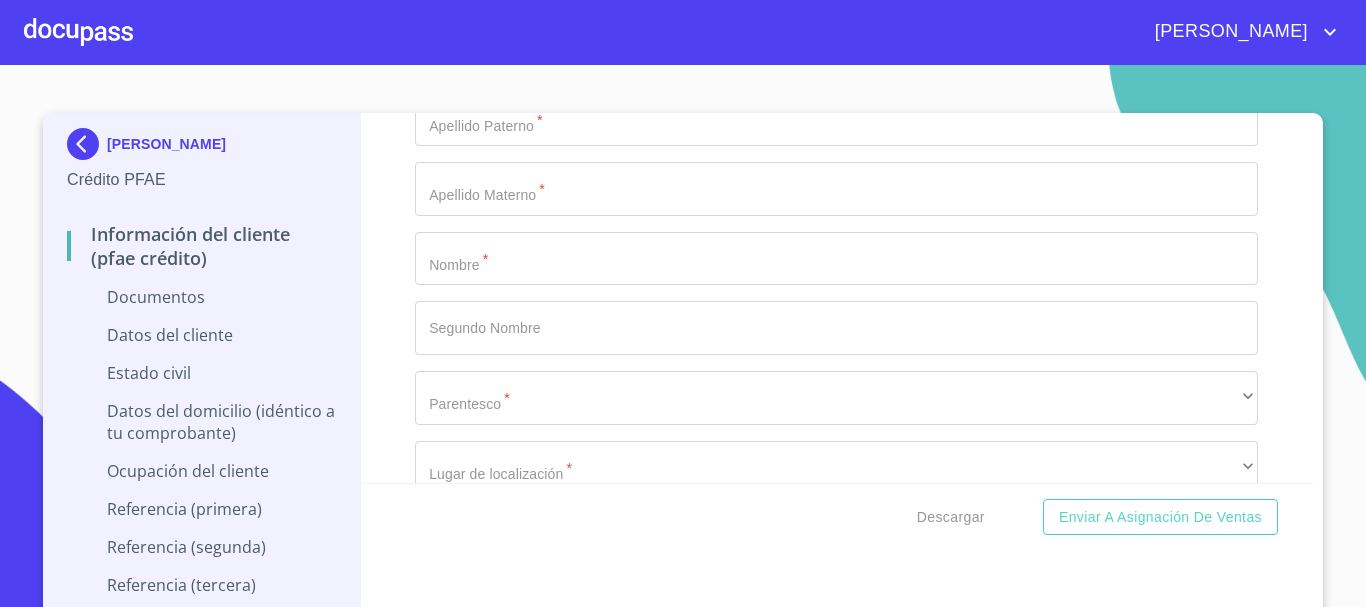 scroll, scrollTop: 6548, scrollLeft: 0, axis: vertical 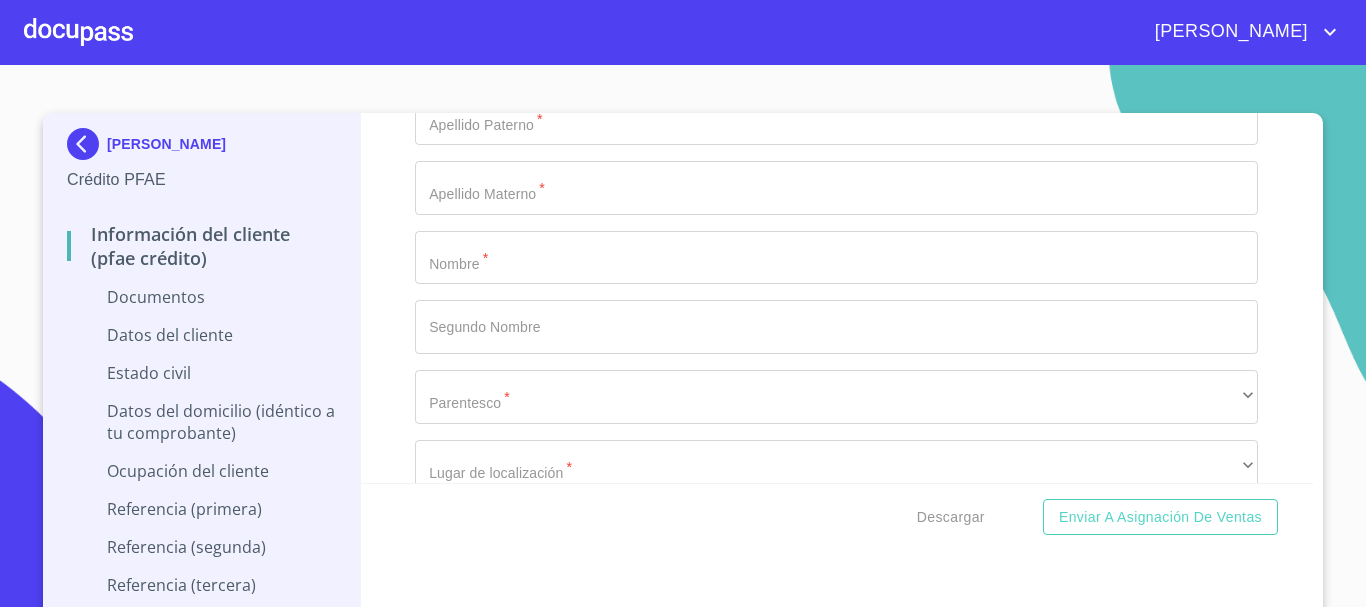 type on "[PHONE_NUMBER]" 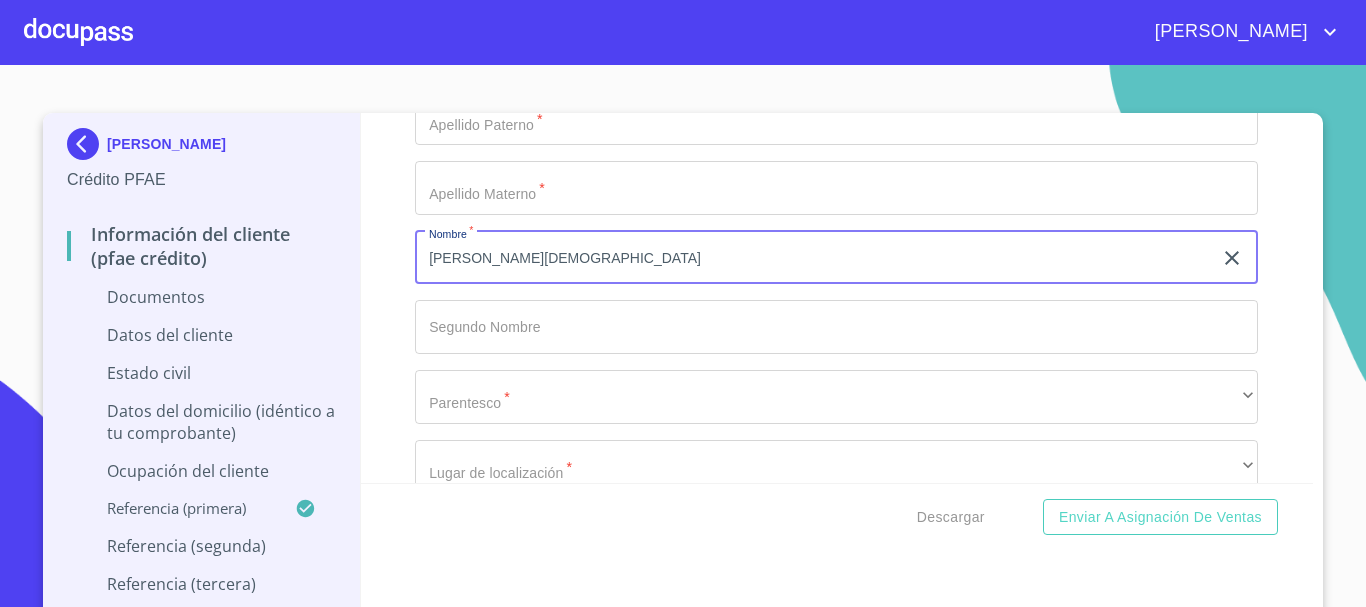 type on "[PERSON_NAME][DEMOGRAPHIC_DATA]" 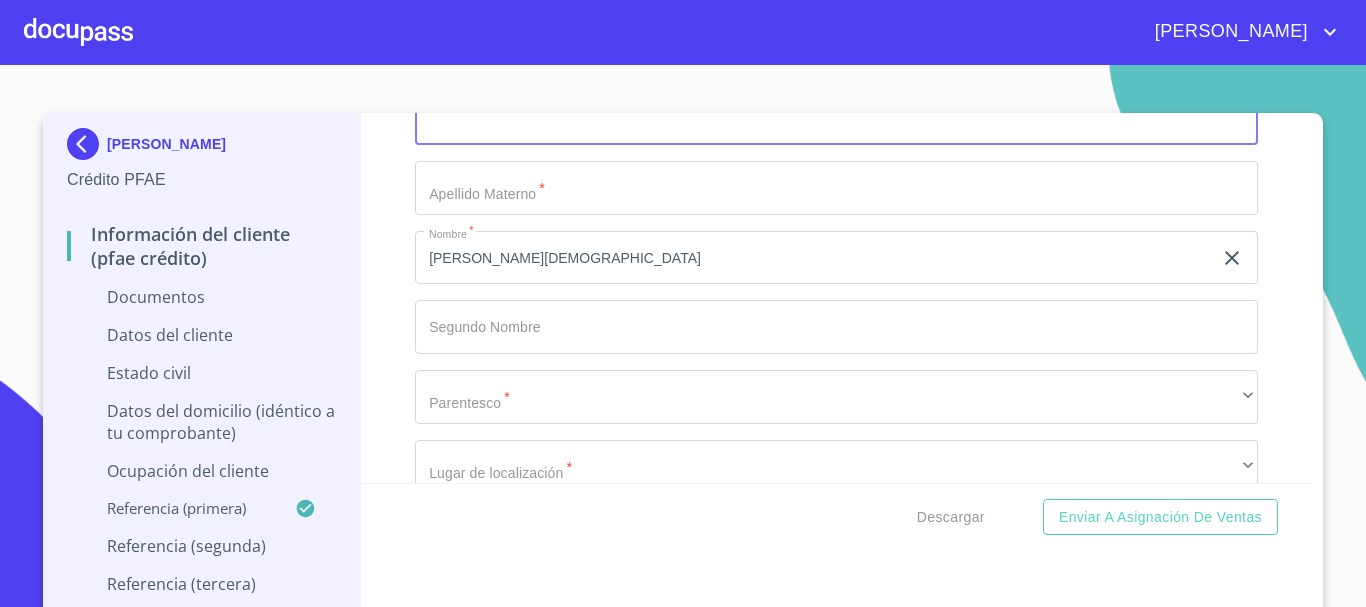 scroll, scrollTop: 6448, scrollLeft: 0, axis: vertical 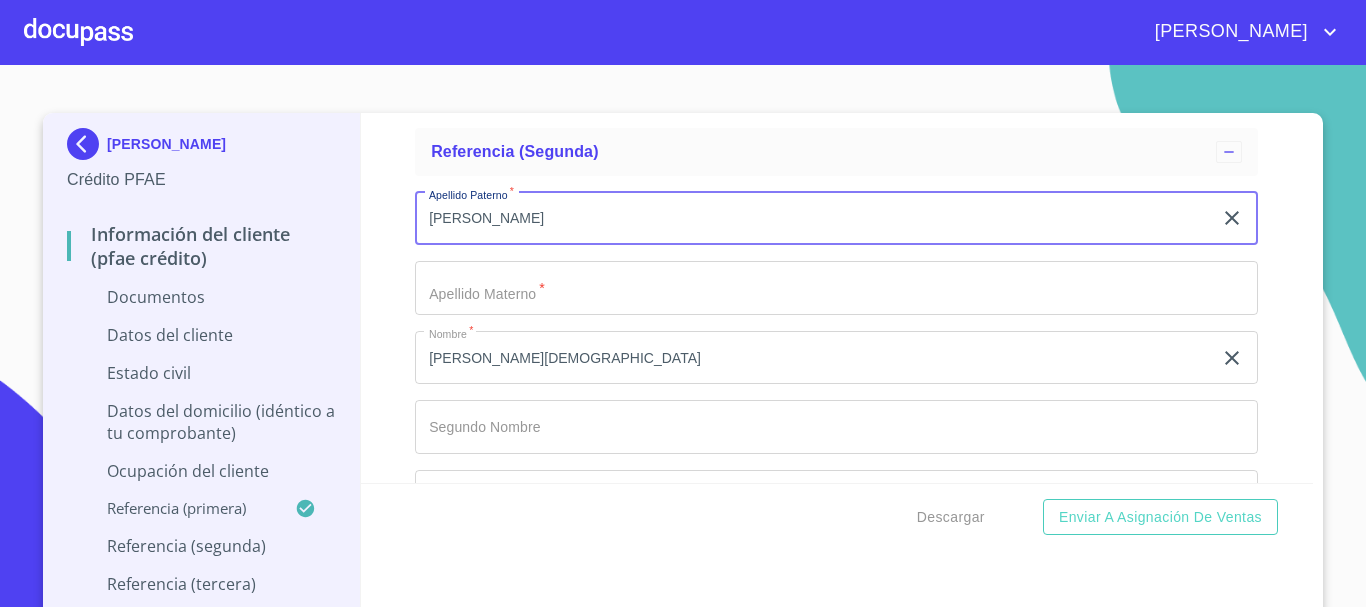 type on "[PERSON_NAME]" 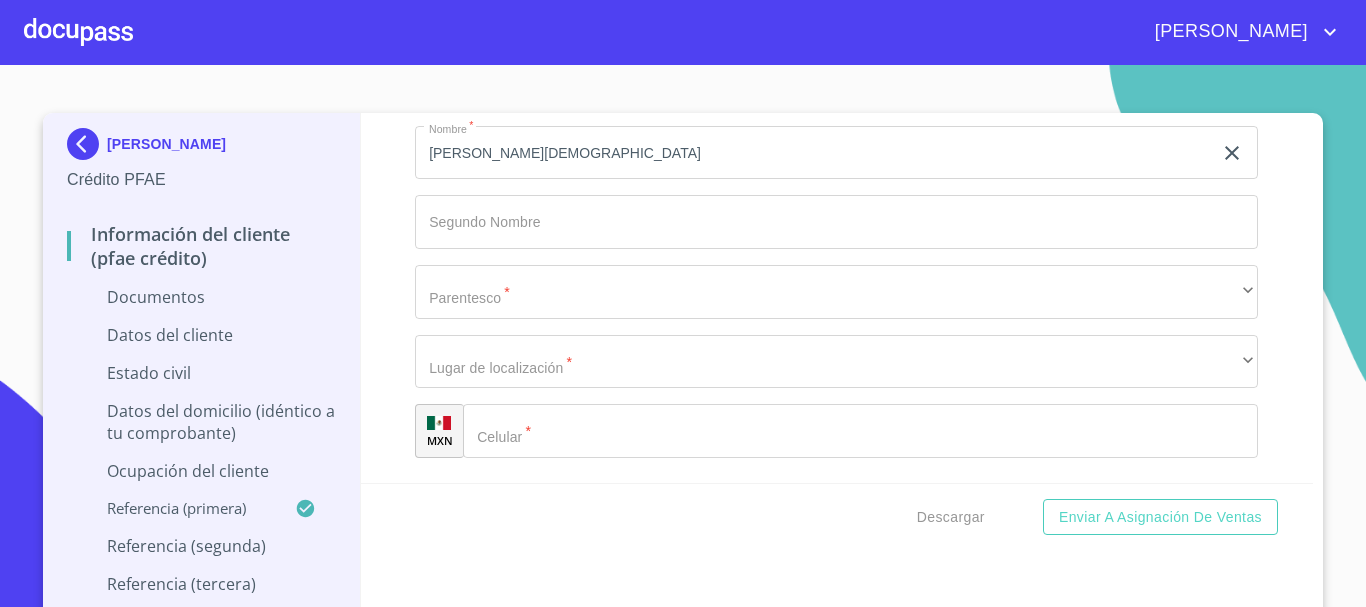 scroll, scrollTop: 6748, scrollLeft: 0, axis: vertical 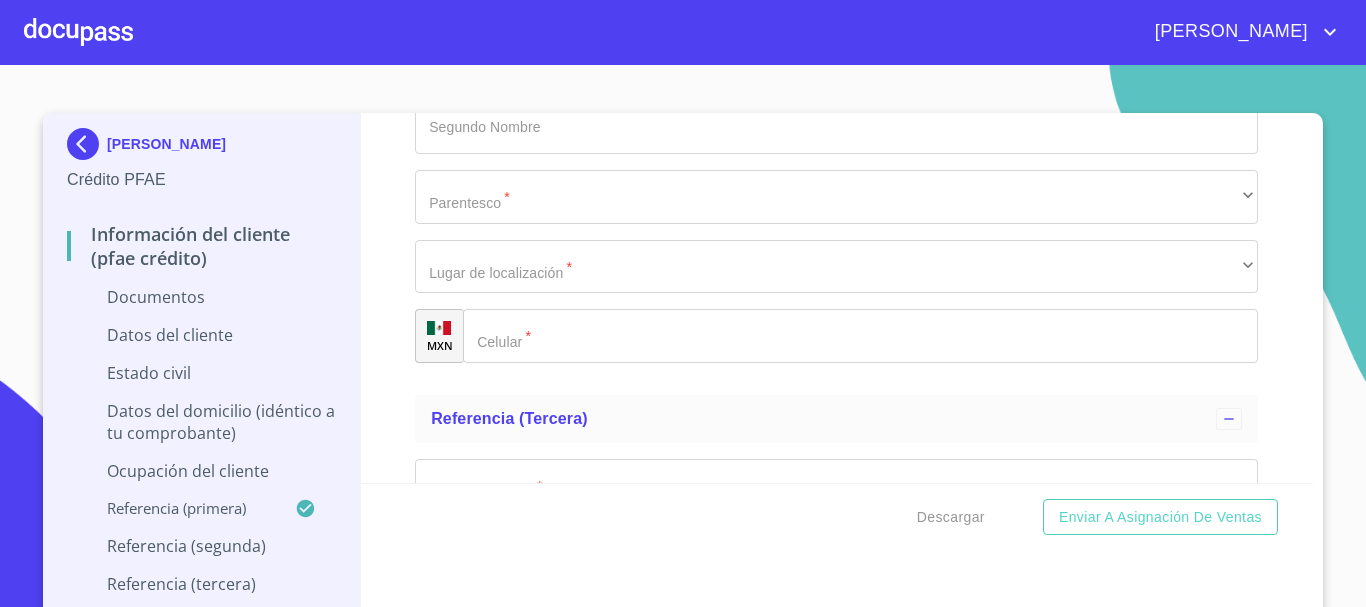 type on "[PERSON_NAME]" 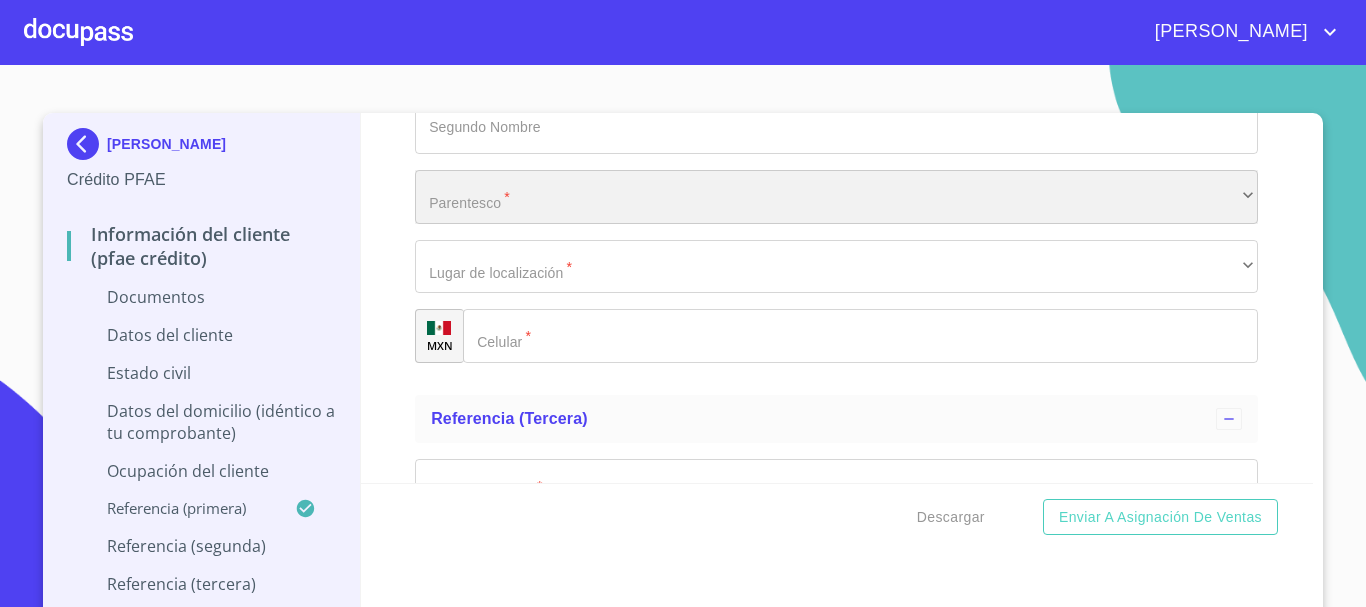 click on "​" at bounding box center [836, 197] 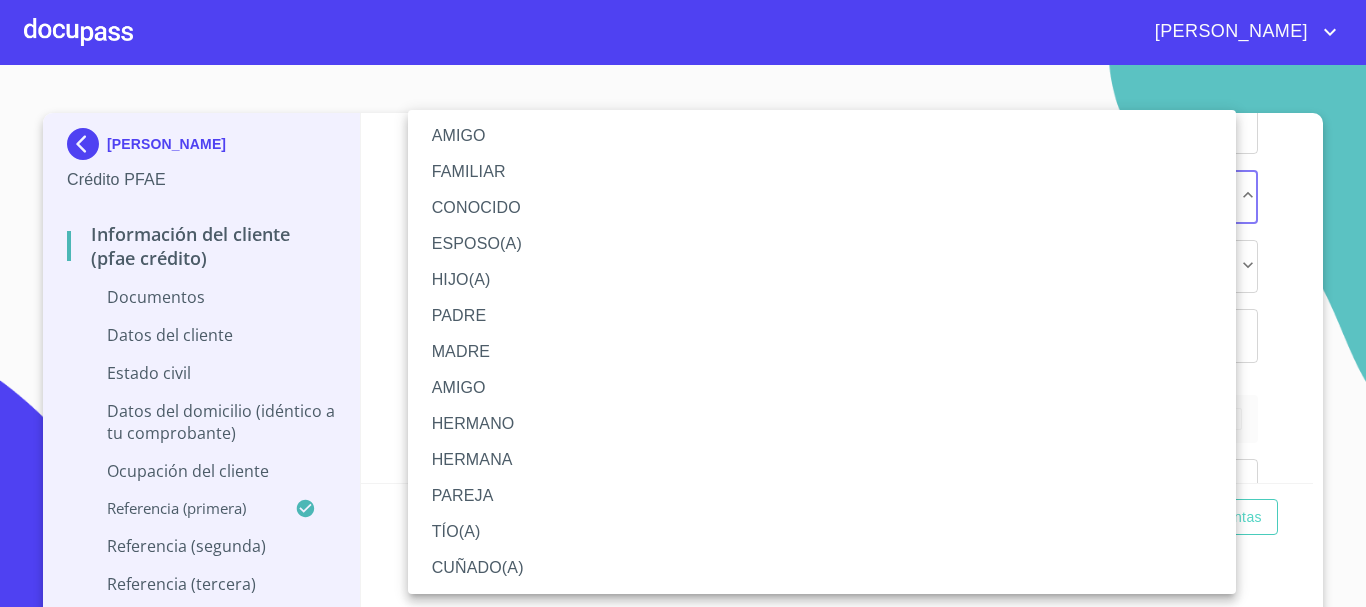 click on "HIJO(A)" at bounding box center [822, 280] 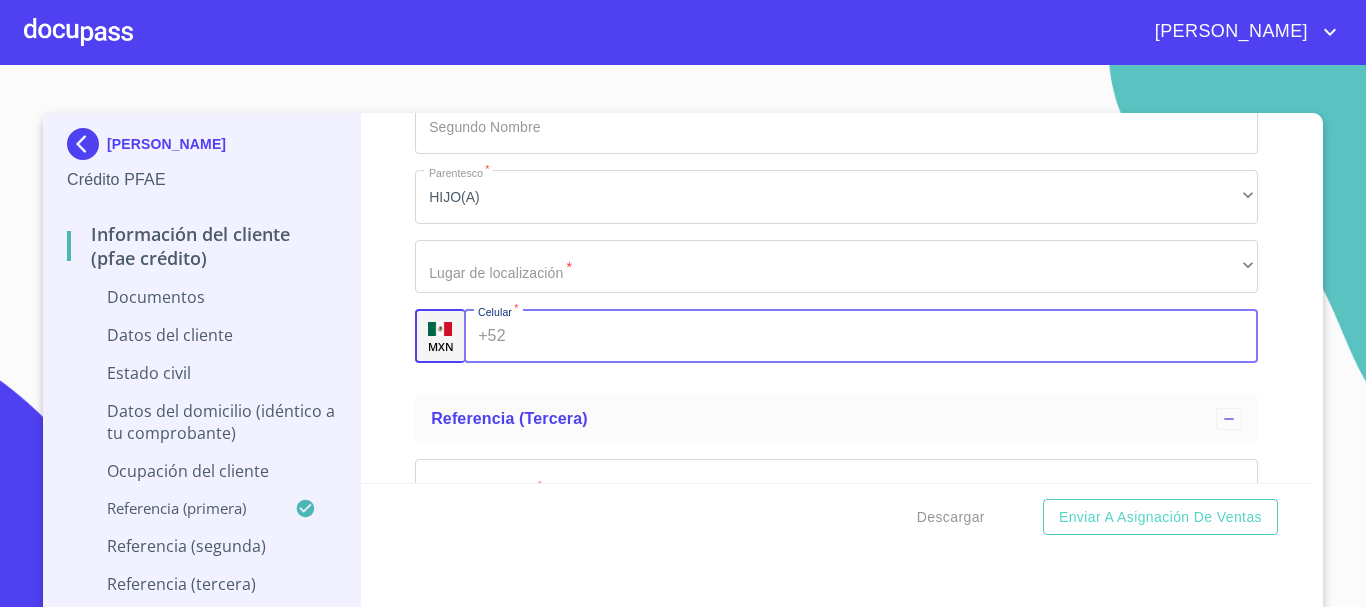 click on "Documento de identificación   *" at bounding box center [886, 336] 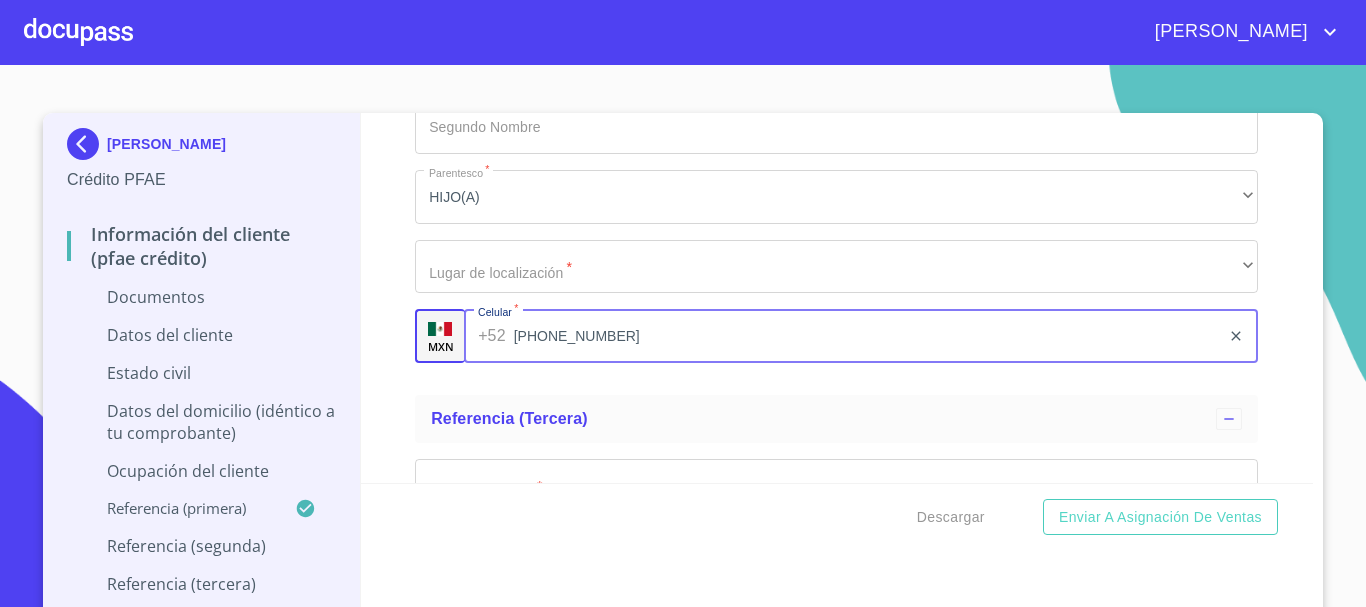 type on "[PHONE_NUMBER]" 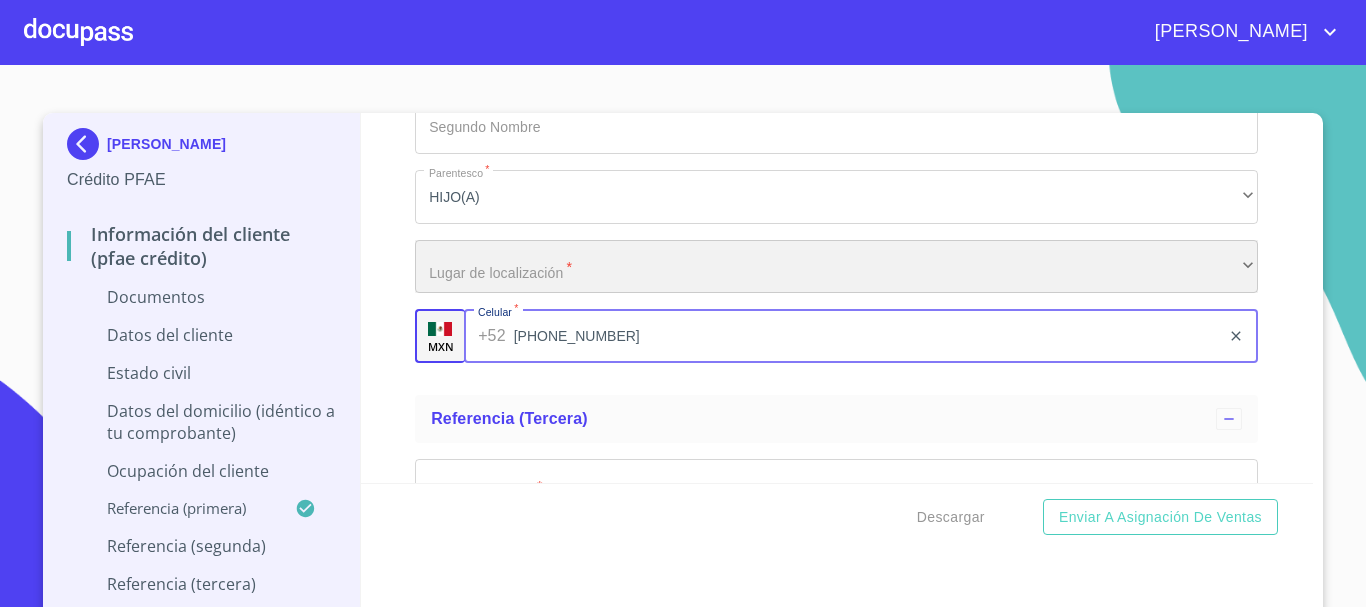 click on "​" at bounding box center (836, 267) 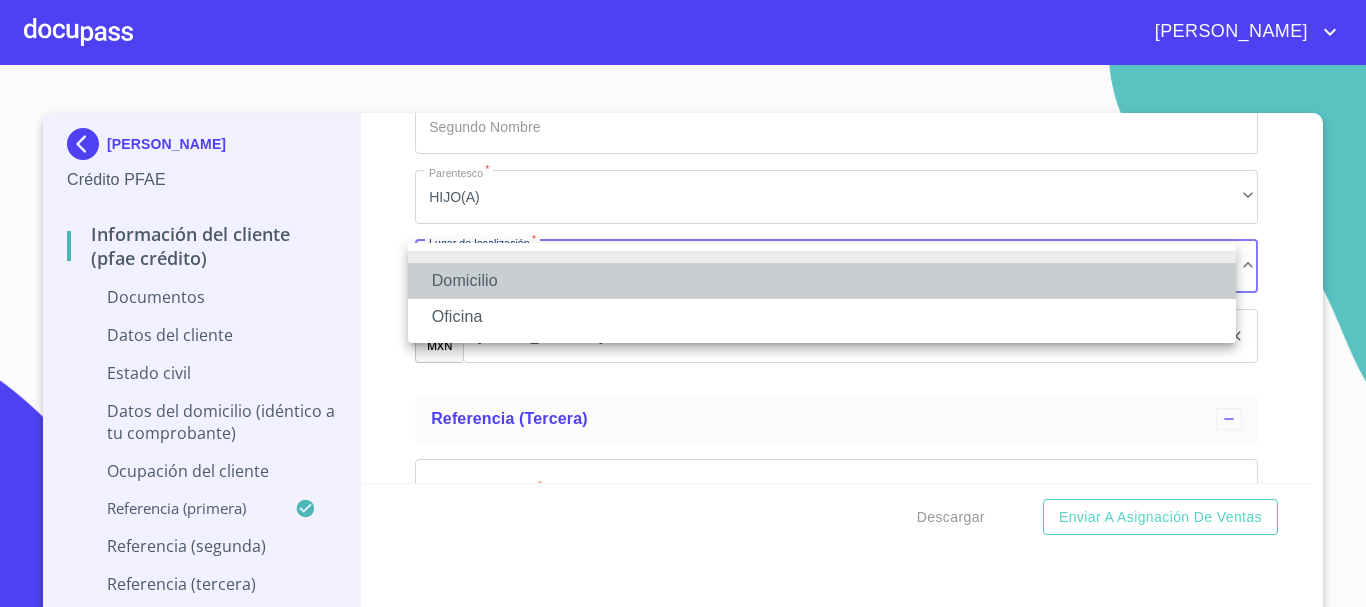 click on "Domicilio" at bounding box center [822, 281] 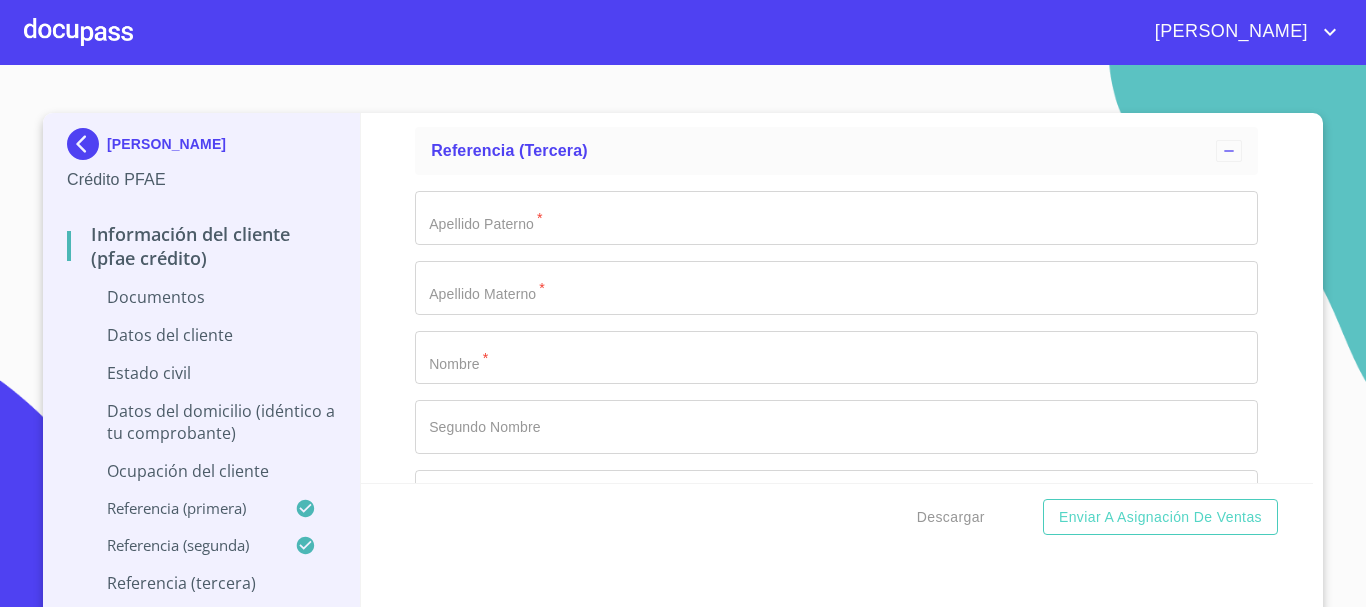 scroll, scrollTop: 7048, scrollLeft: 0, axis: vertical 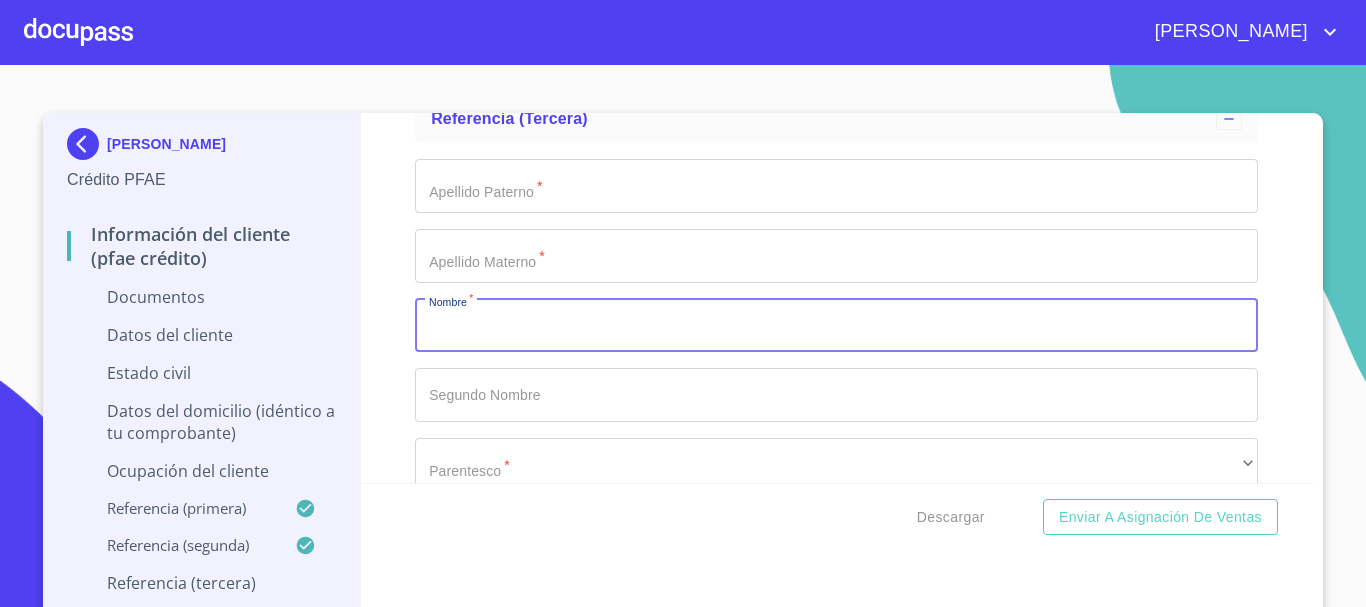 click on "Documento de identificación   *" at bounding box center (836, 326) 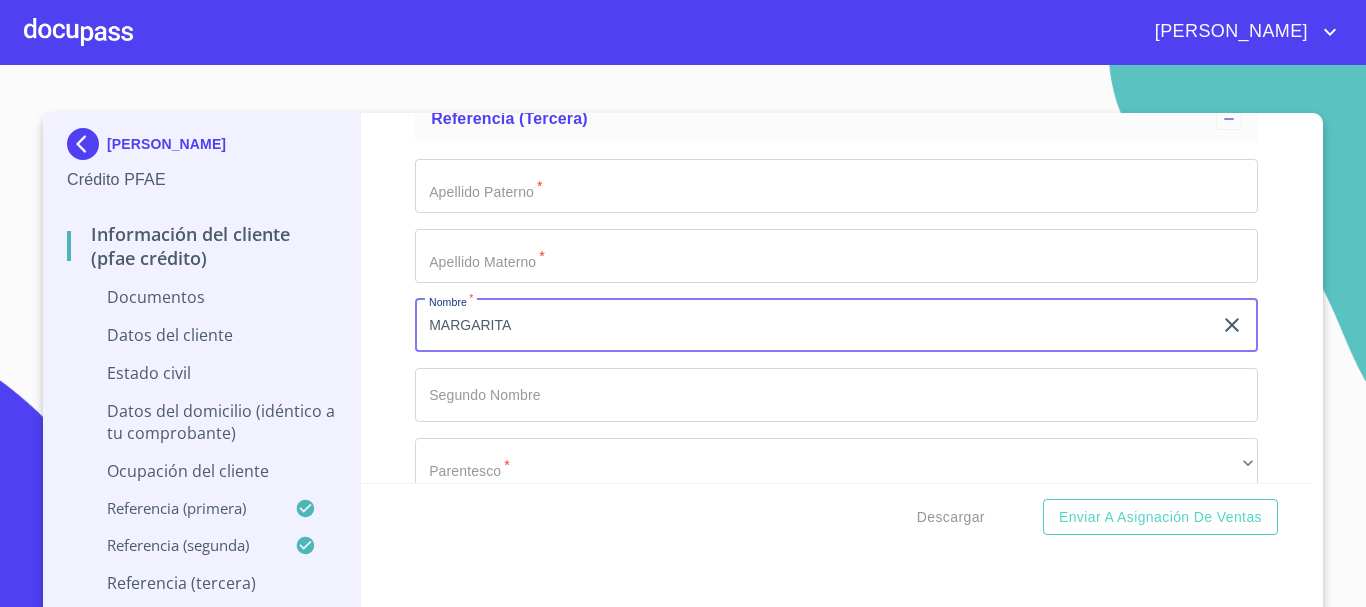 type on "MARGARITA" 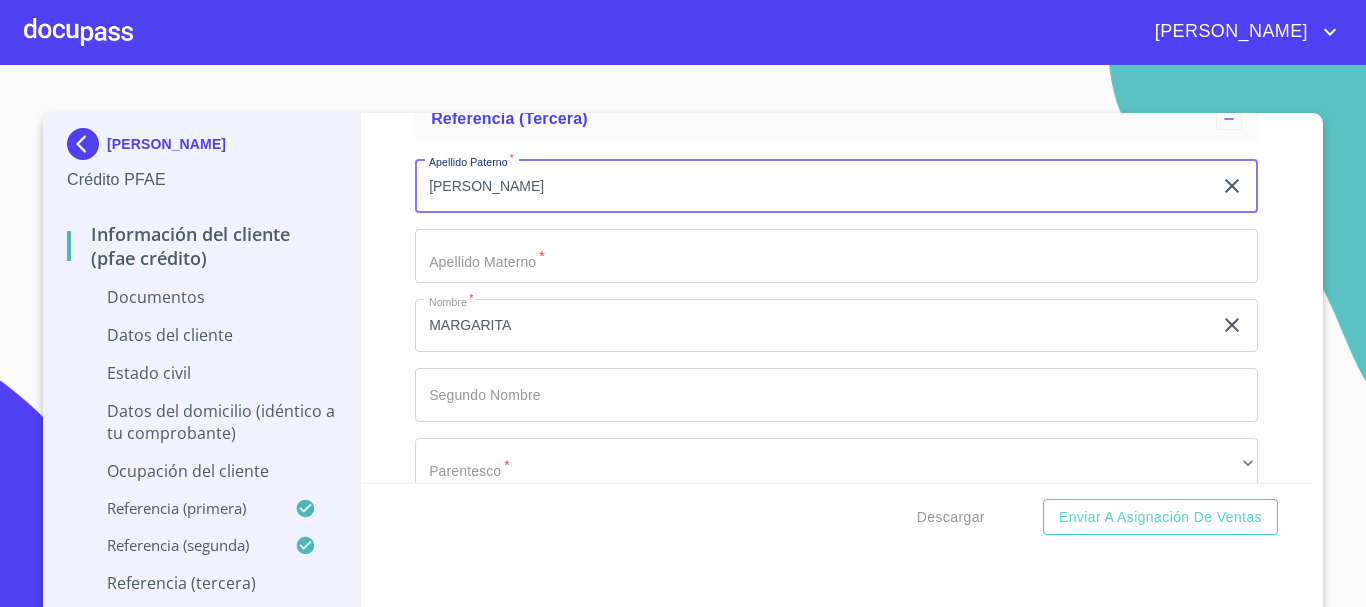 type on "[PERSON_NAME]" 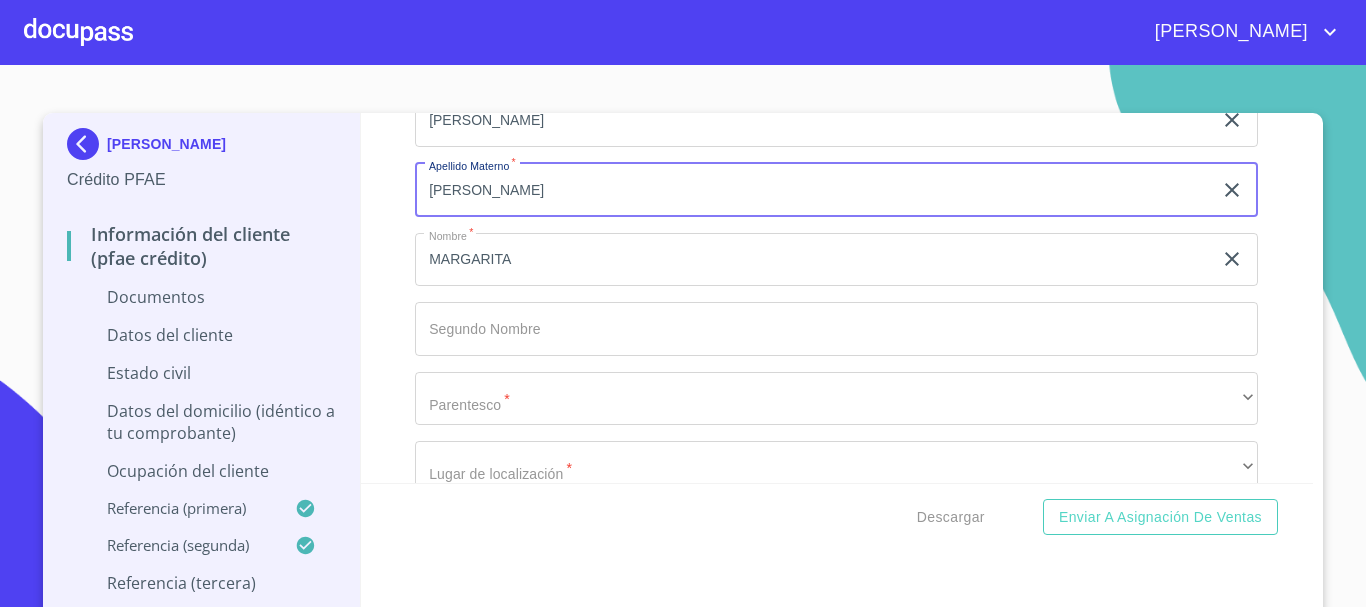 scroll, scrollTop: 7148, scrollLeft: 0, axis: vertical 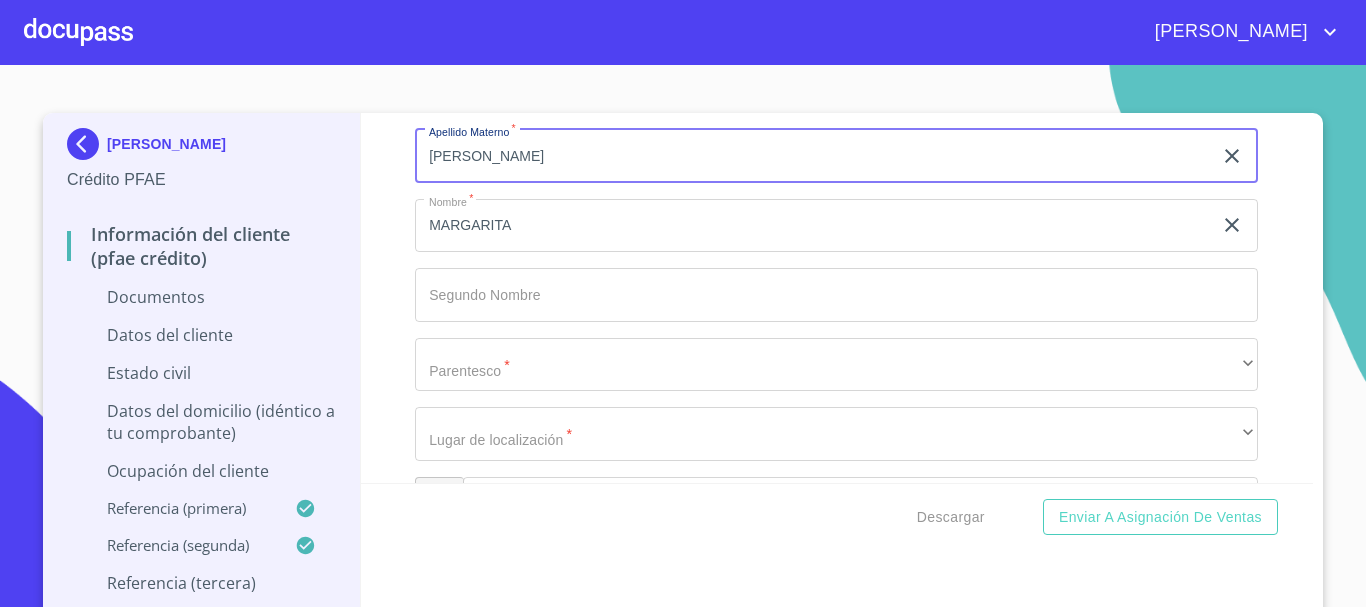 type on "[PERSON_NAME]" 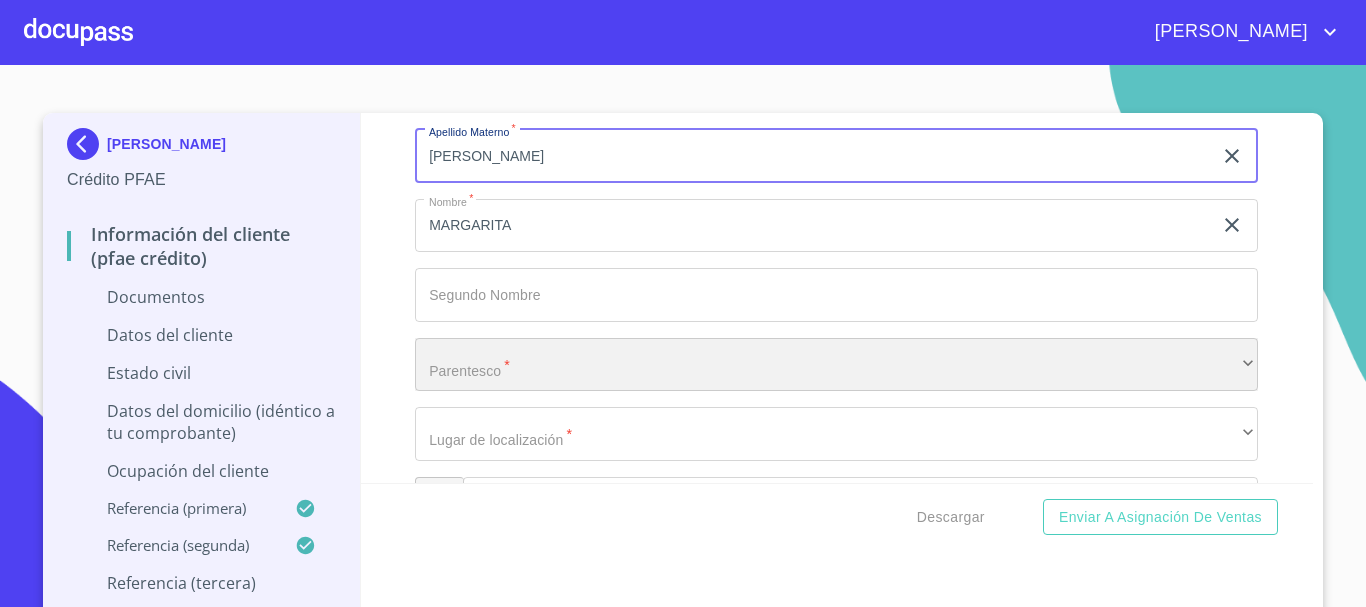 click on "​" at bounding box center (836, 365) 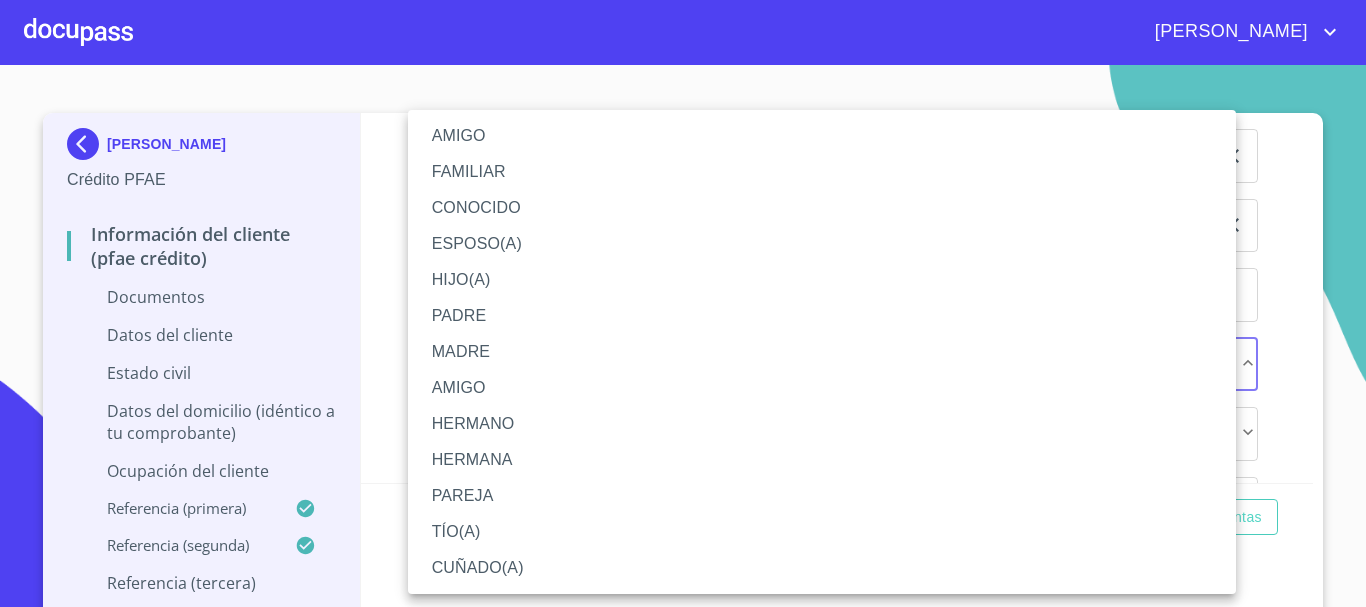 click on "HERMANA" at bounding box center (822, 460) 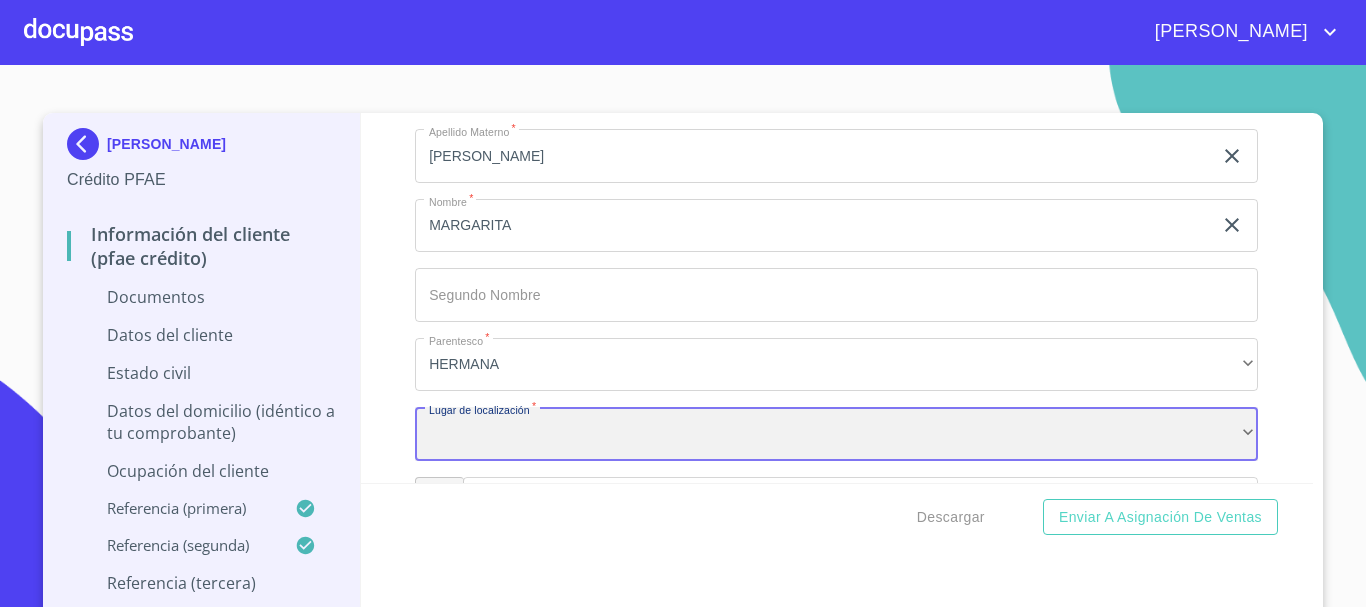 click on "​" at bounding box center [836, 434] 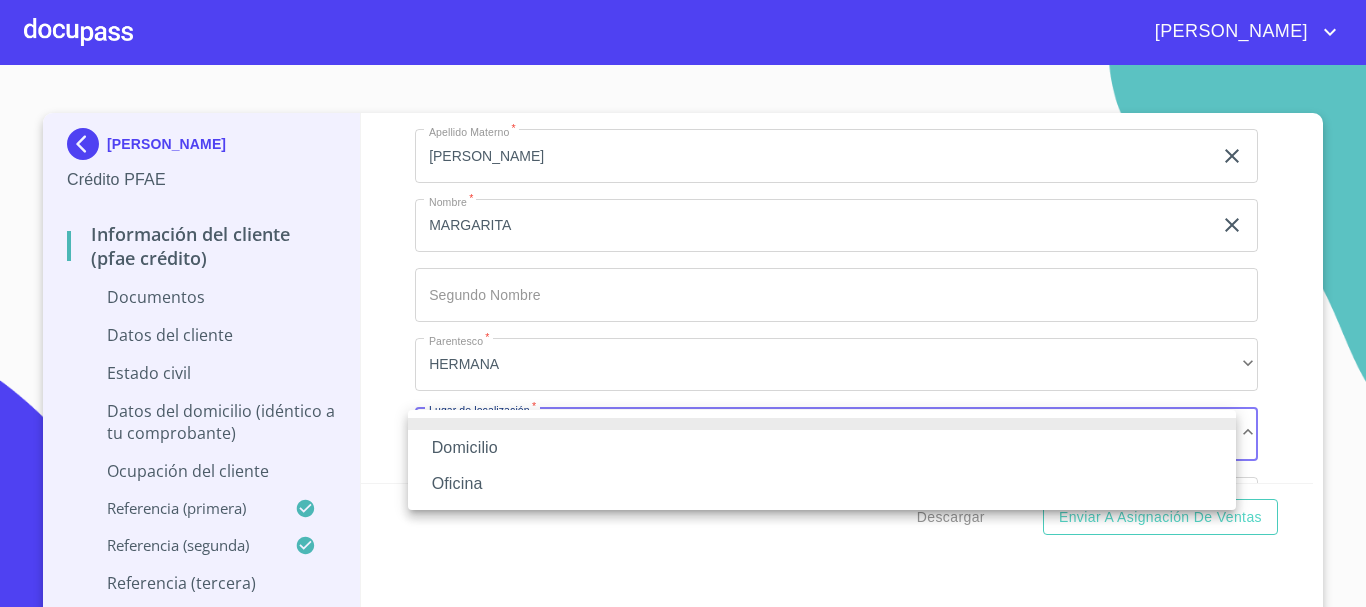 click on "Domicilio" at bounding box center [822, 448] 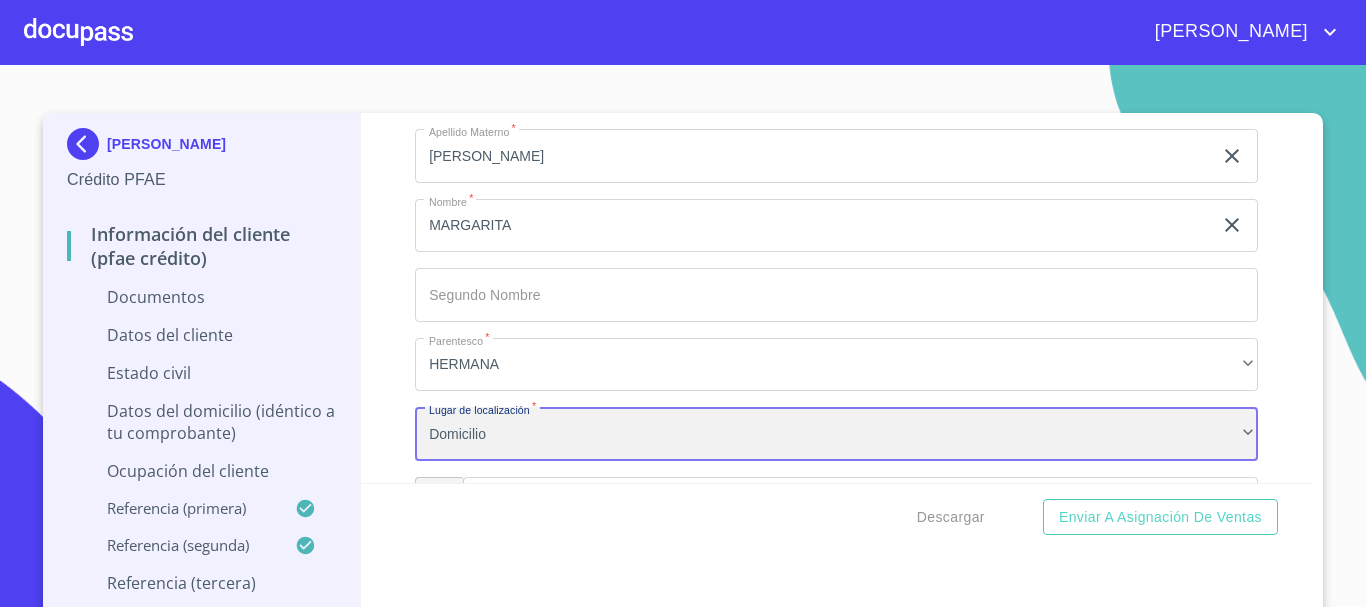 scroll, scrollTop: 7348, scrollLeft: 0, axis: vertical 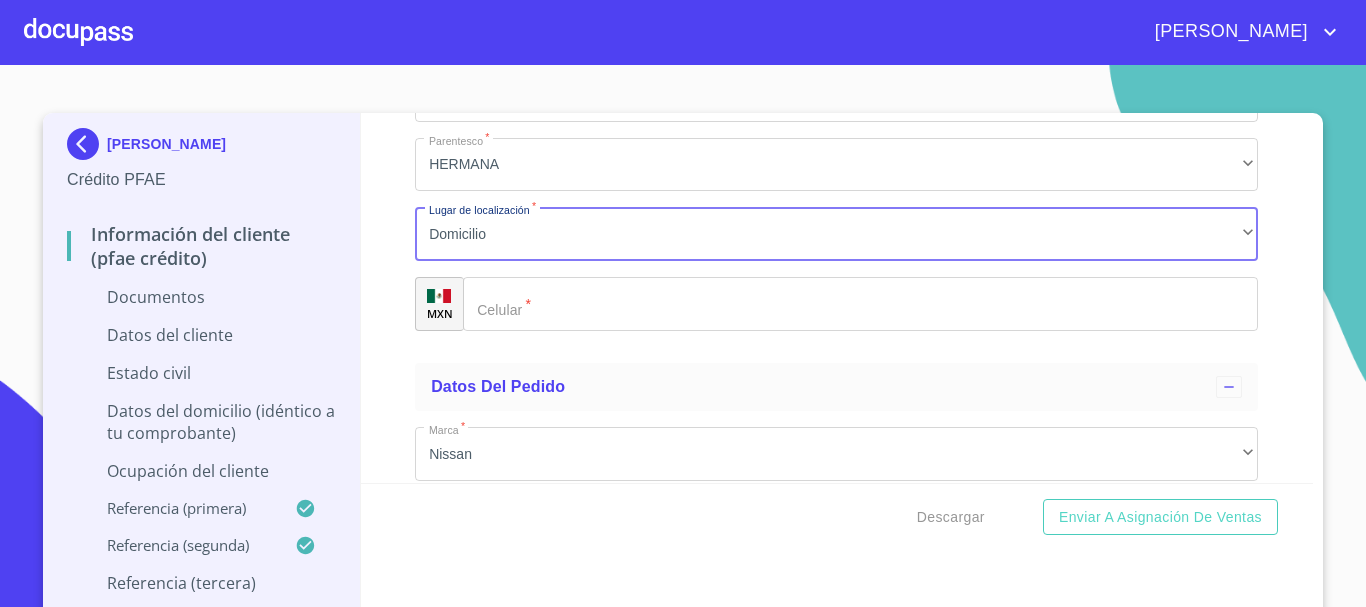 click on "Documento de identificación   *" 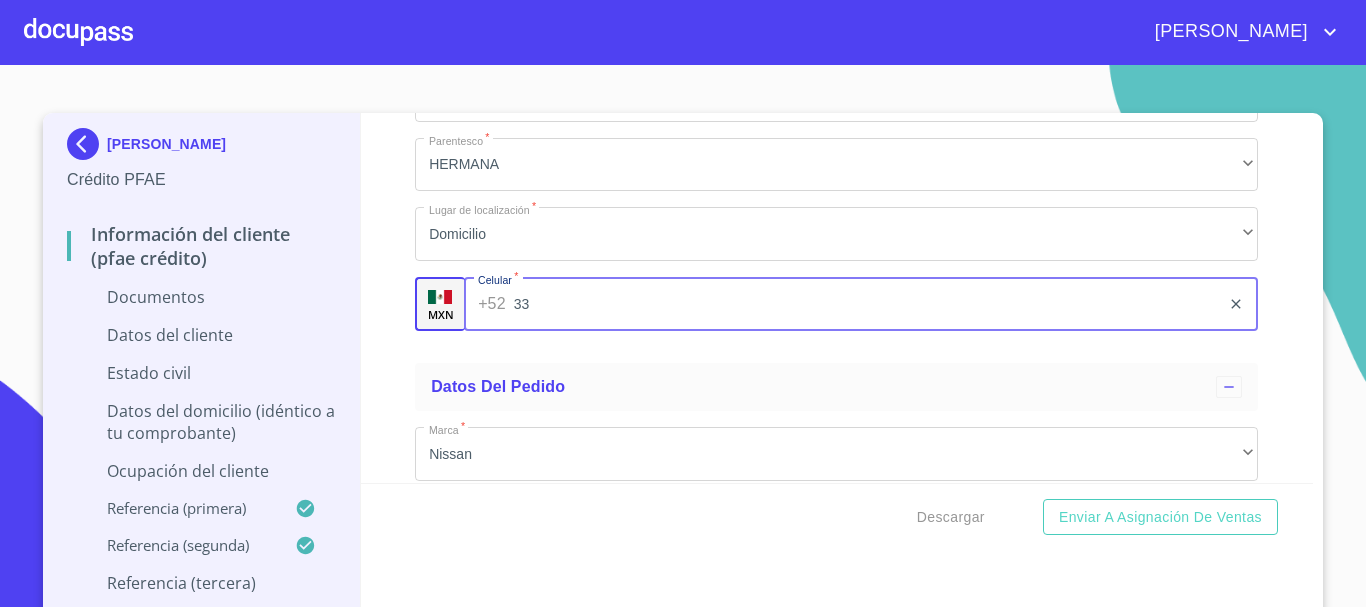type on "3" 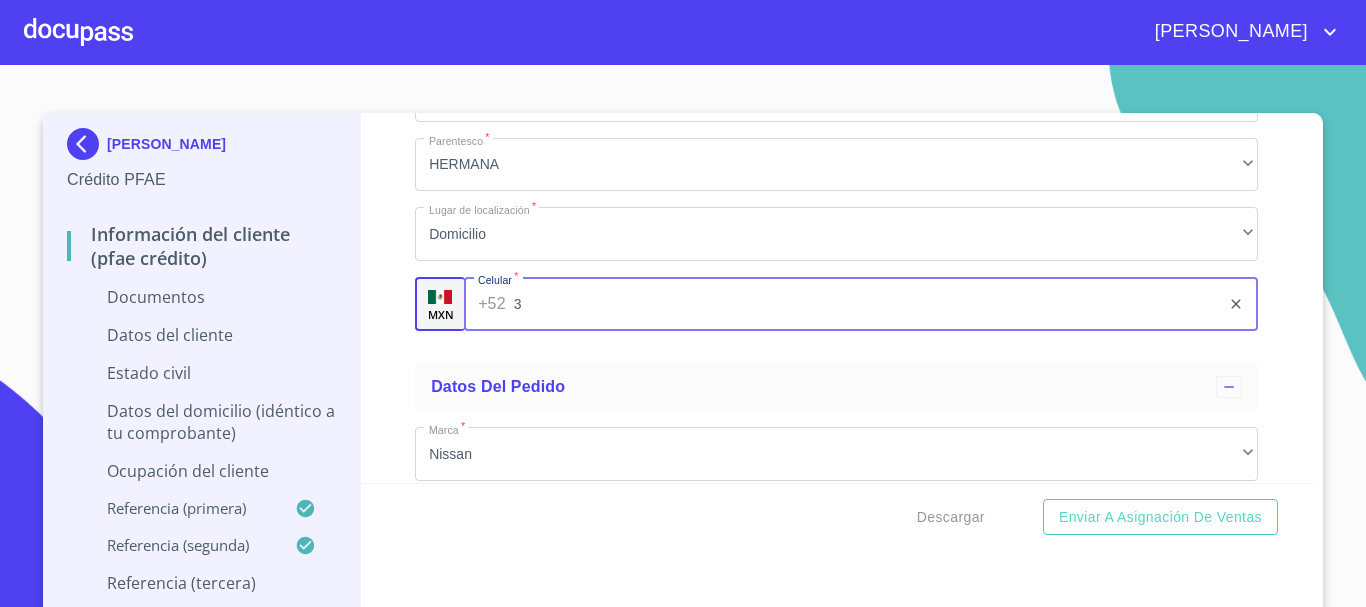 type 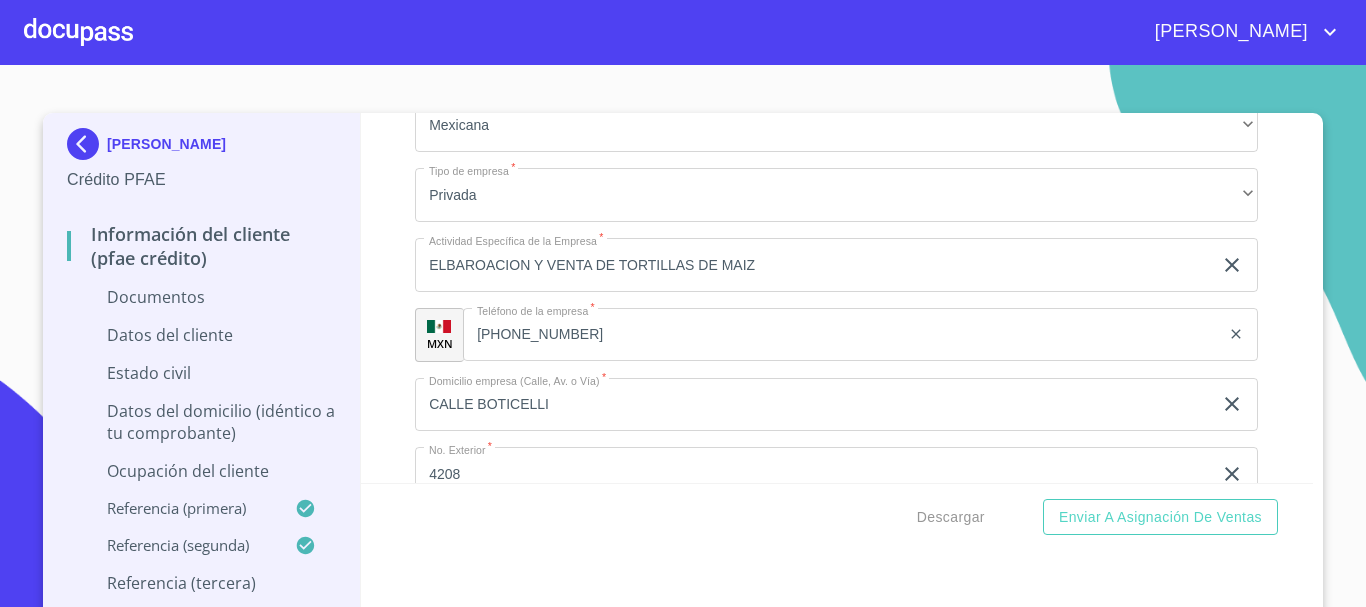 scroll, scrollTop: 4648, scrollLeft: 0, axis: vertical 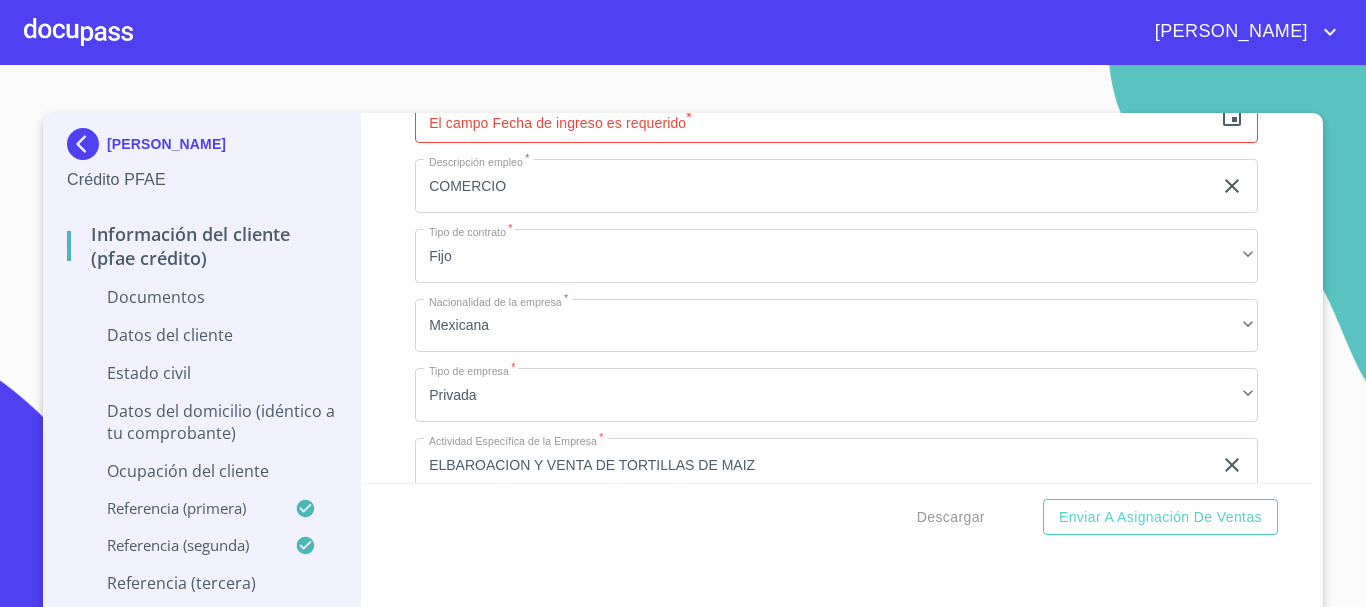click on "ELBAROACION Y VENTA DE TORTILLAS DE MAIZ" at bounding box center [813, -2003] 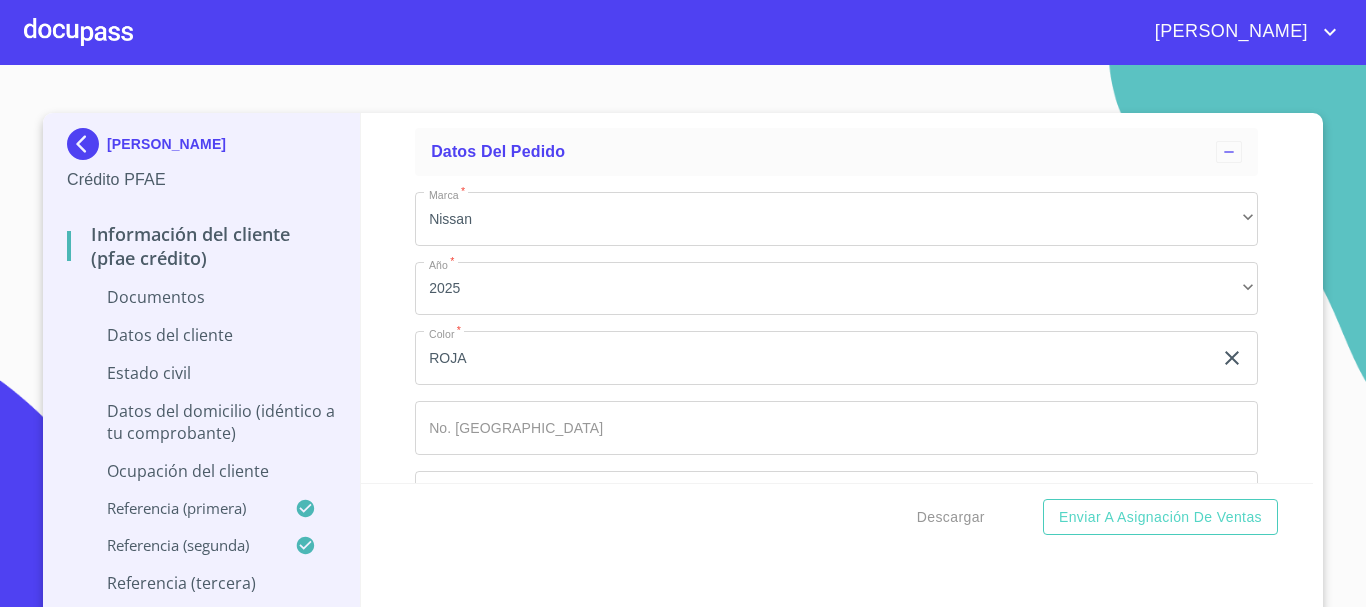 scroll, scrollTop: 7448, scrollLeft: 0, axis: vertical 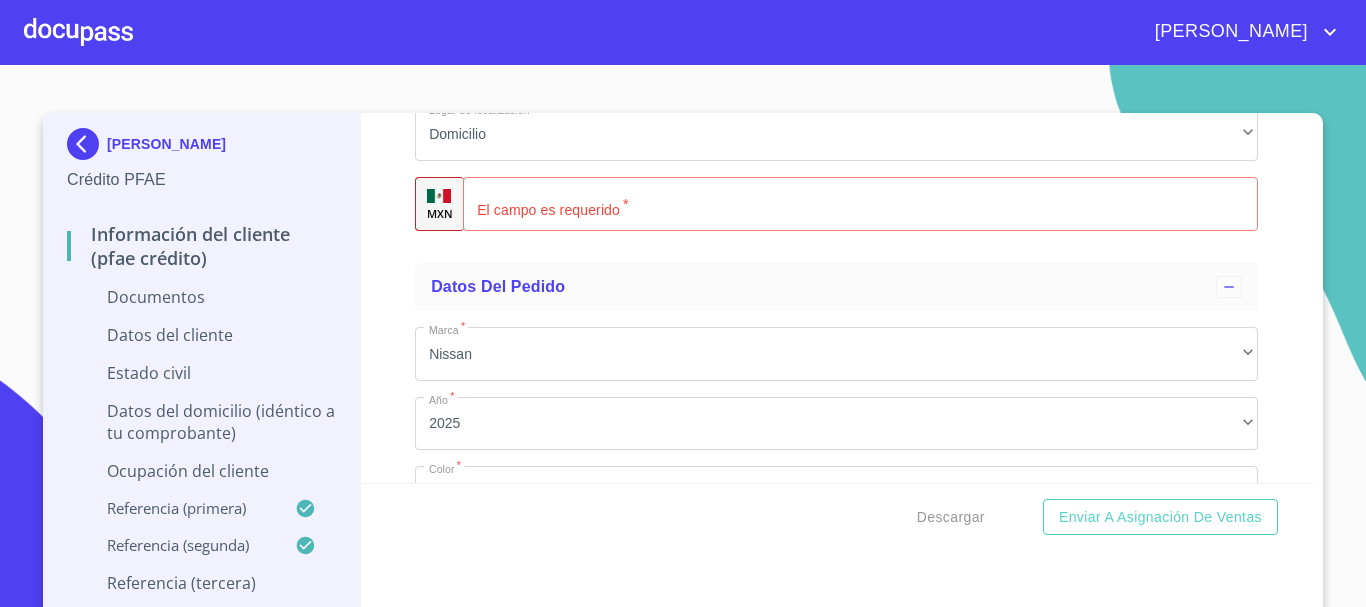 type on "ELBARACION Y VENTA DE TORTILLAS DE MAIZ" 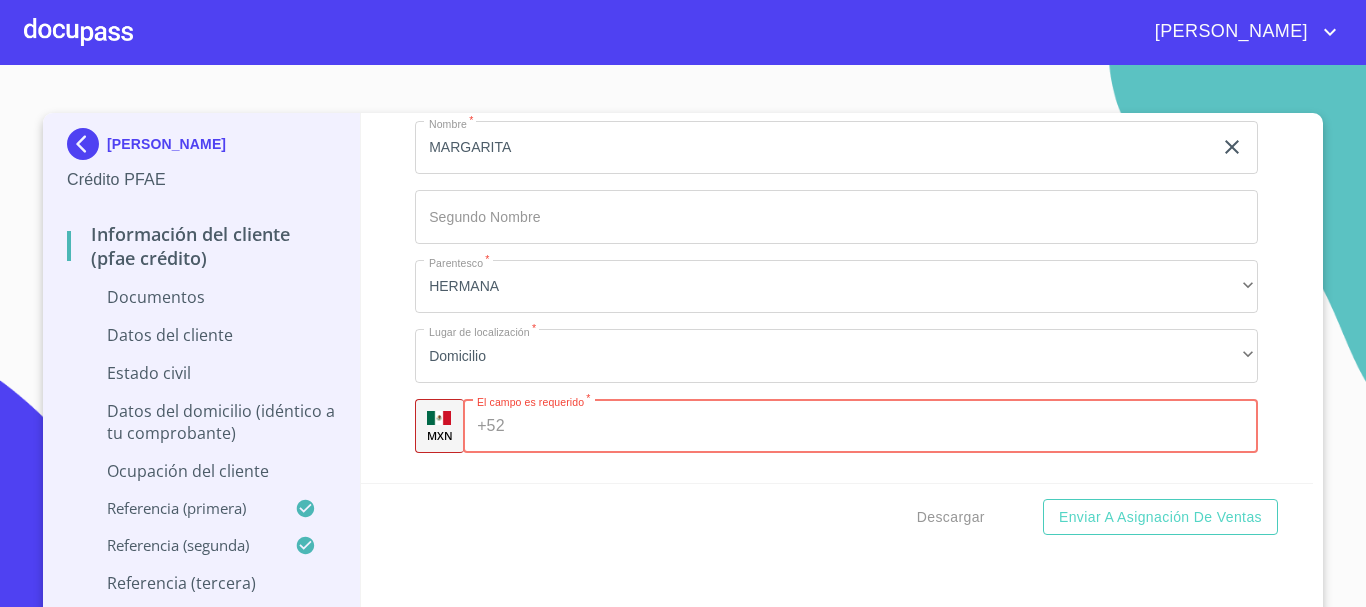scroll, scrollTop: 7348, scrollLeft: 0, axis: vertical 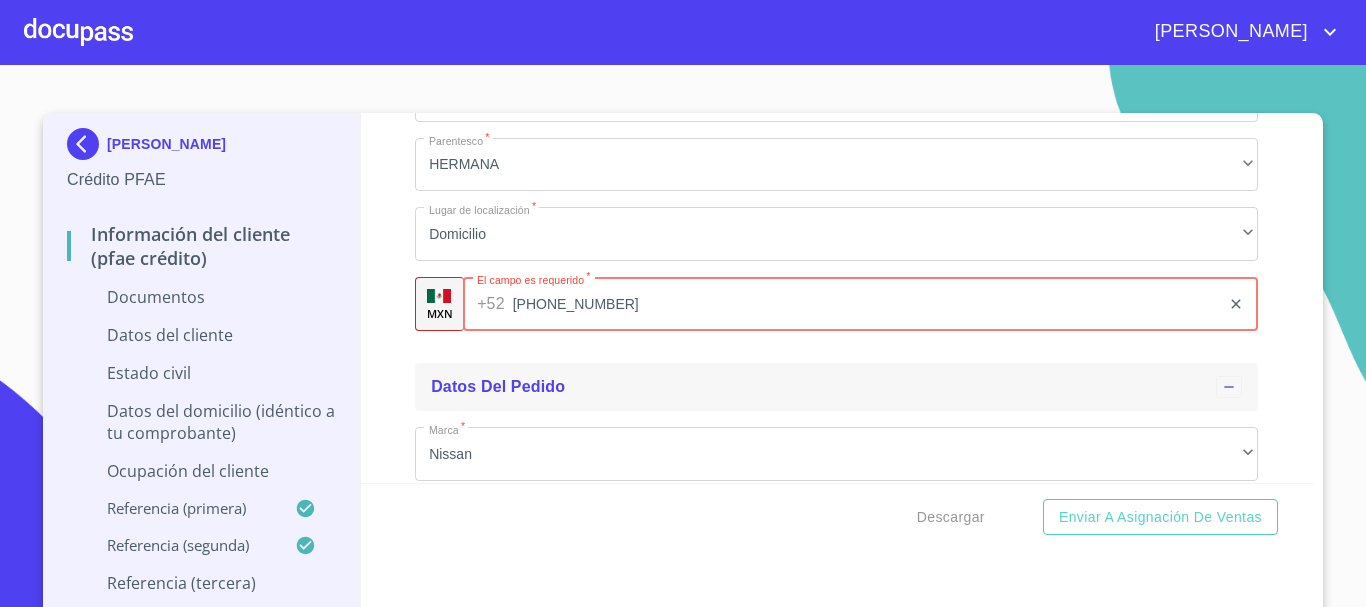 click on "Datos del pedido" at bounding box center (823, 387) 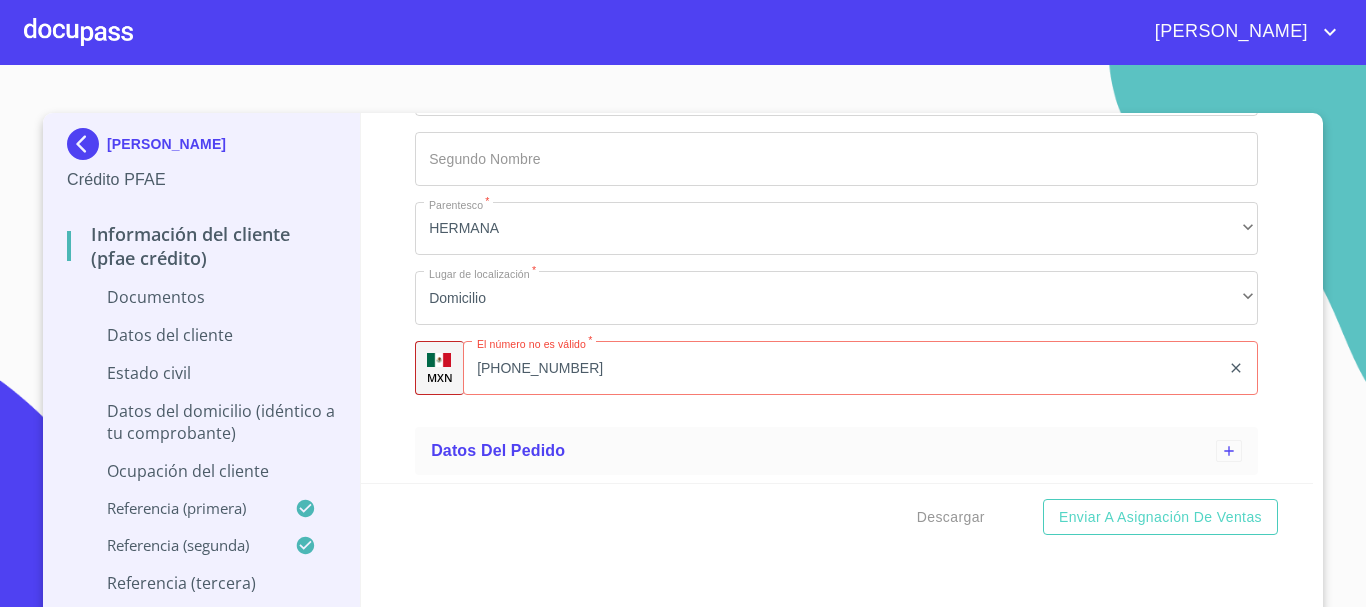 scroll, scrollTop: 7284, scrollLeft: 0, axis: vertical 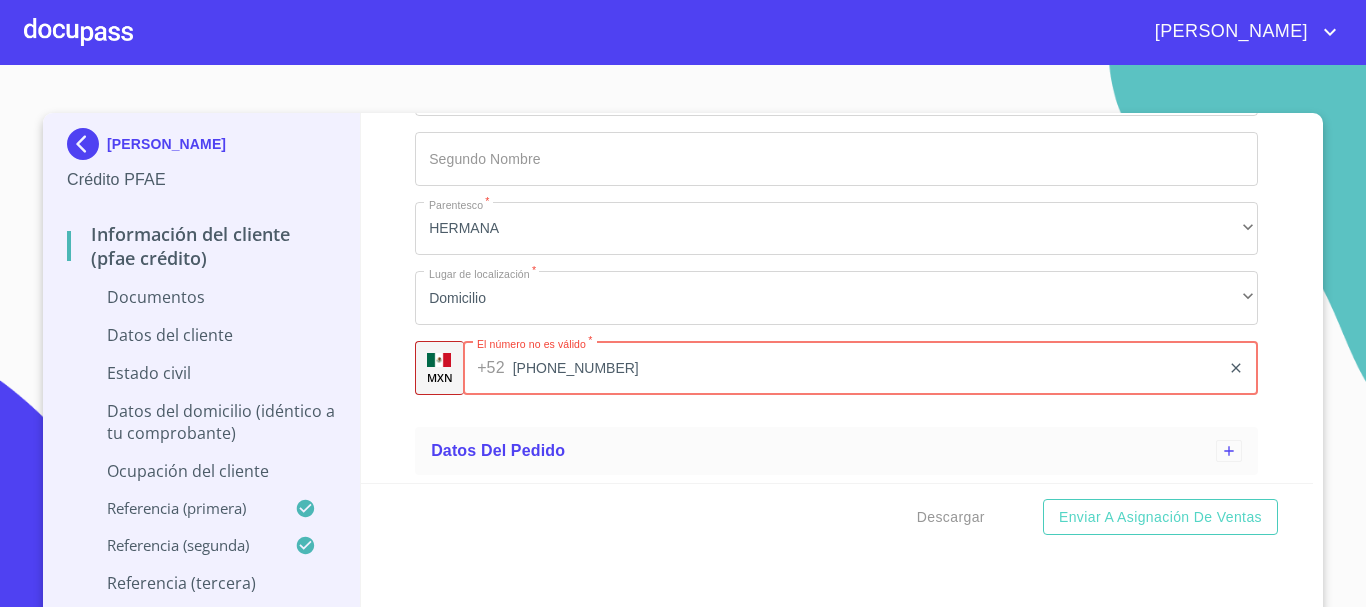click on "[PHONE_NUMBER]" at bounding box center [867, 368] 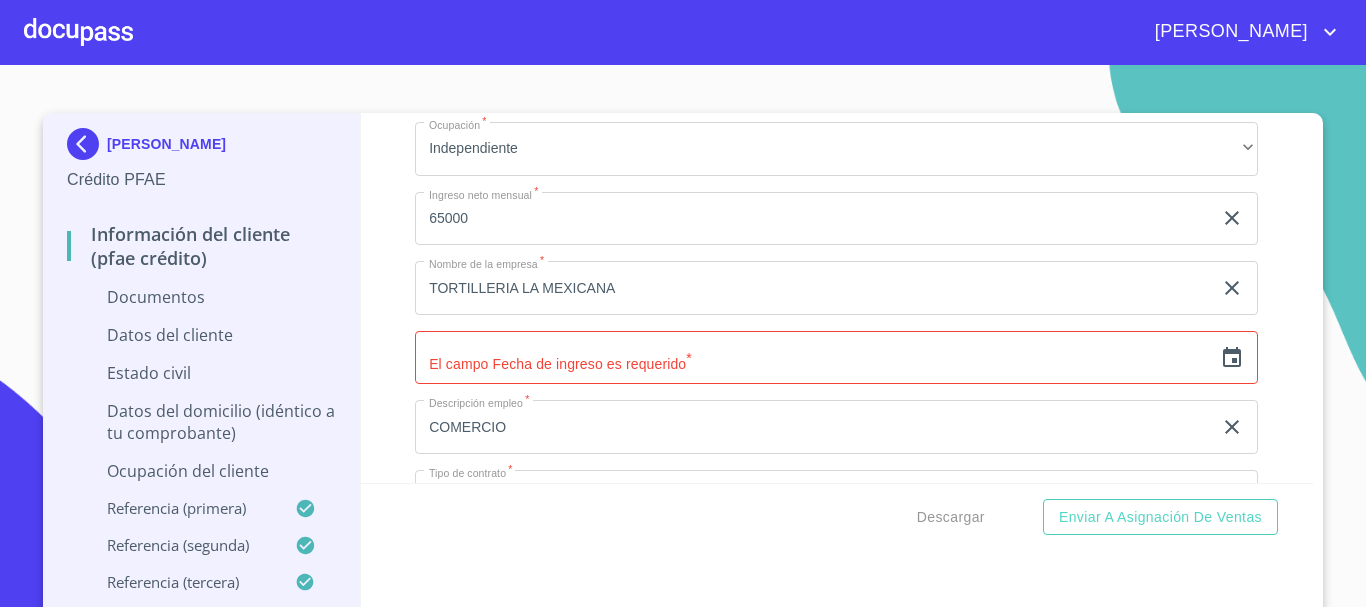 scroll, scrollTop: 4484, scrollLeft: 0, axis: vertical 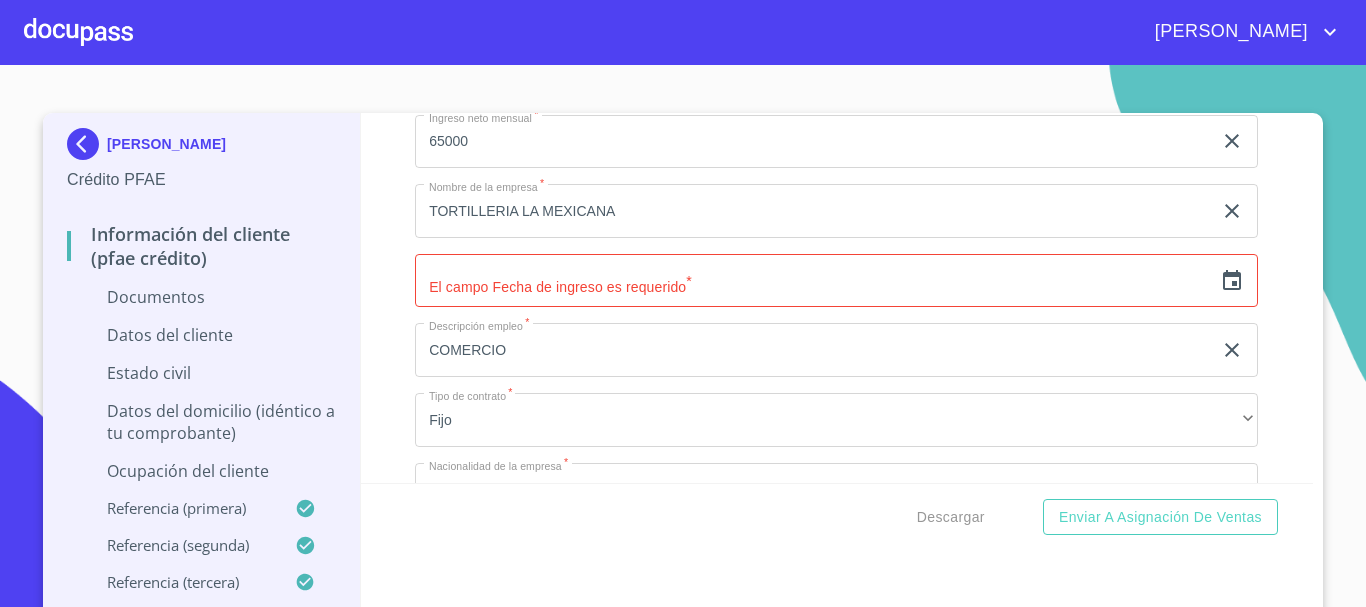click 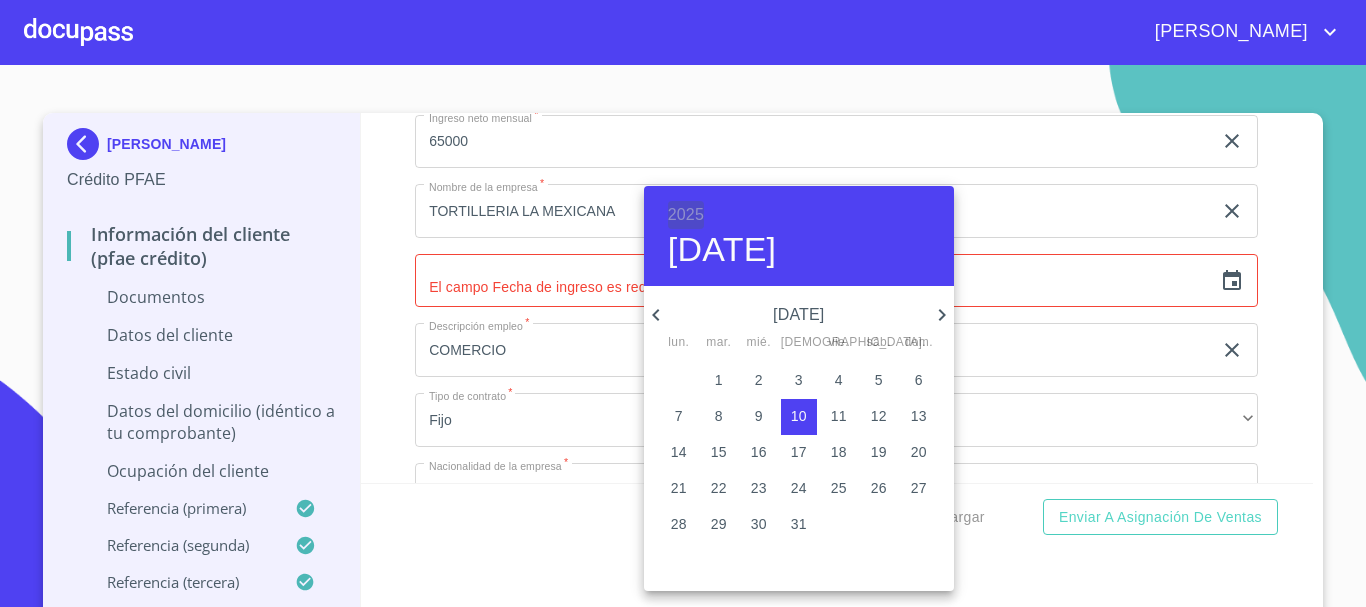 click on "2025" at bounding box center (686, 215) 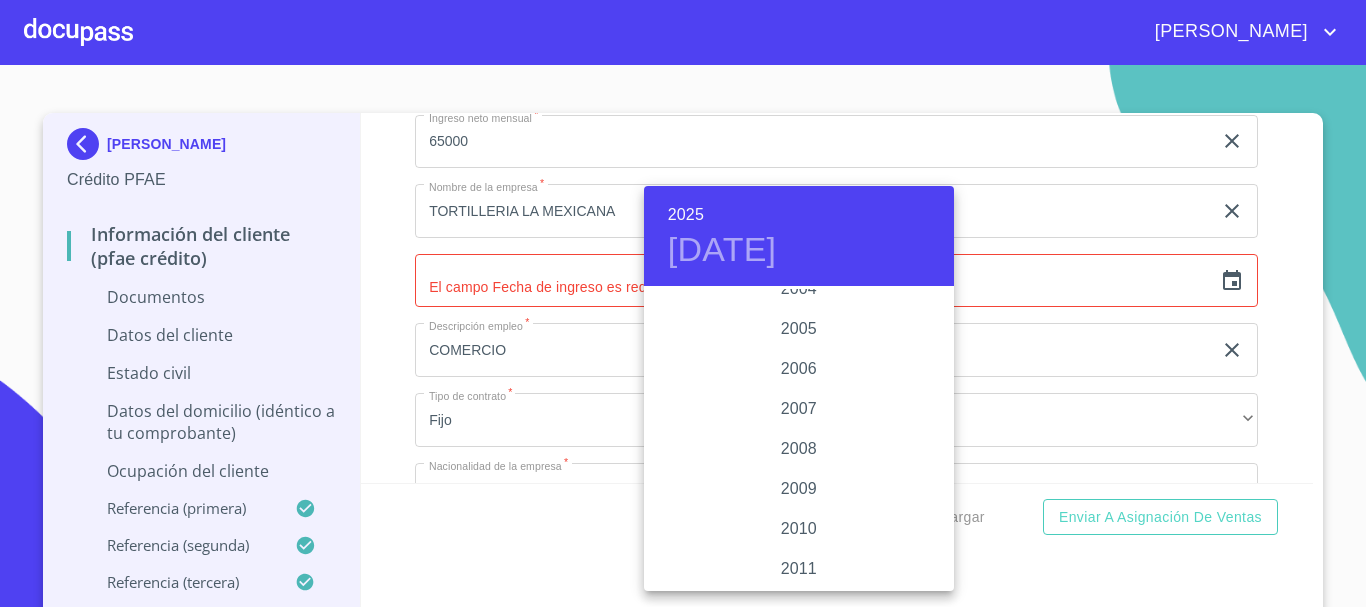 scroll, scrollTop: 2980, scrollLeft: 0, axis: vertical 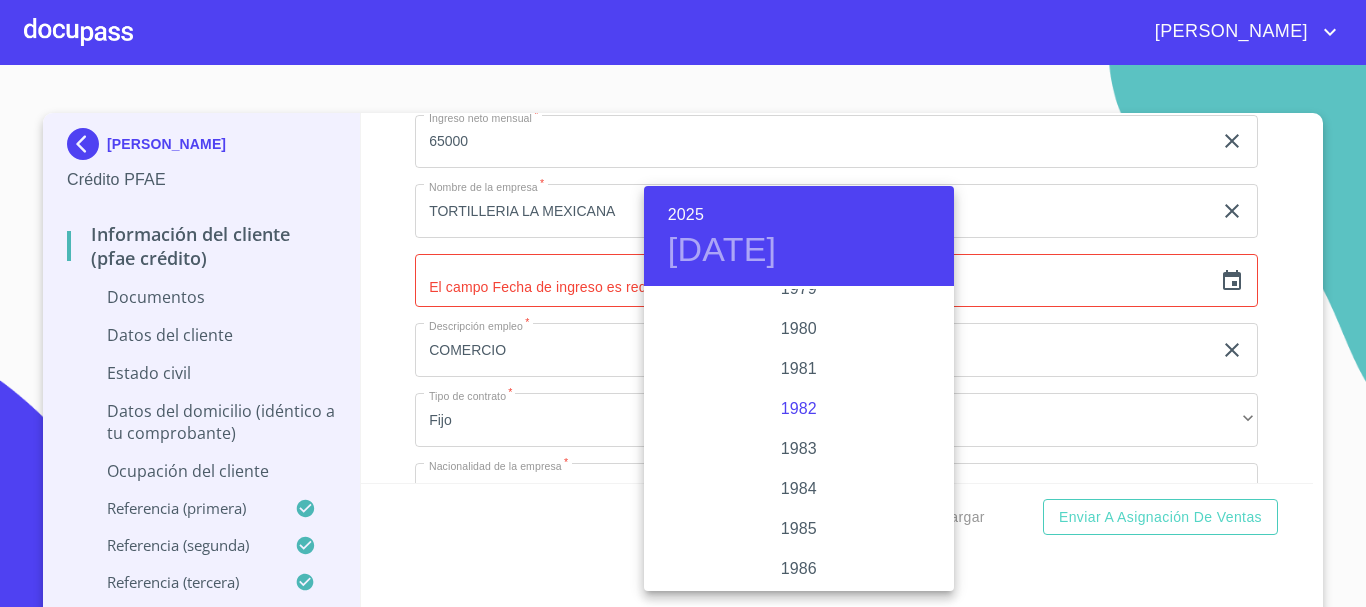 click on "1982" at bounding box center (799, 409) 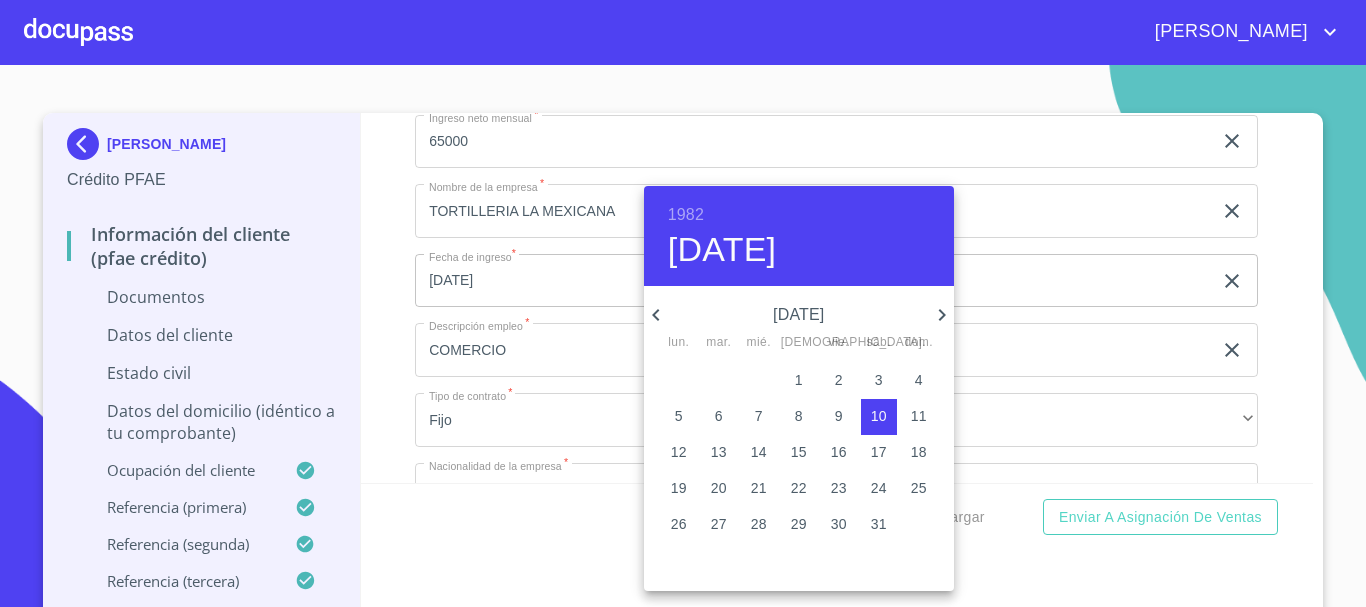 click on "1" at bounding box center [799, 380] 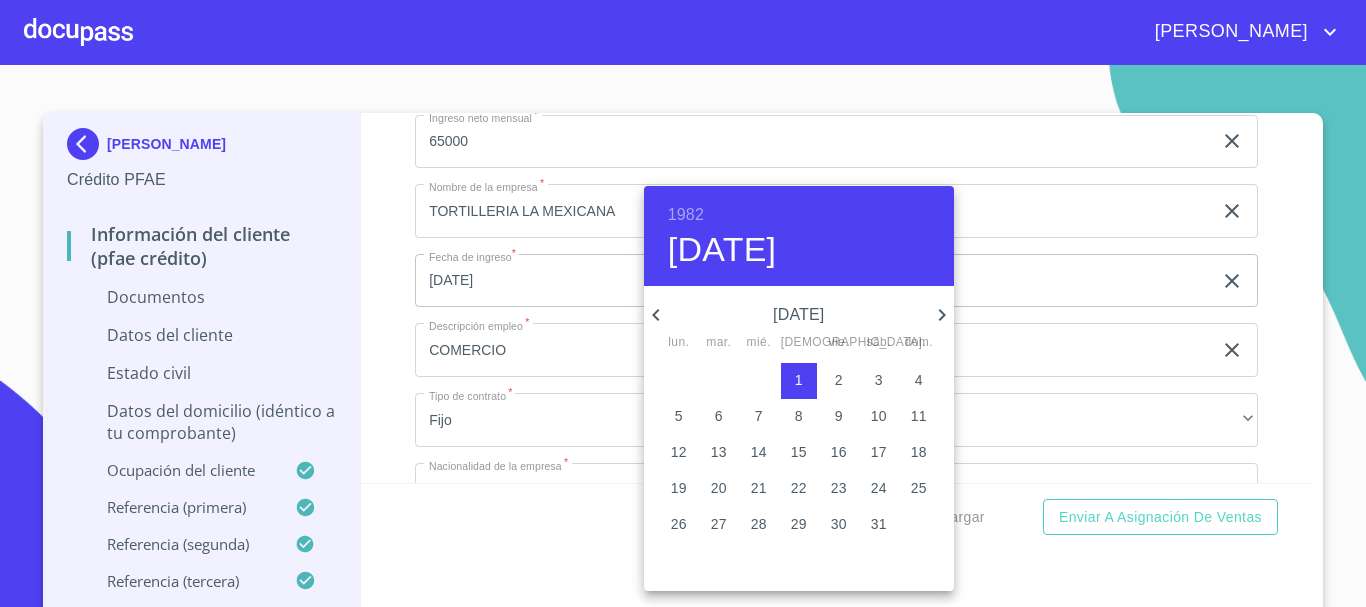 click at bounding box center (683, 303) 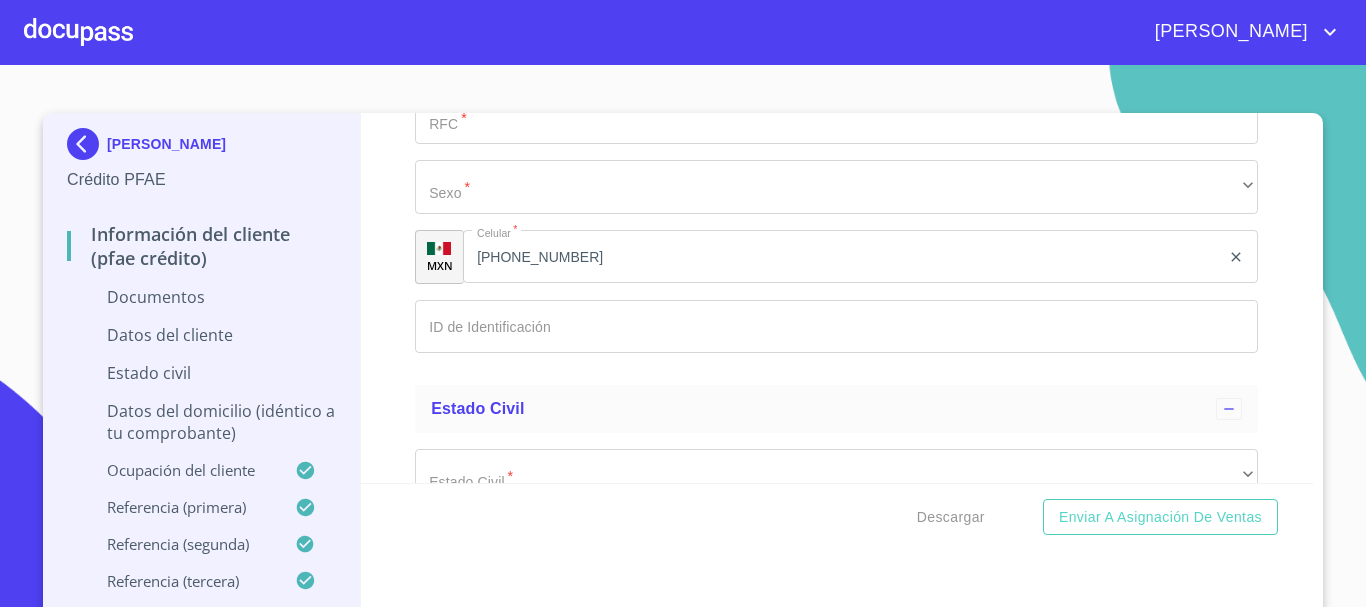 scroll, scrollTop: 3284, scrollLeft: 0, axis: vertical 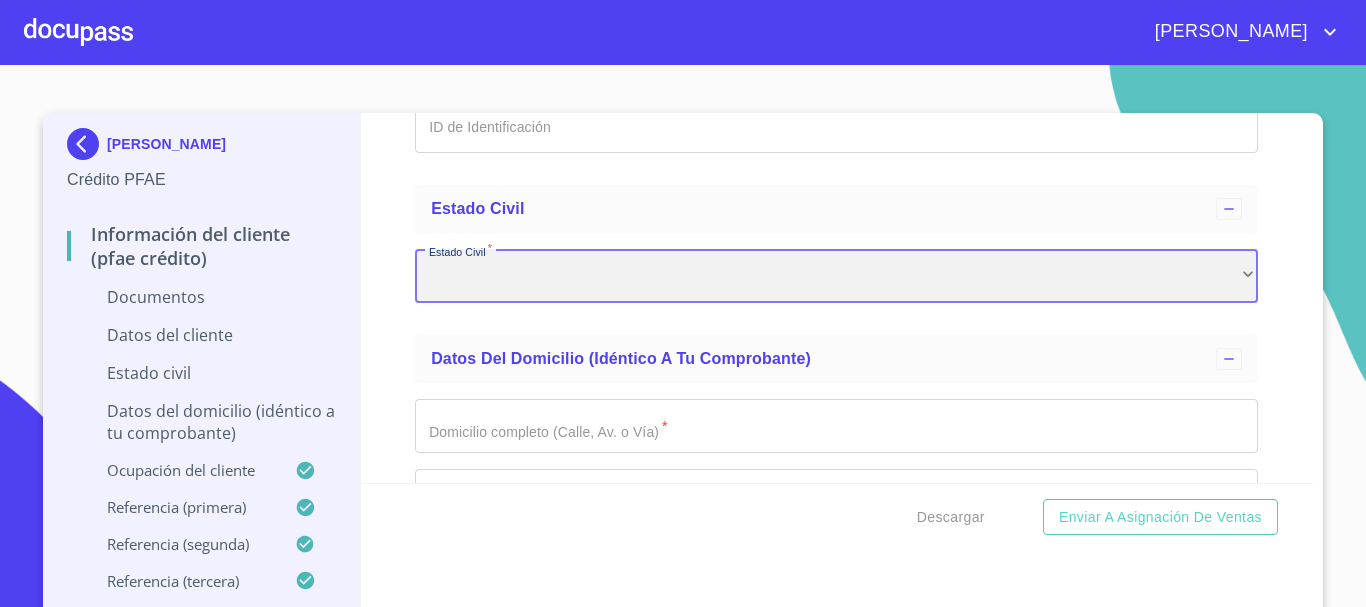 click on "​" at bounding box center (836, 276) 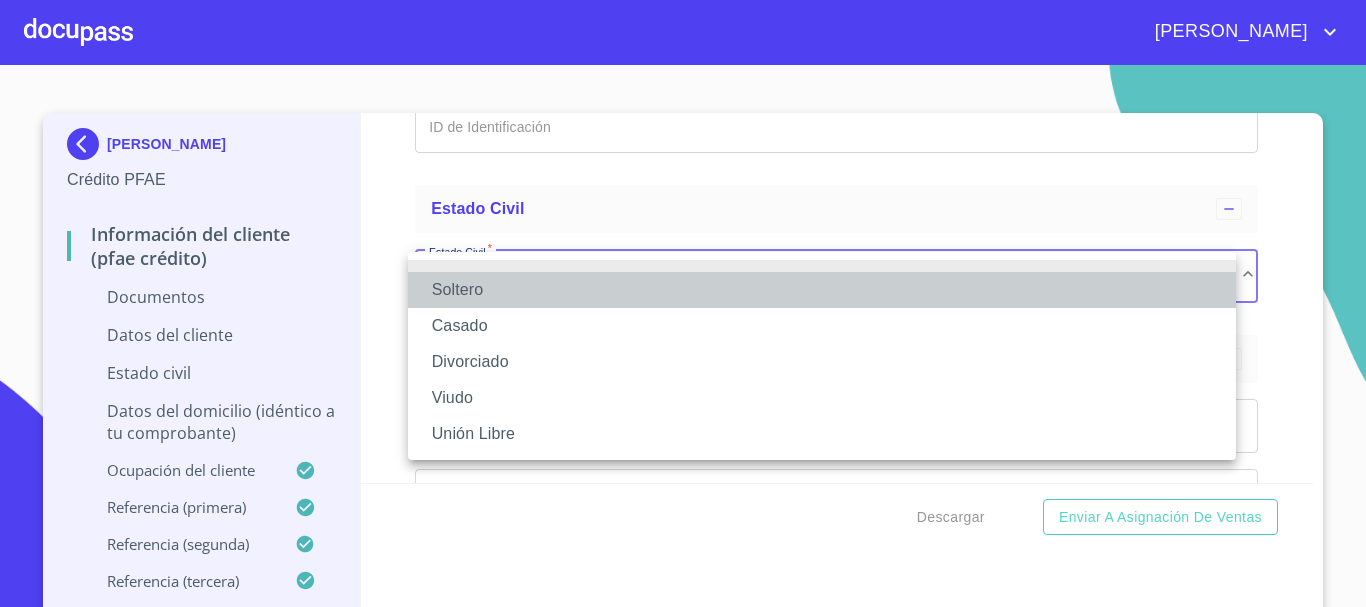 click on "Soltero" at bounding box center [822, 290] 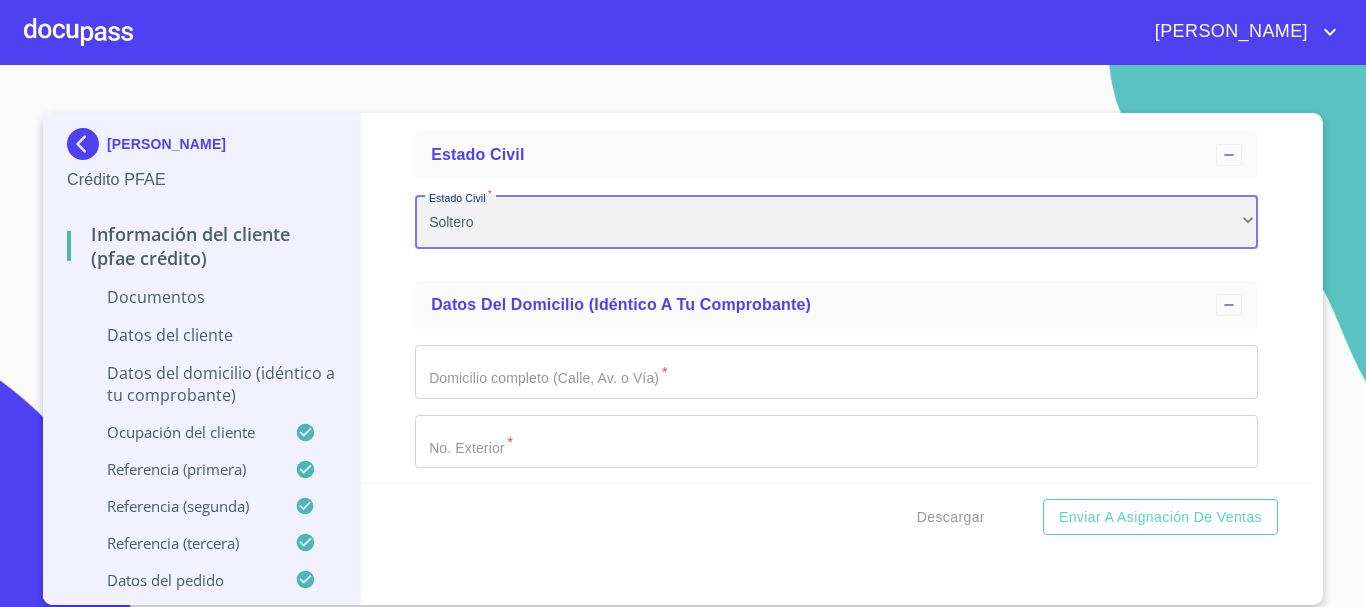 scroll, scrollTop: 3384, scrollLeft: 0, axis: vertical 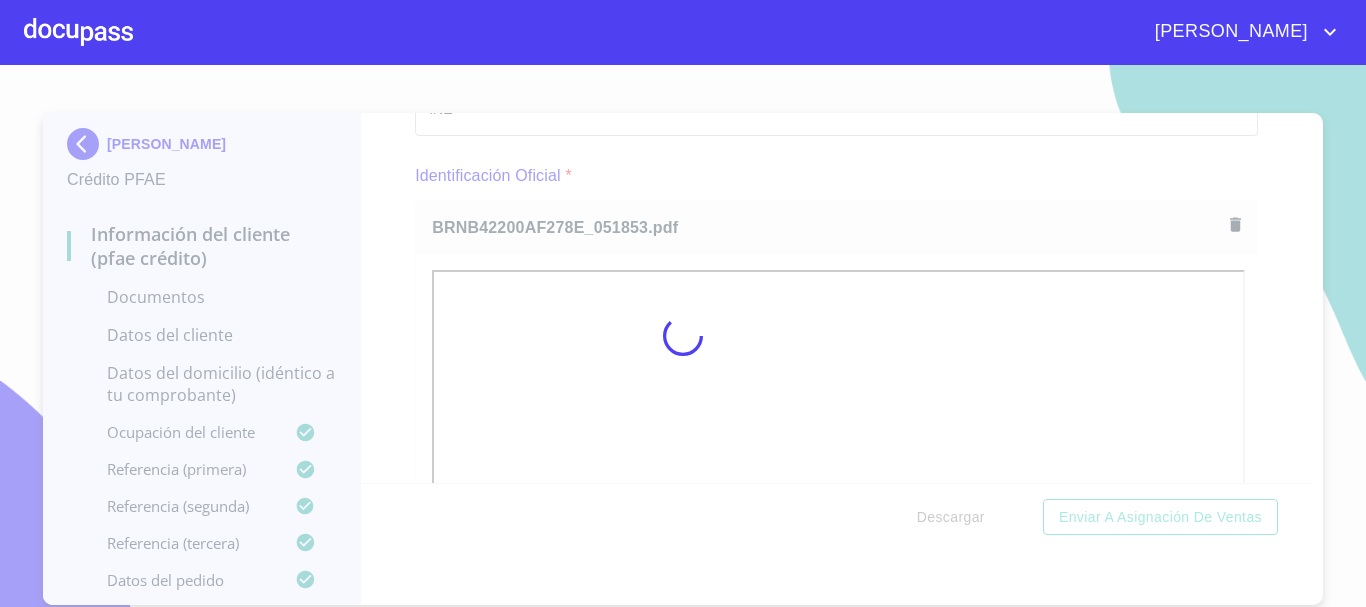 click at bounding box center (683, 336) 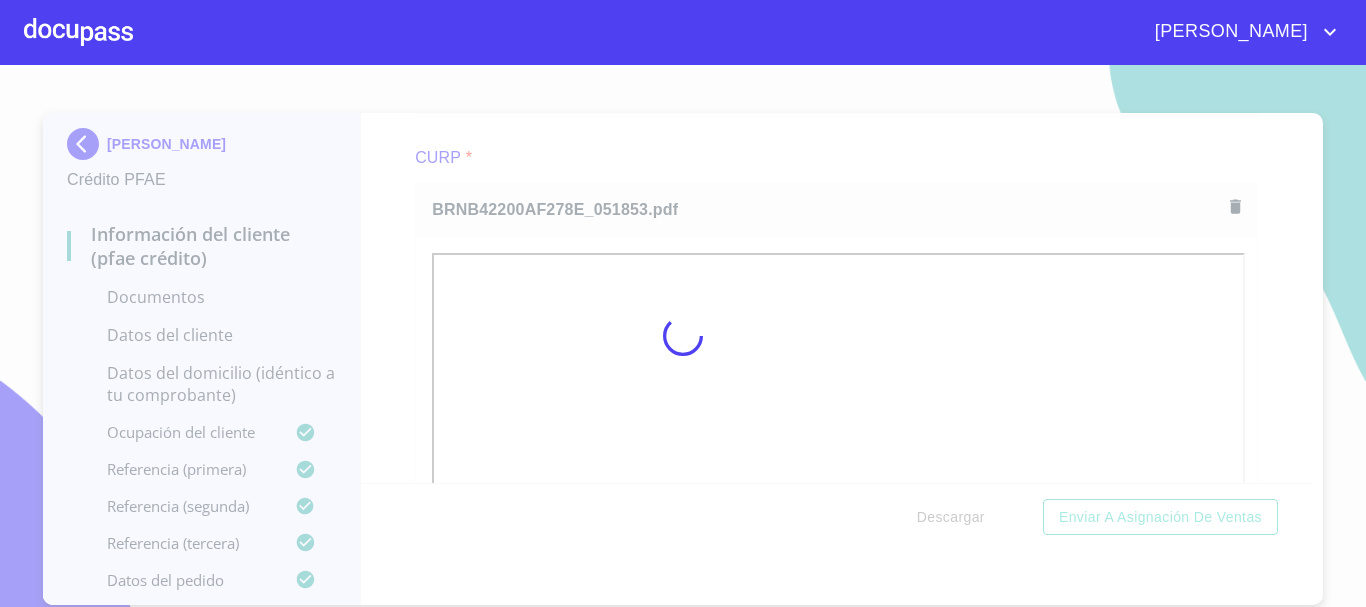 scroll, scrollTop: 2351, scrollLeft: 0, axis: vertical 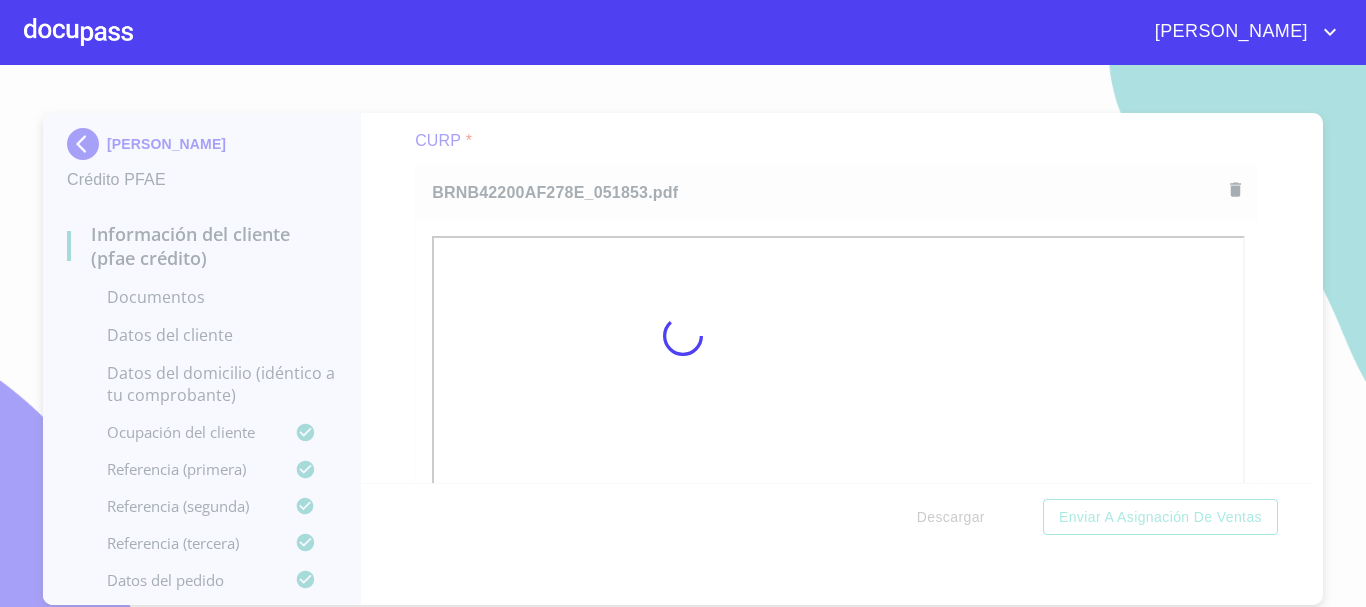 click at bounding box center [683, 336] 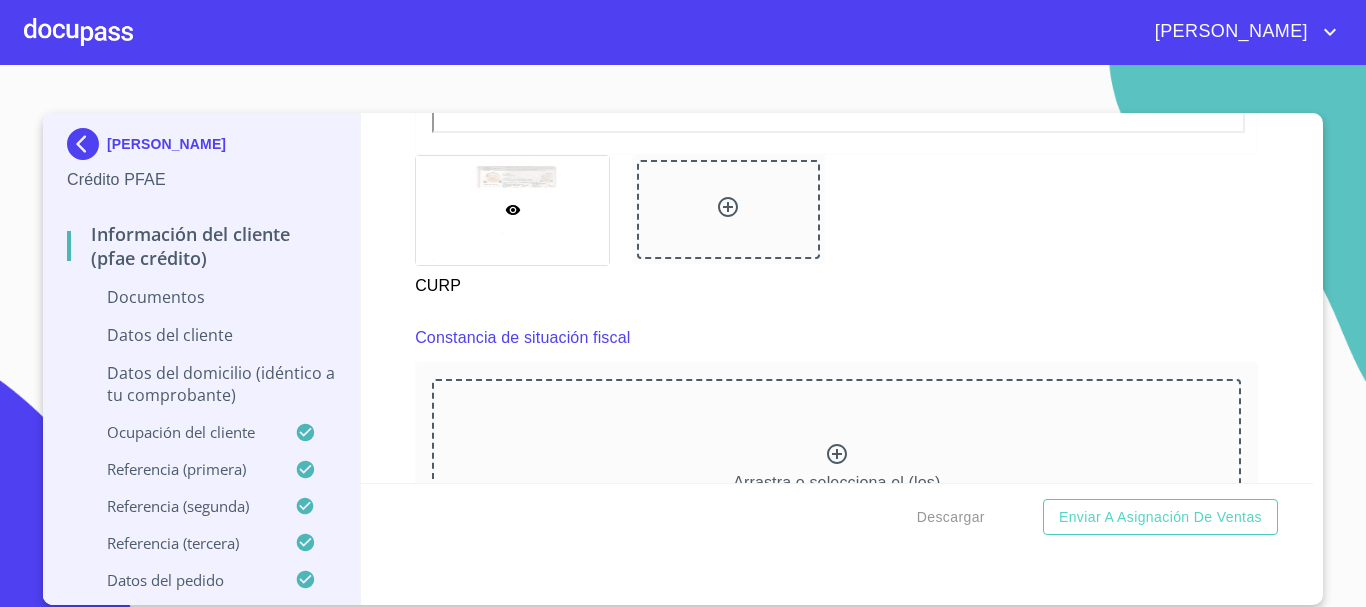 scroll, scrollTop: 2571, scrollLeft: 0, axis: vertical 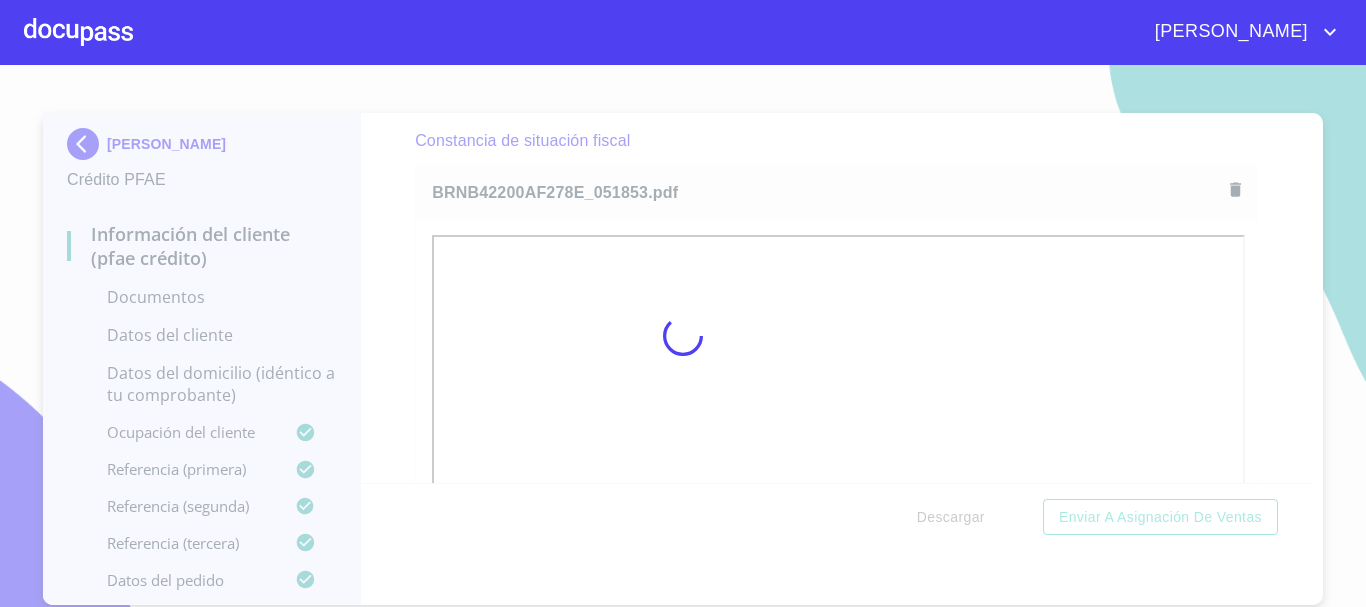 drag, startPoint x: 393, startPoint y: 327, endPoint x: 412, endPoint y: 339, distance: 22.472204 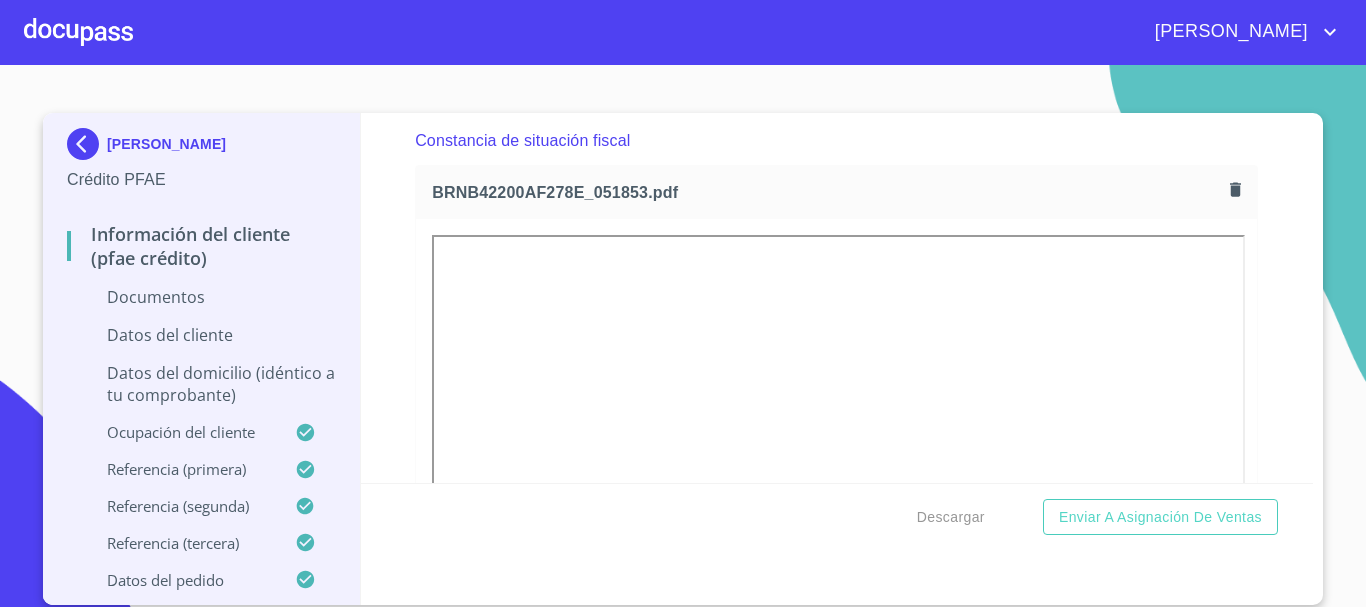 scroll, scrollTop: 3229, scrollLeft: 0, axis: vertical 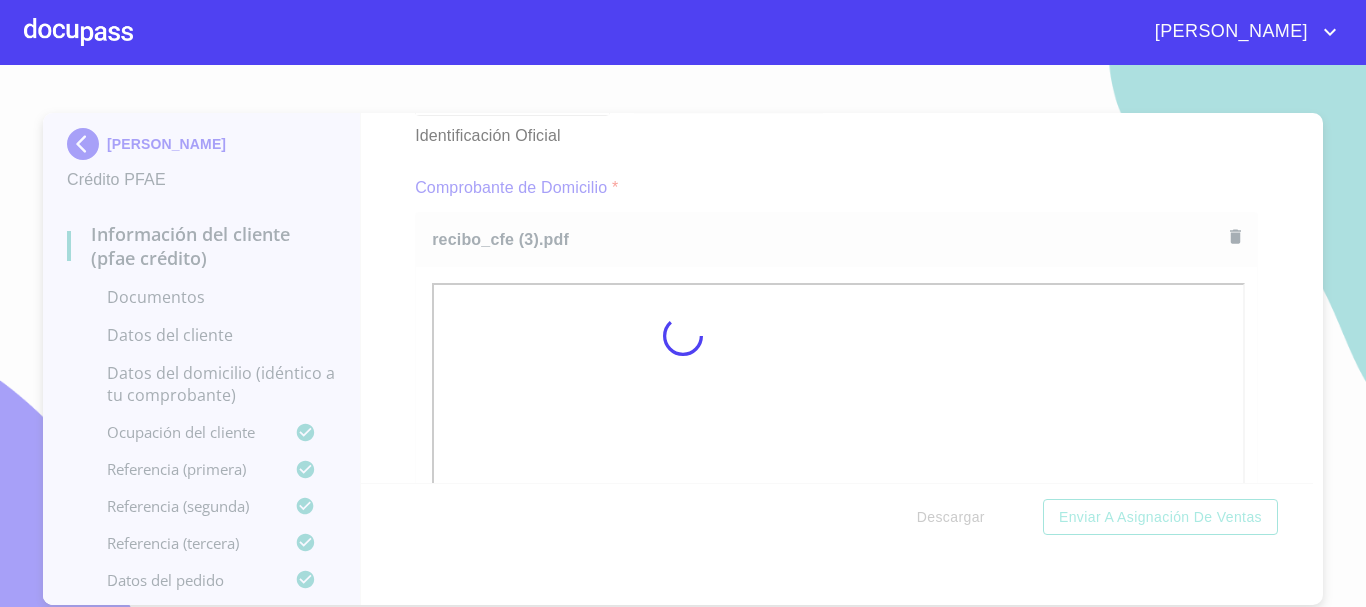 click at bounding box center (683, 336) 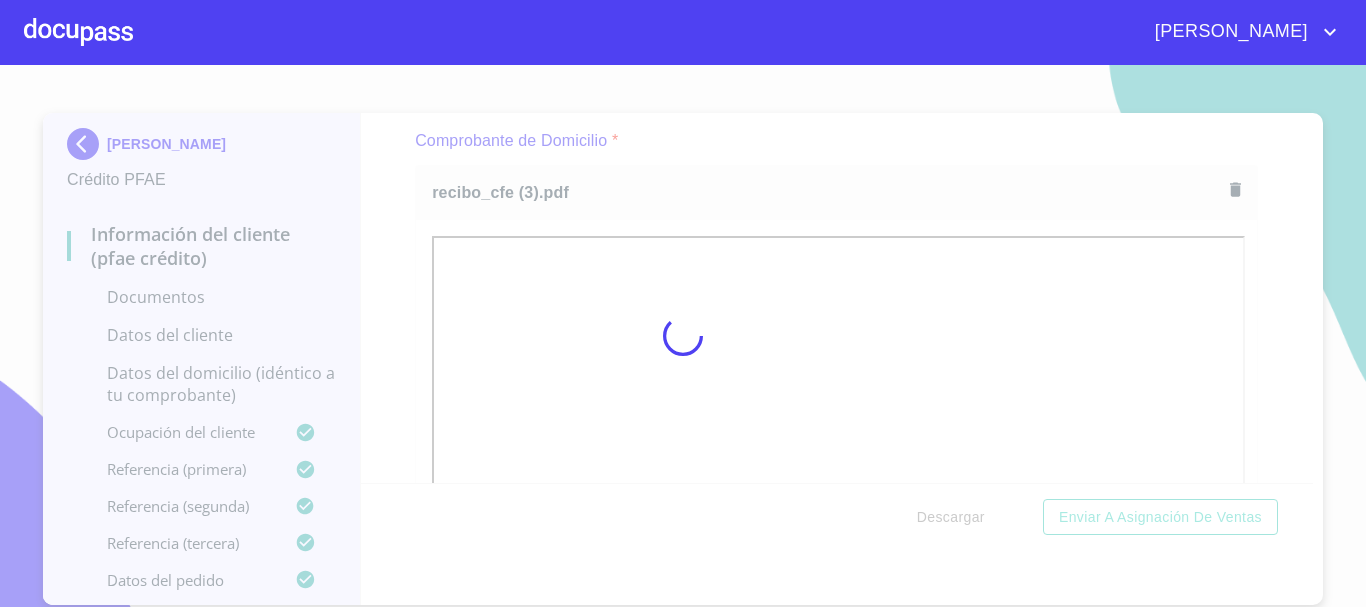 click at bounding box center [683, 336] 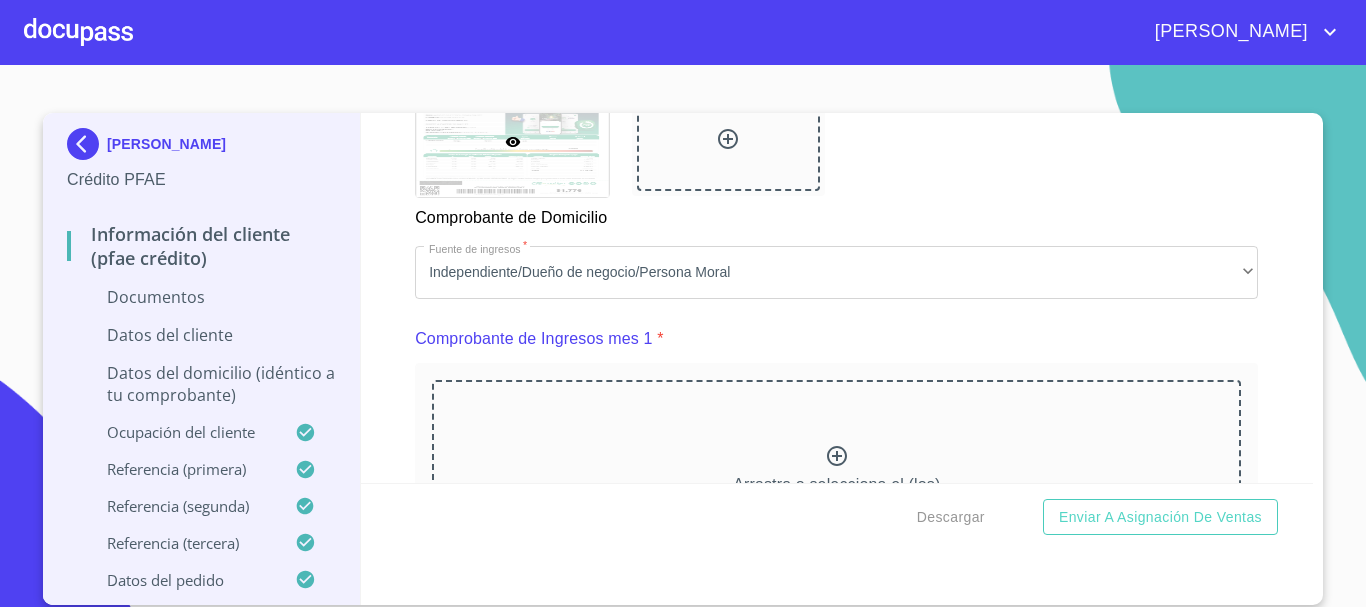 scroll, scrollTop: 1821, scrollLeft: 0, axis: vertical 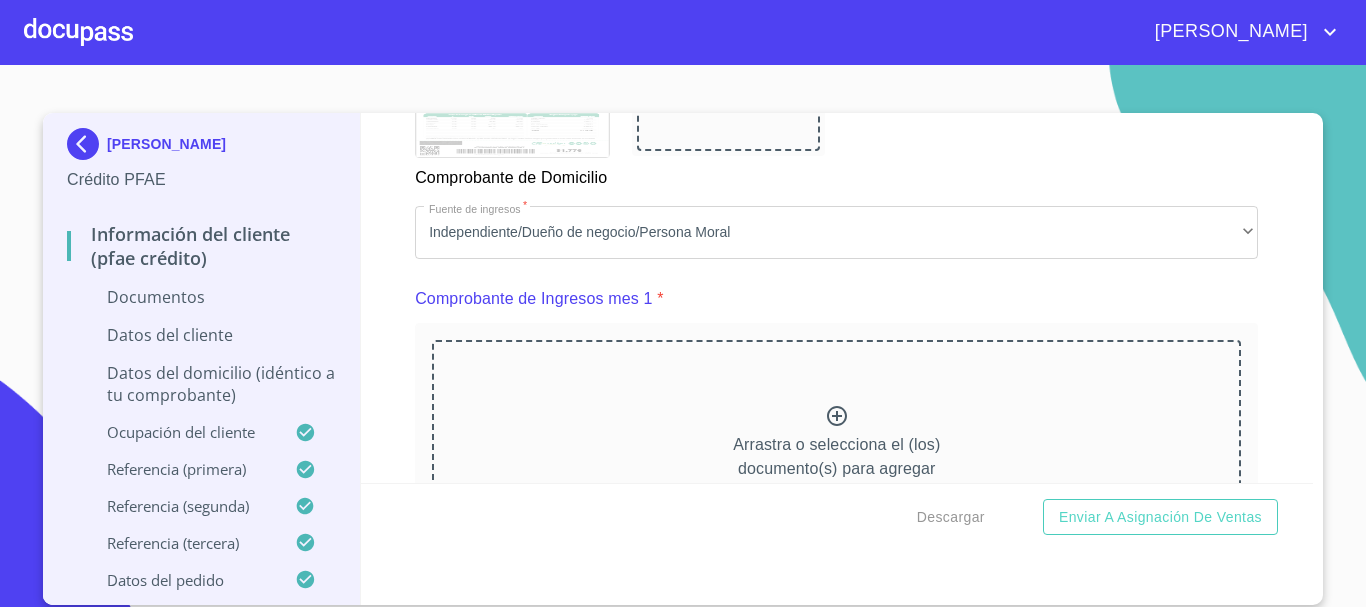click on "Datos del domicilio (idéntico a tu comprobante)" at bounding box center (201, 384) 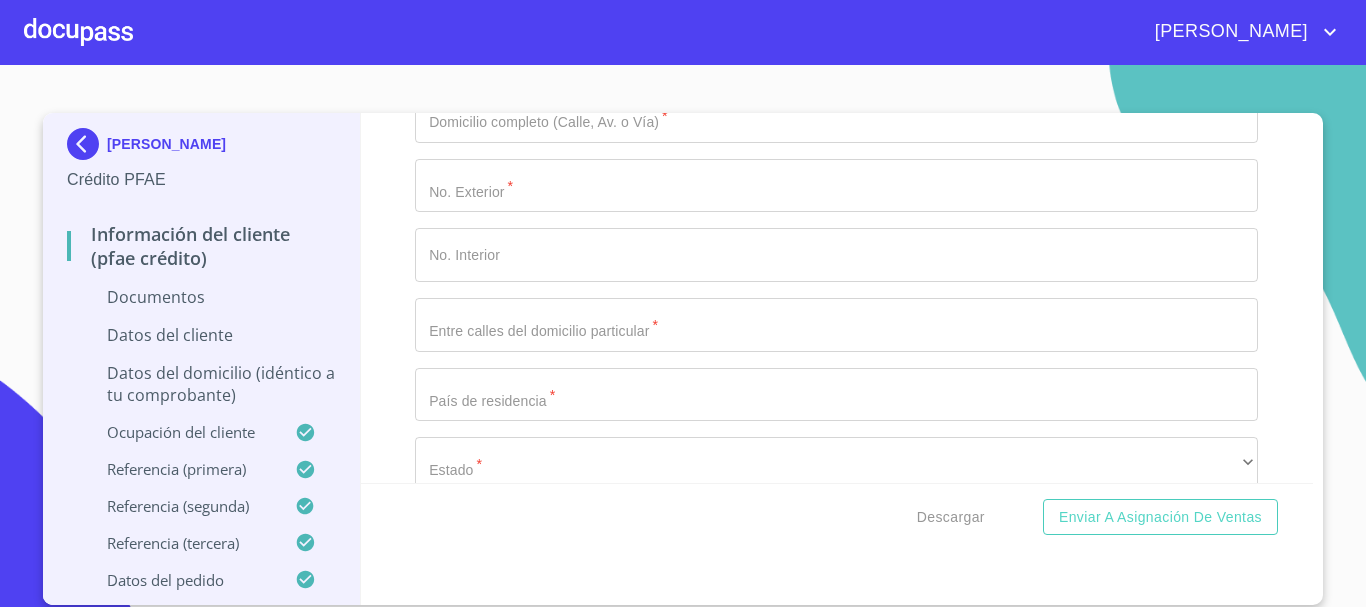 scroll, scrollTop: 285, scrollLeft: 0, axis: vertical 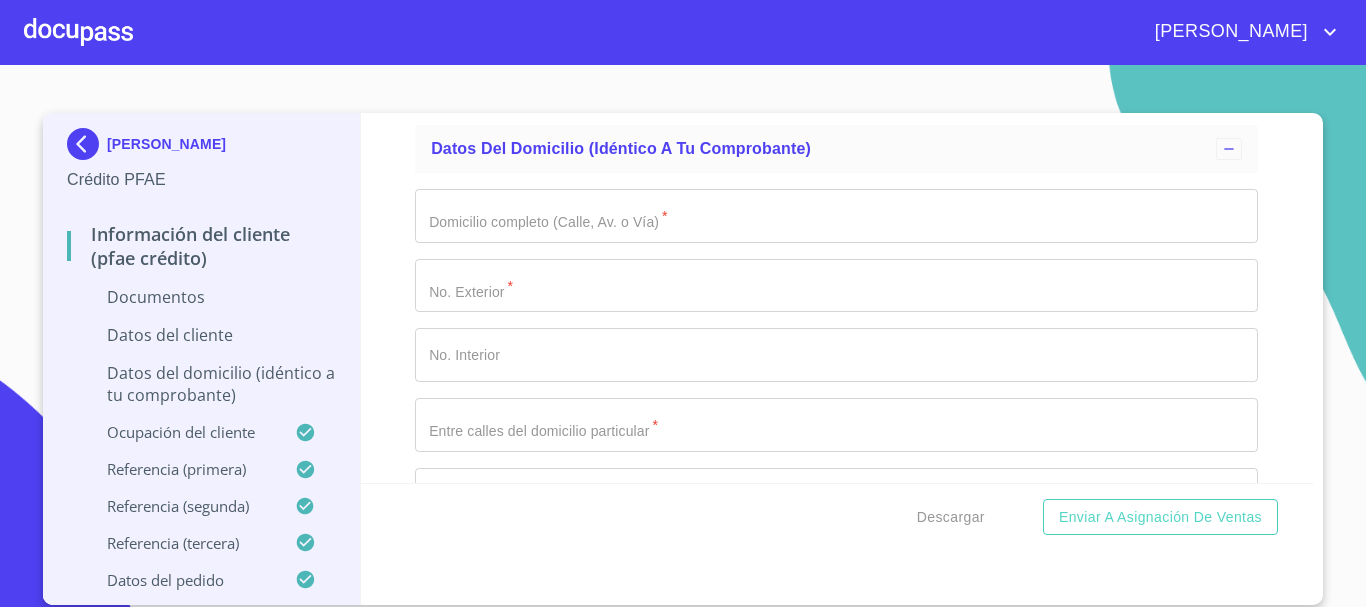 click on "Domicilio completo (Calle, Av. o Vía)   *" at bounding box center (836, 216) 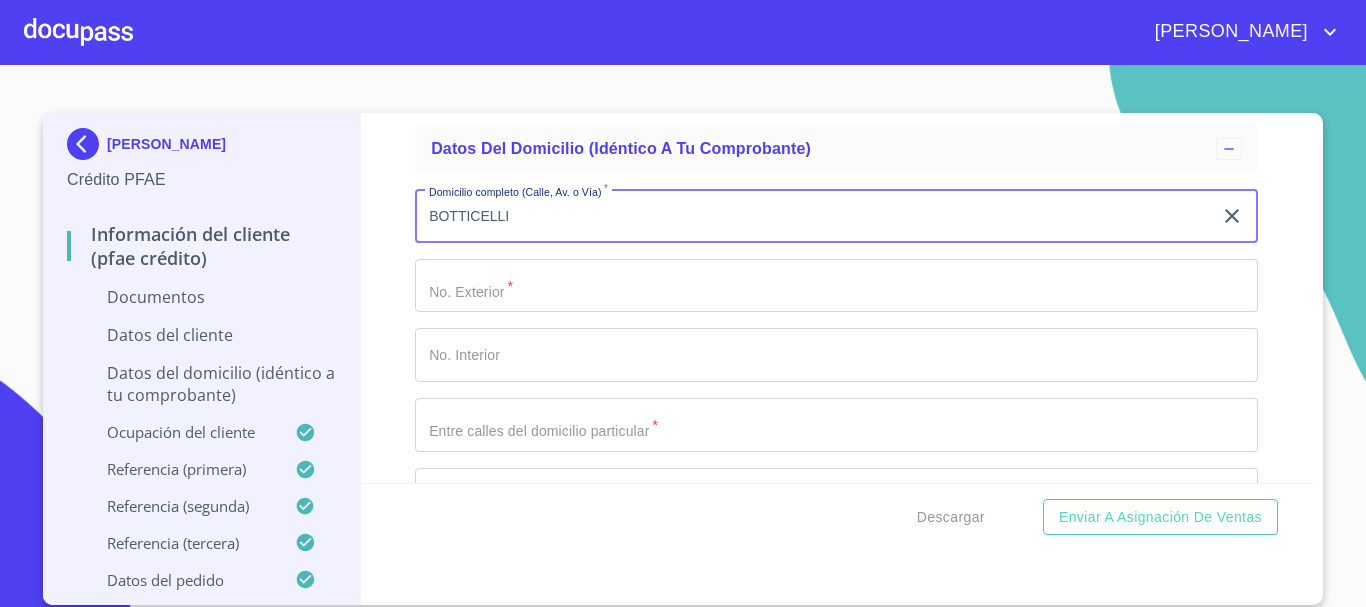 type on "BOTTICELLI" 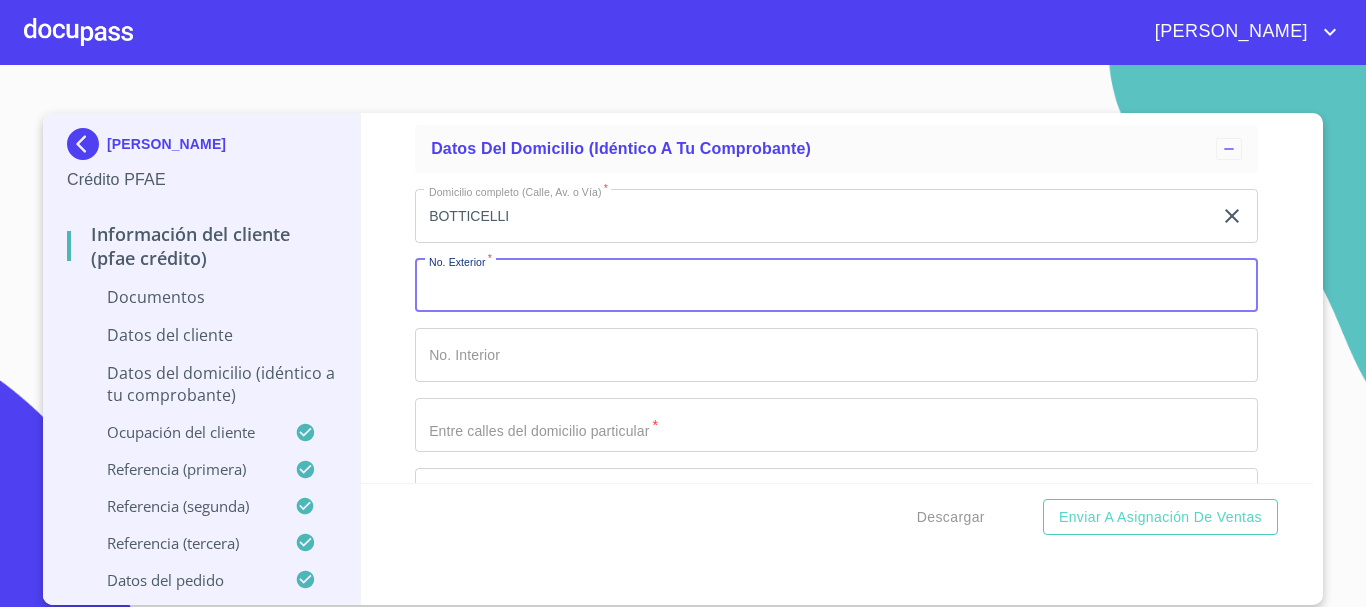 click on "Domicilio completo (Calle, Av. o Vía)   *" at bounding box center [836, 286] 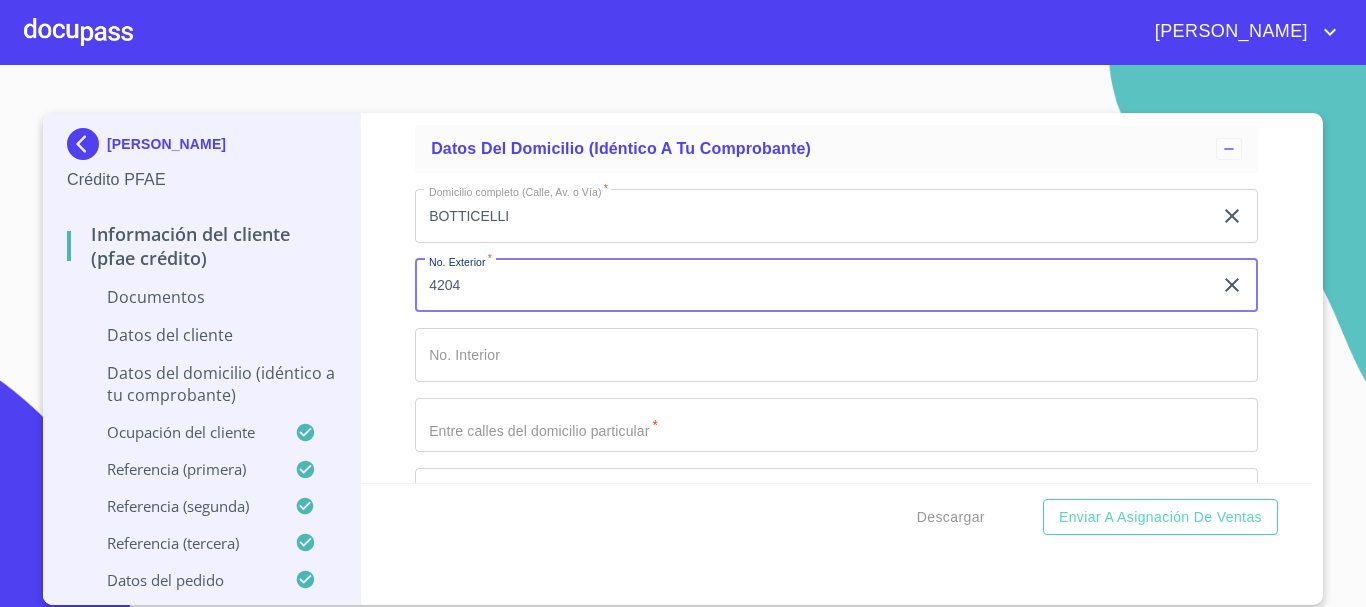 type on "4204" 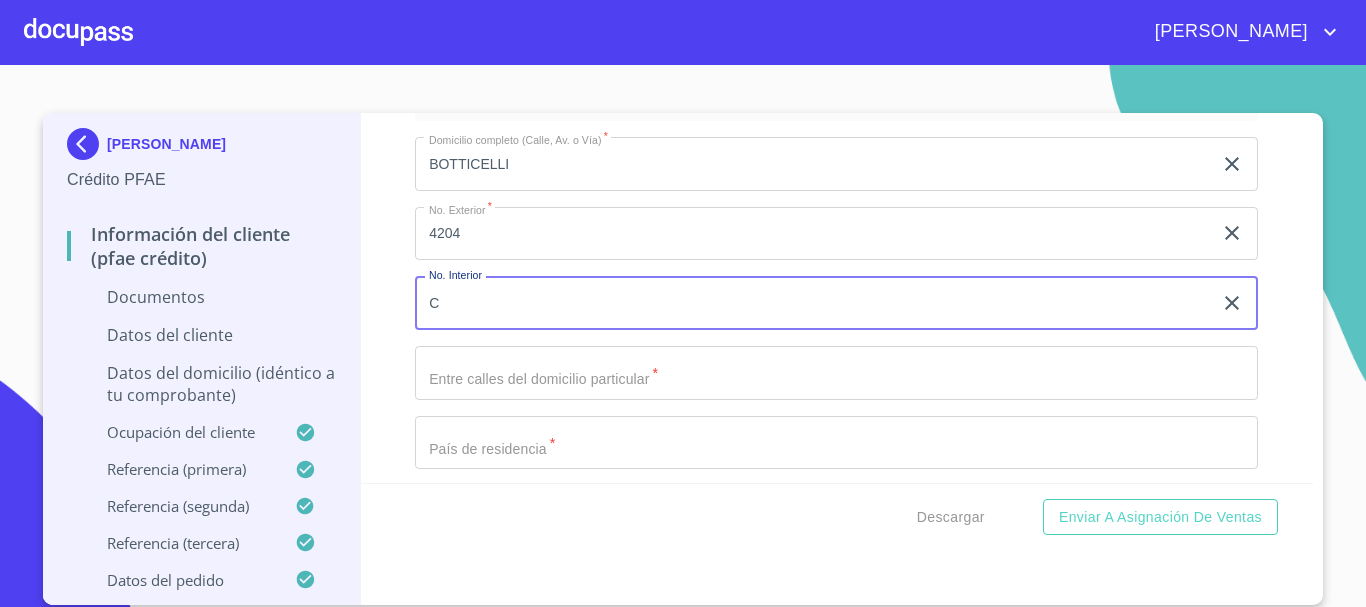 scroll, scrollTop: 385, scrollLeft: 0, axis: vertical 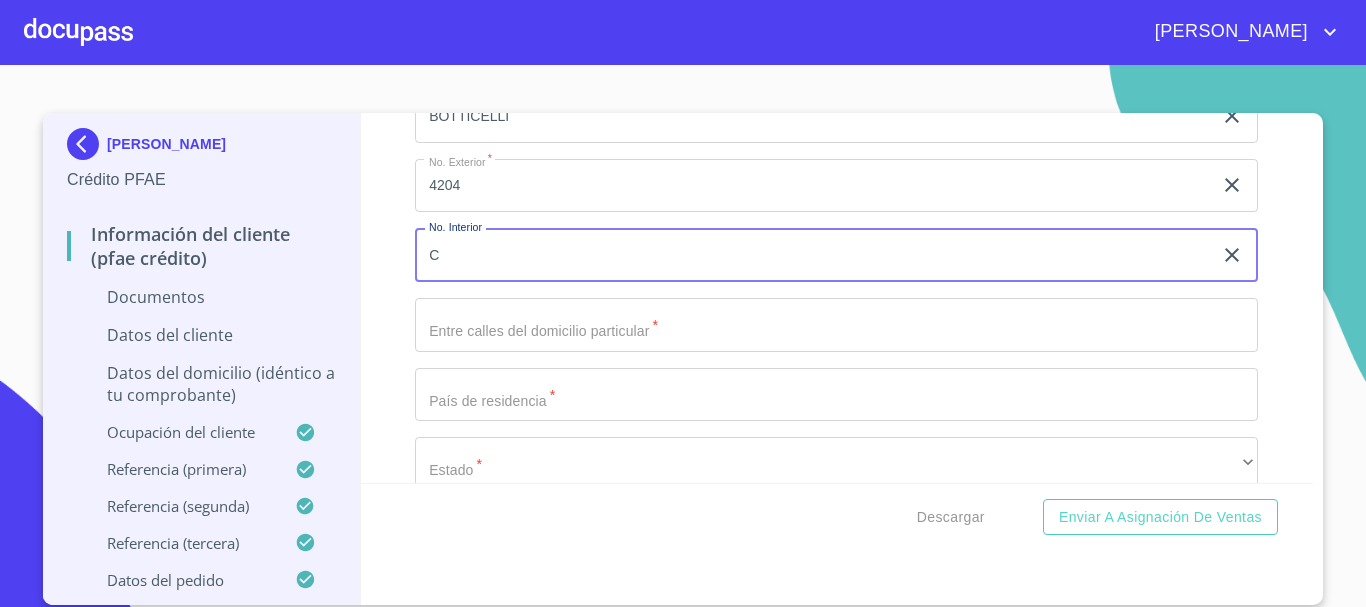 type on "C" 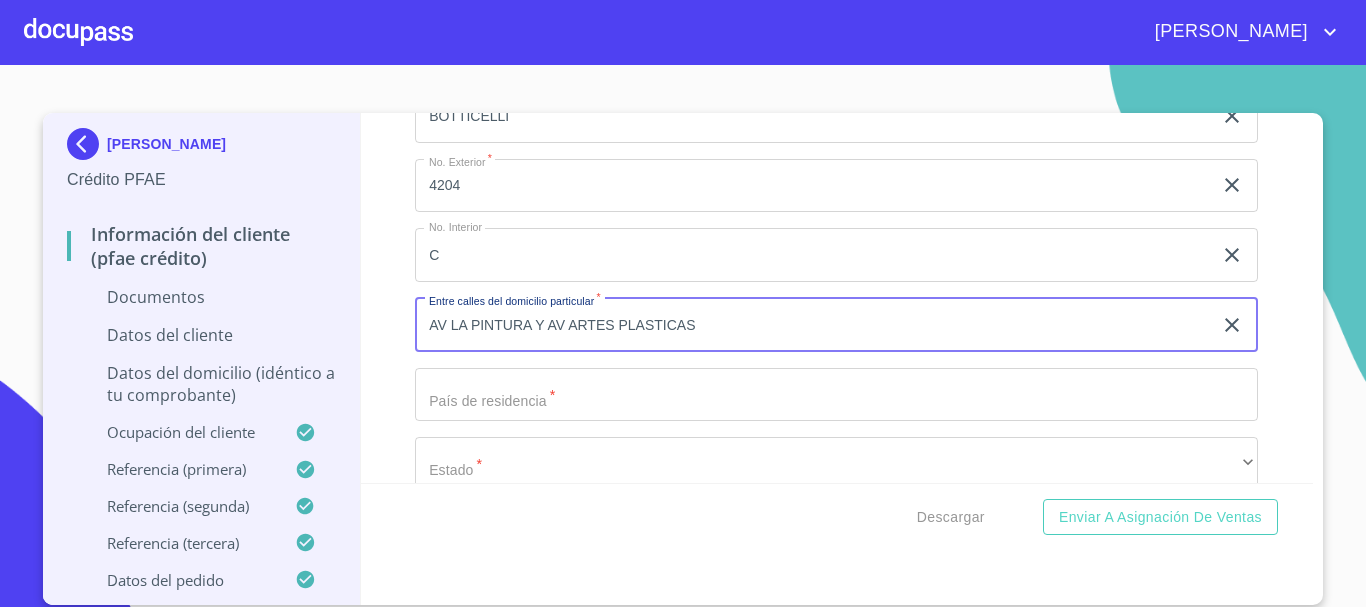 type on "AV LA PINTURA Y AV ARTES PLASTICAS" 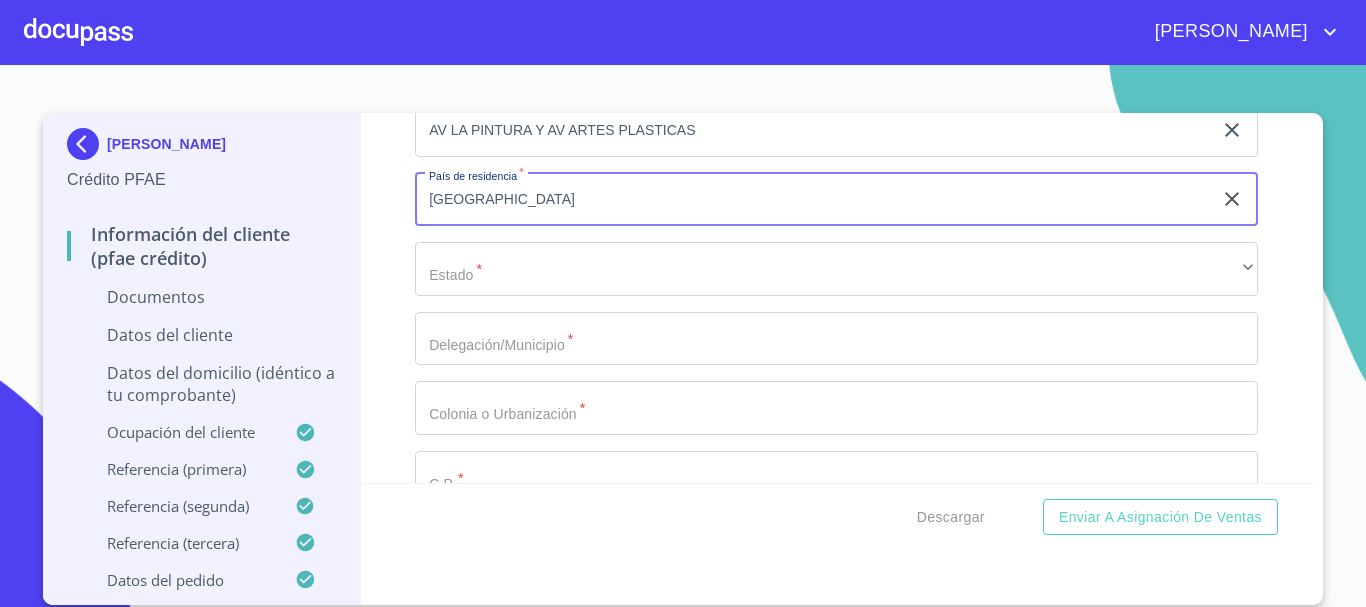 scroll, scrollTop: 585, scrollLeft: 0, axis: vertical 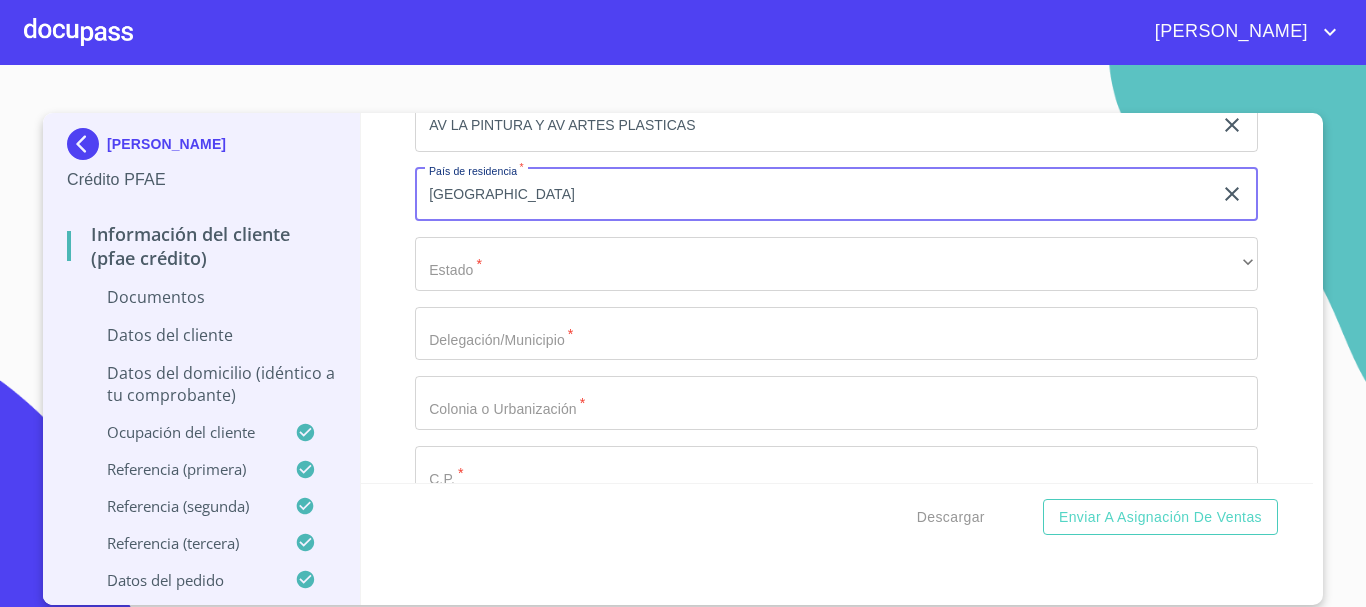 type on "[GEOGRAPHIC_DATA]" 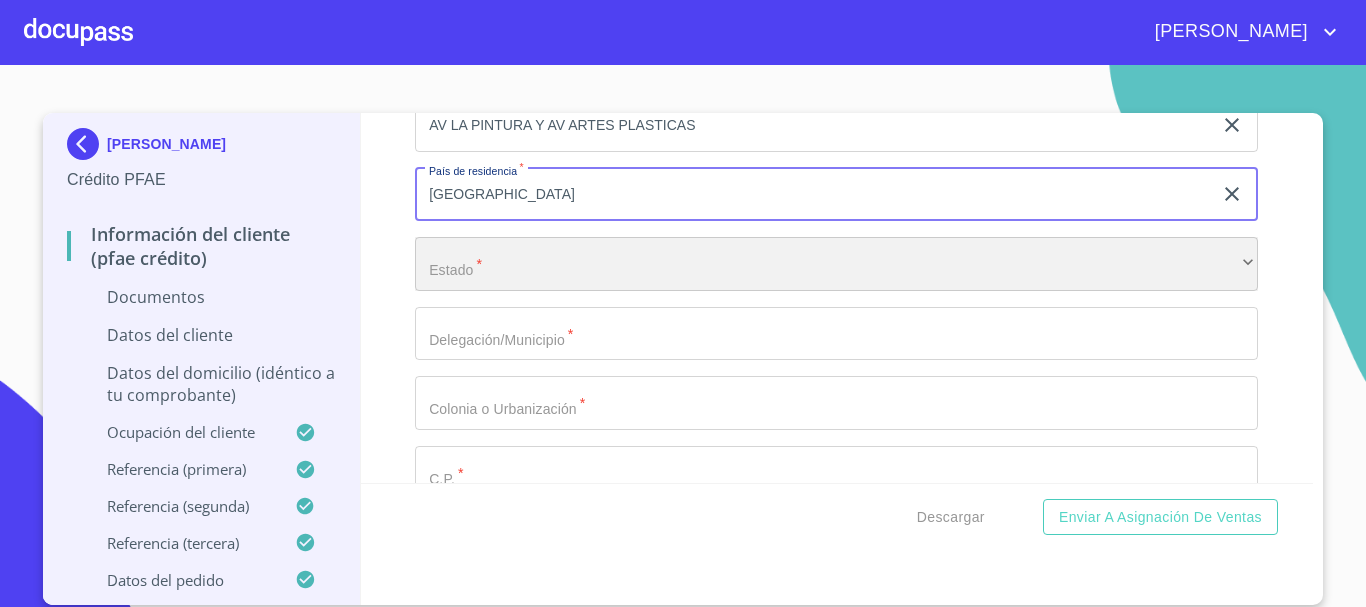 click on "​" at bounding box center [836, 264] 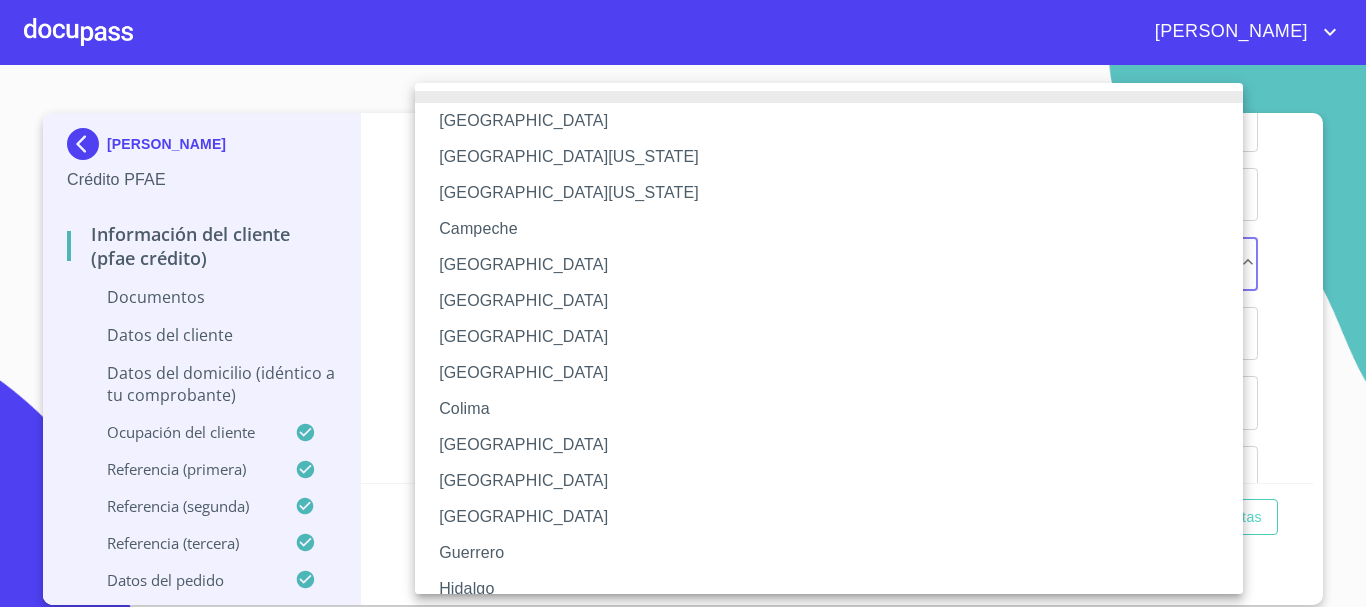 type 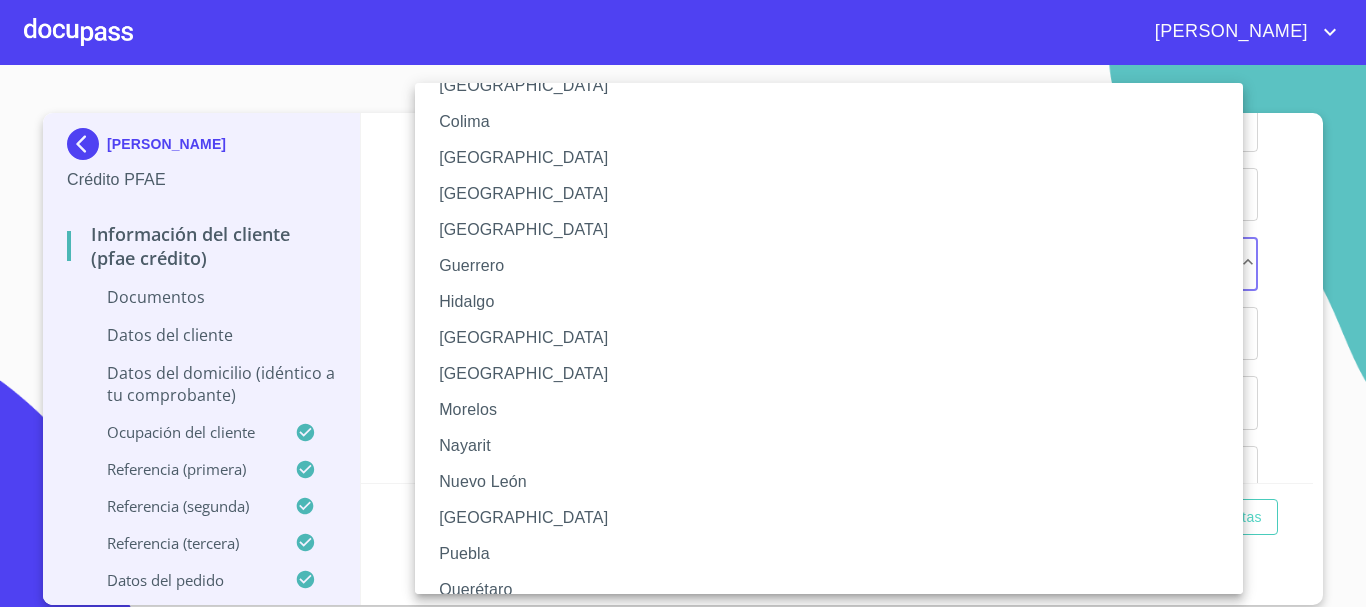 click on "[GEOGRAPHIC_DATA]" at bounding box center [836, 338] 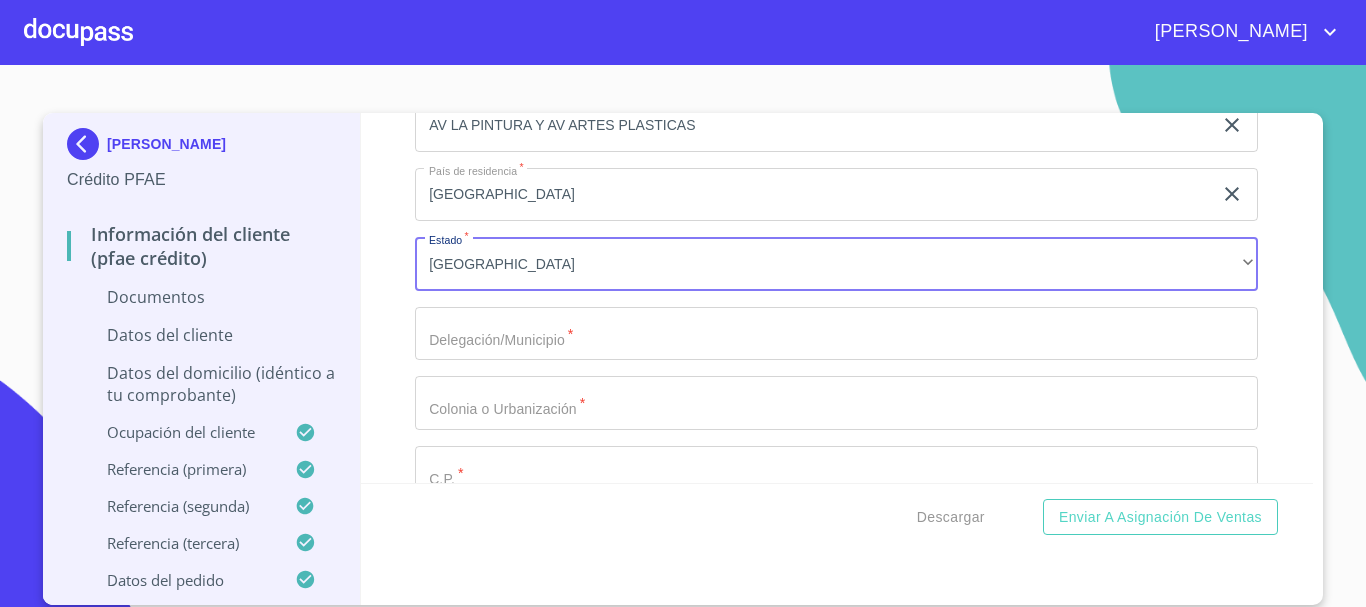 click on "Domicilio completo (Calle, Av. o Vía)   *" at bounding box center [813, -84] 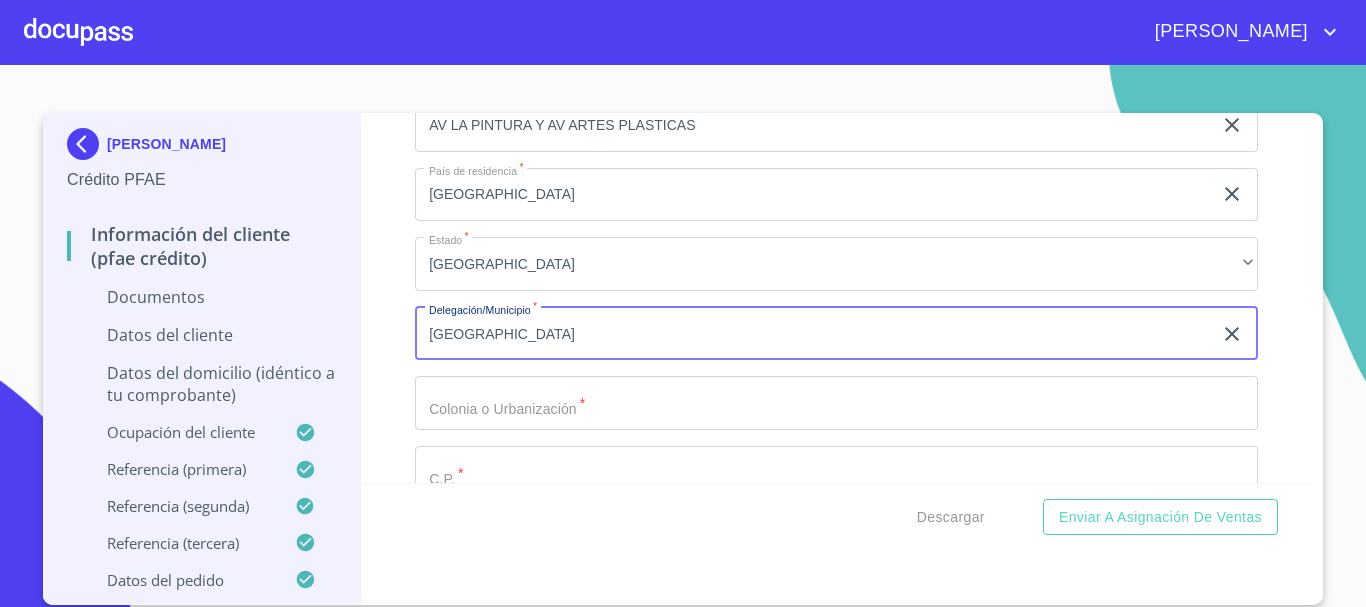 type on "[GEOGRAPHIC_DATA]" 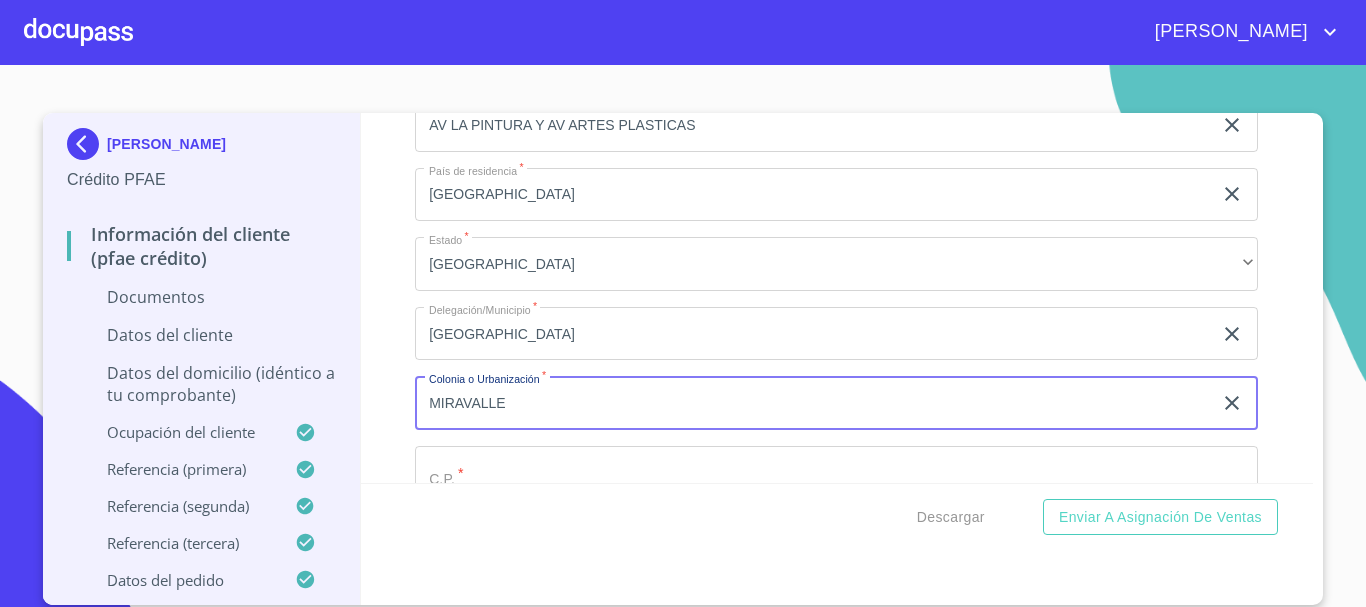 type on "MIRAVALLE" 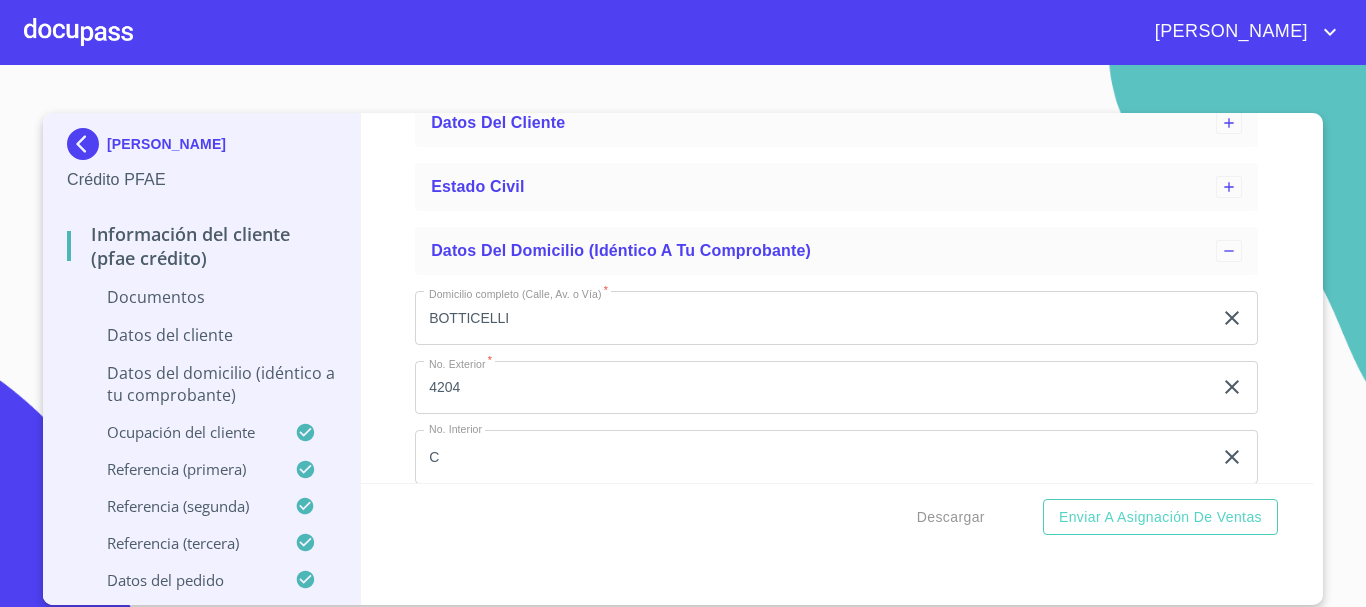 scroll, scrollTop: 0, scrollLeft: 0, axis: both 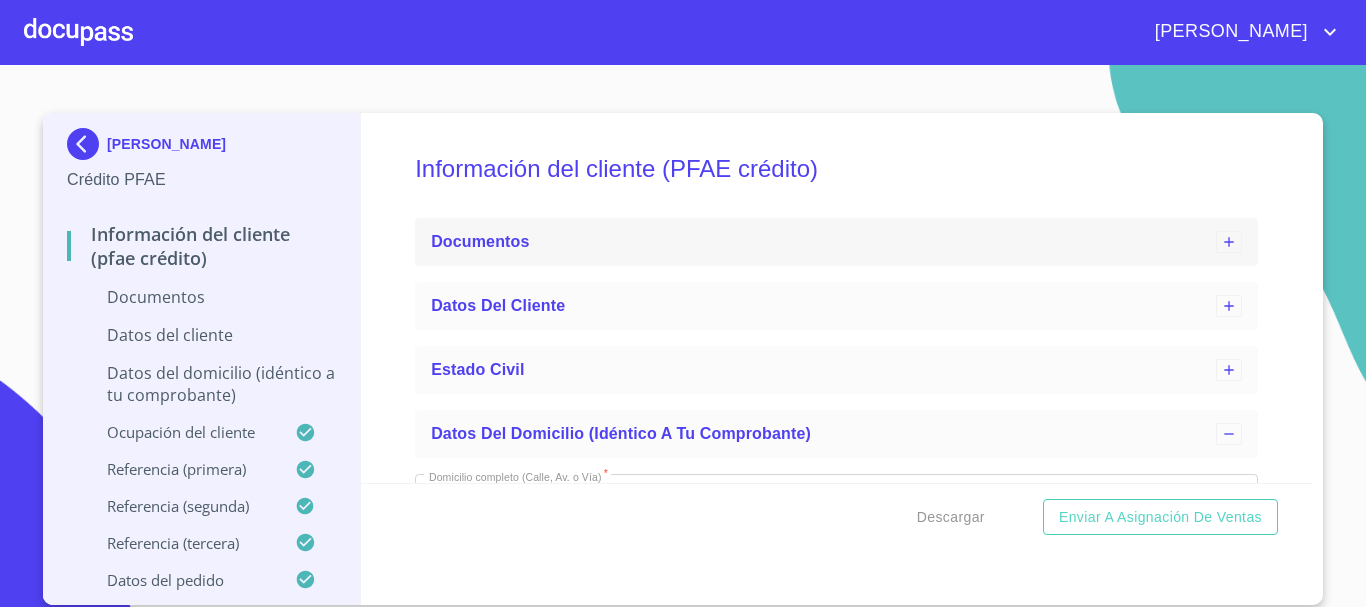 click on "Documentos" at bounding box center (480, 241) 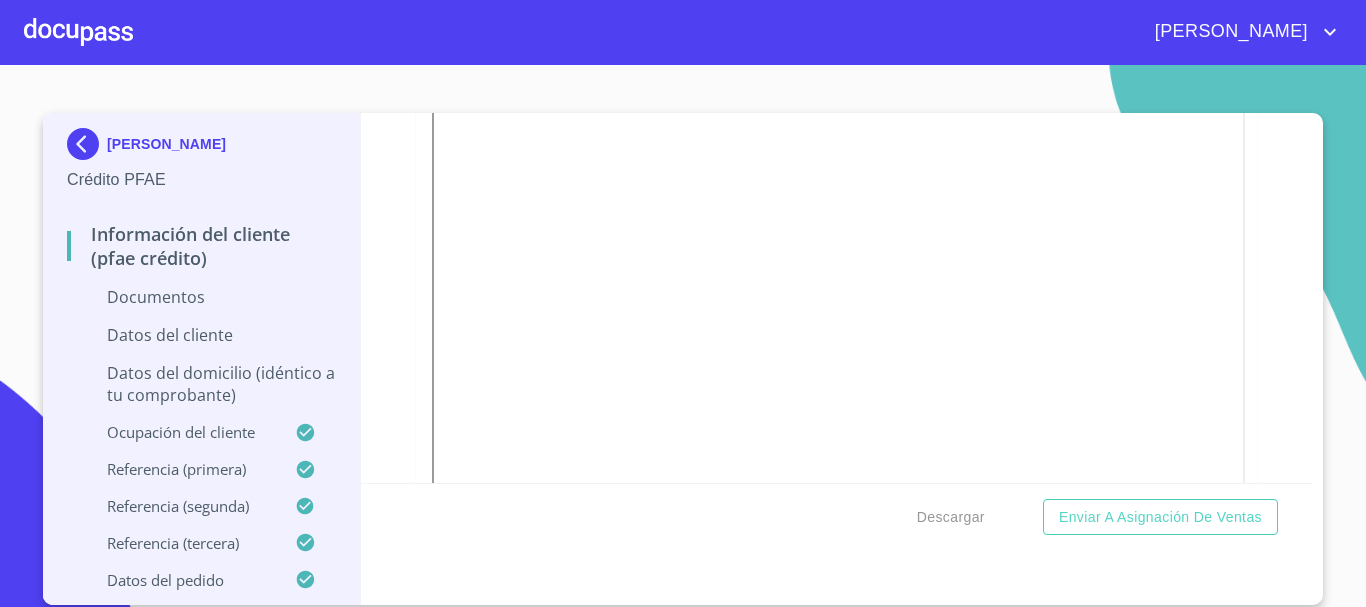 scroll, scrollTop: 1333, scrollLeft: 0, axis: vertical 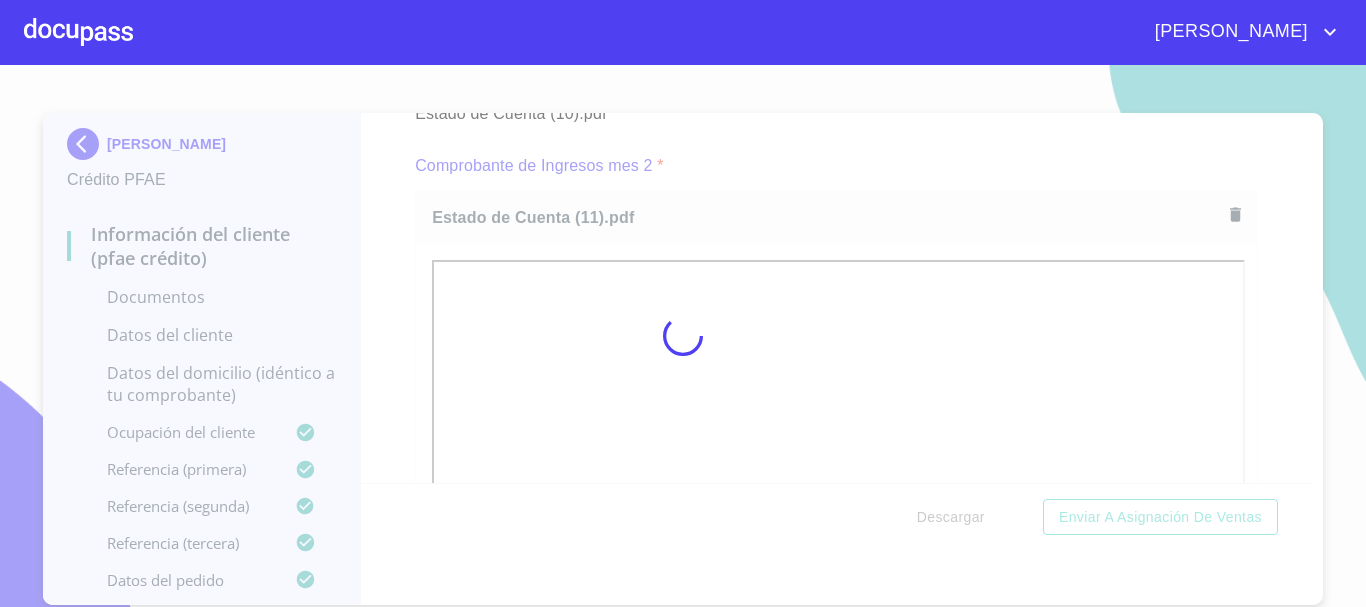 click at bounding box center [683, 336] 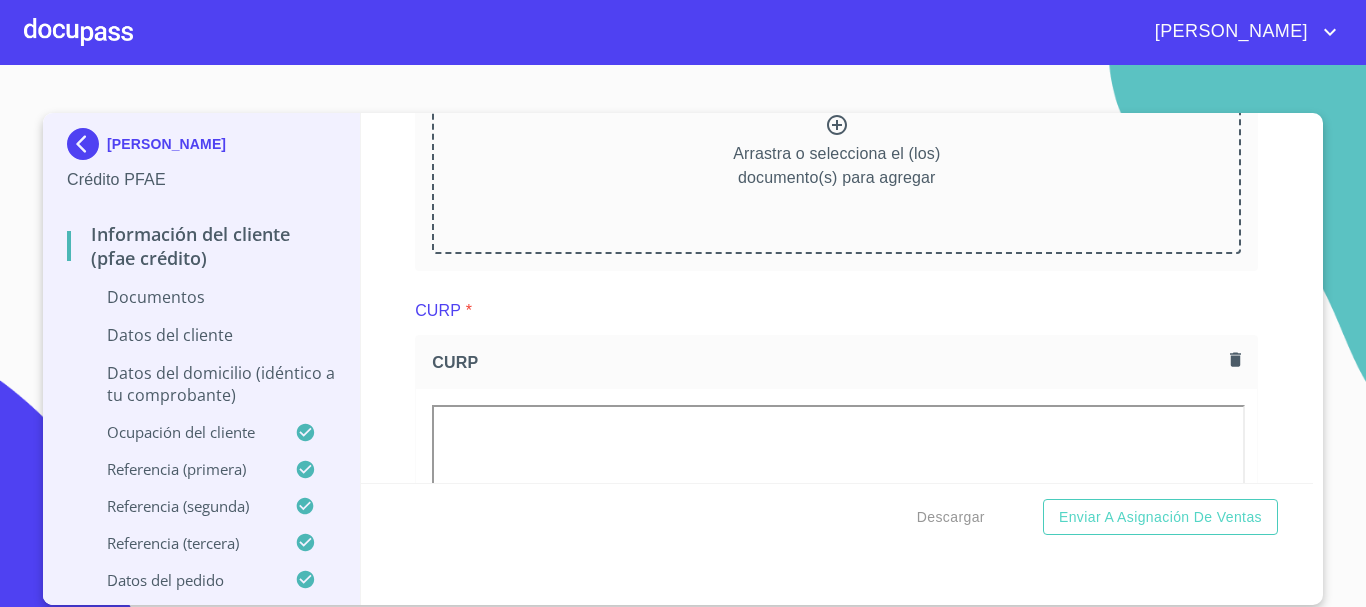 scroll, scrollTop: 3765, scrollLeft: 0, axis: vertical 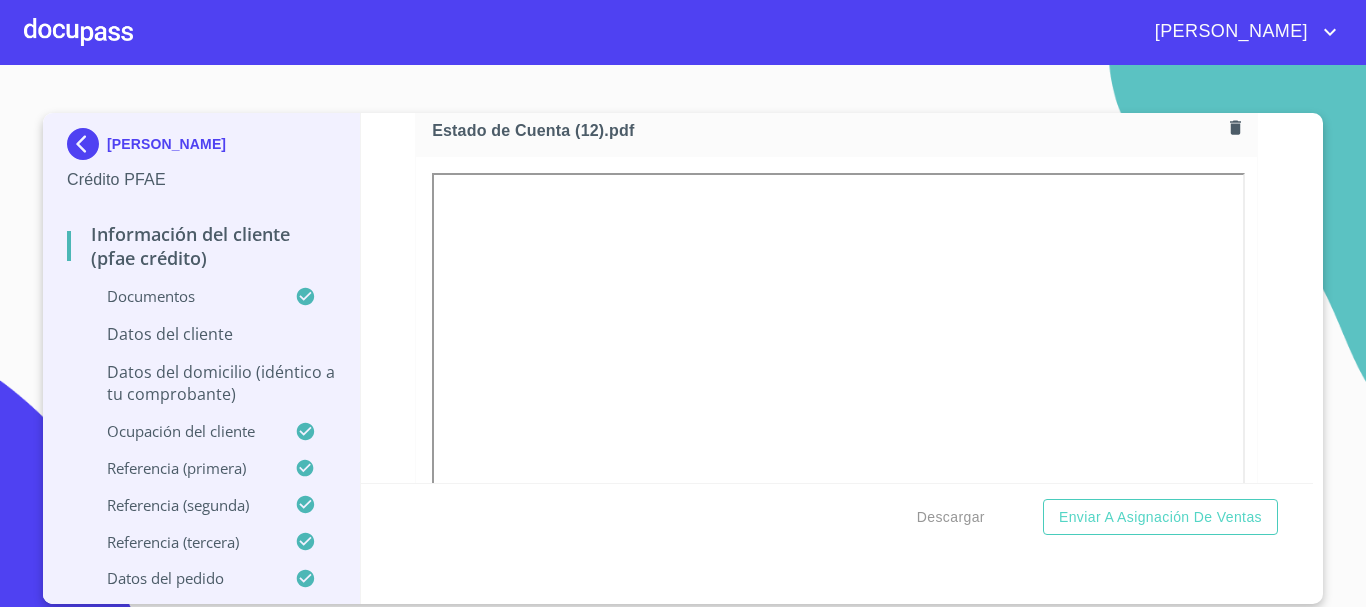 click on "Datos del cliente" at bounding box center (201, 334) 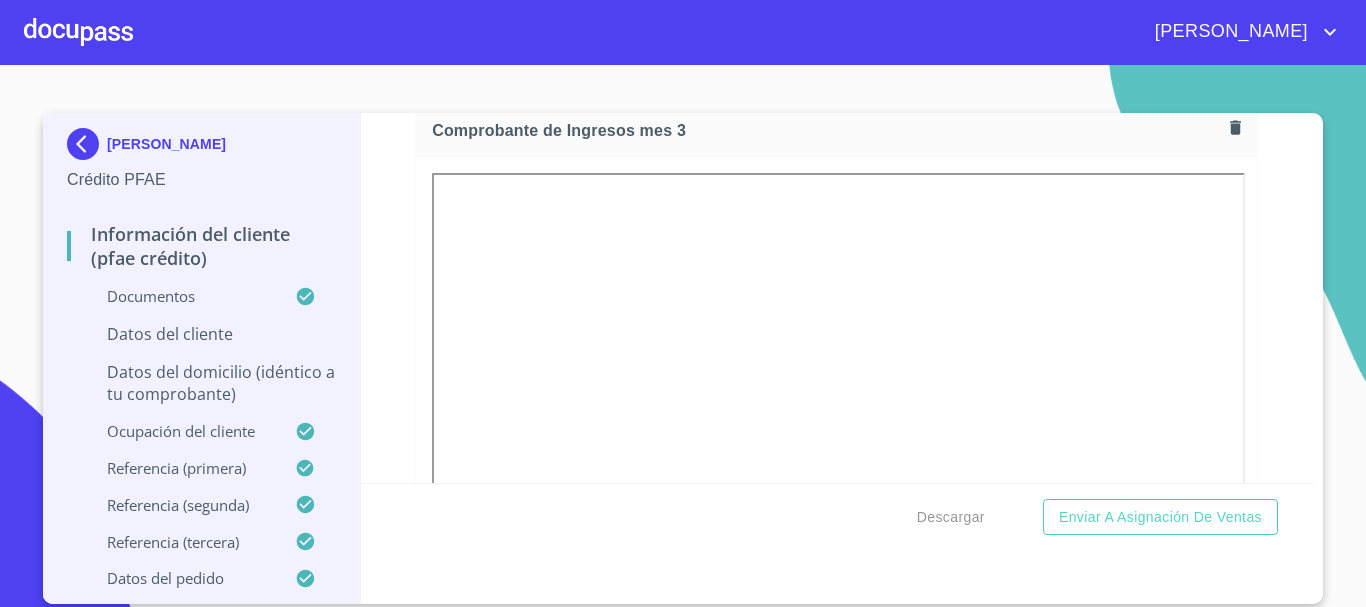click on "Datos del cliente" at bounding box center (201, 334) 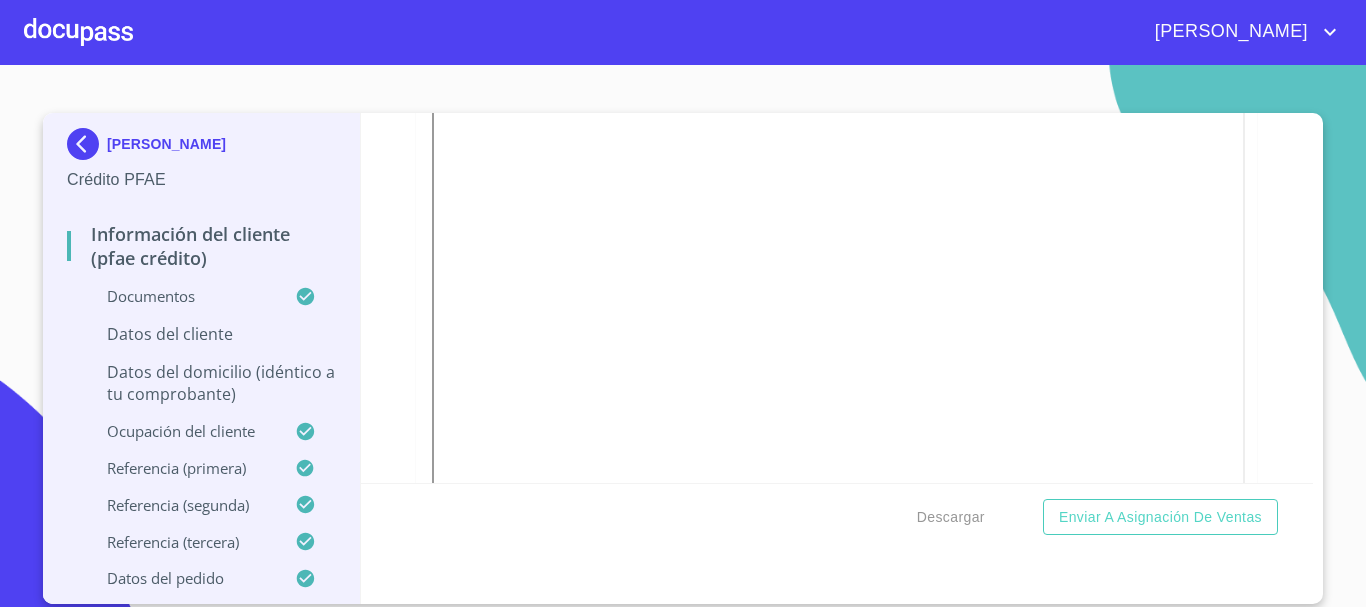 scroll, scrollTop: 1000, scrollLeft: 0, axis: vertical 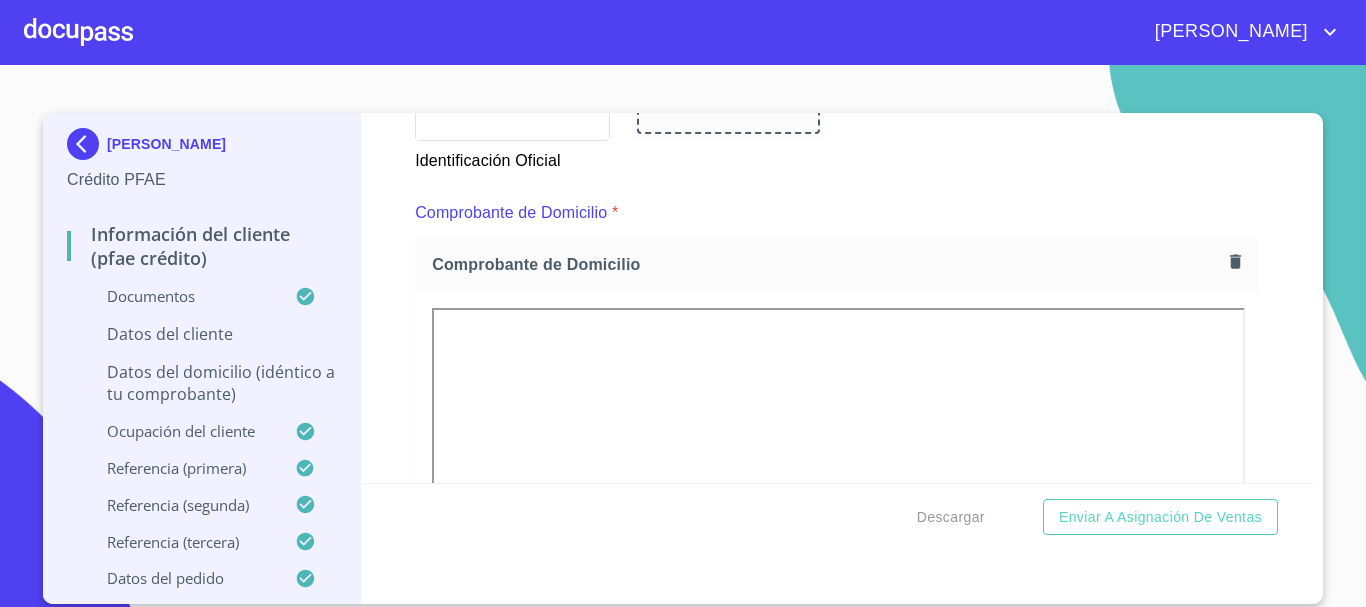 click on "Datos del cliente" at bounding box center [201, 334] 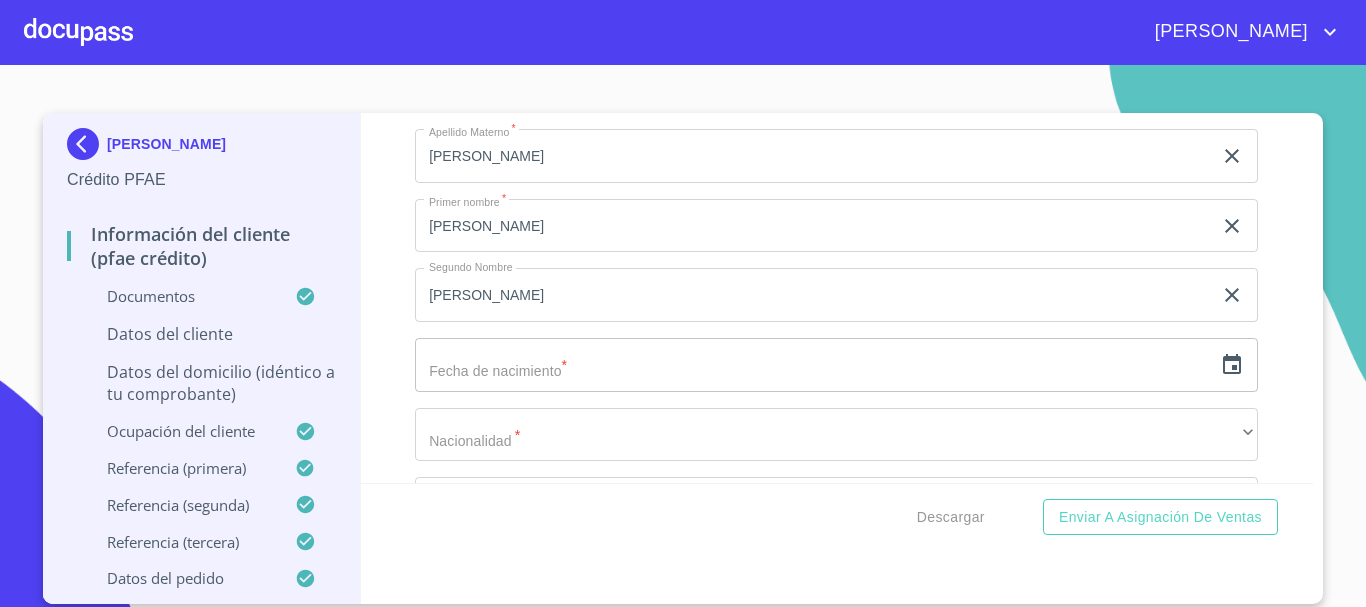 scroll, scrollTop: 6400, scrollLeft: 0, axis: vertical 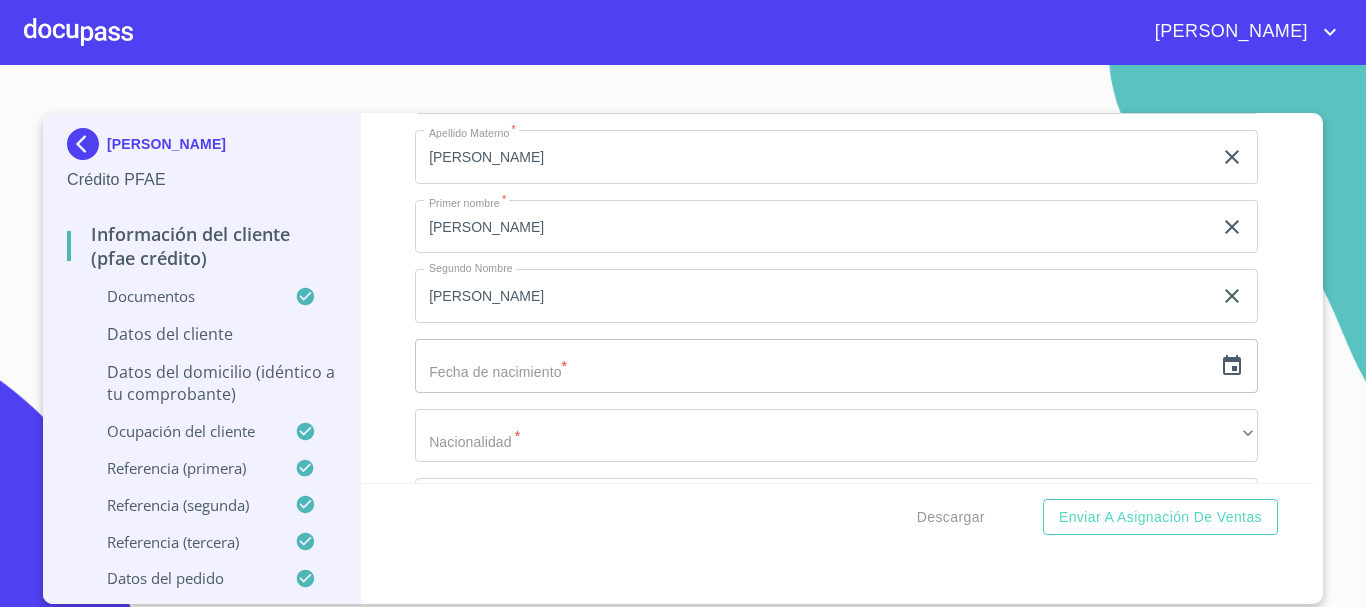 click at bounding box center [813, 366] 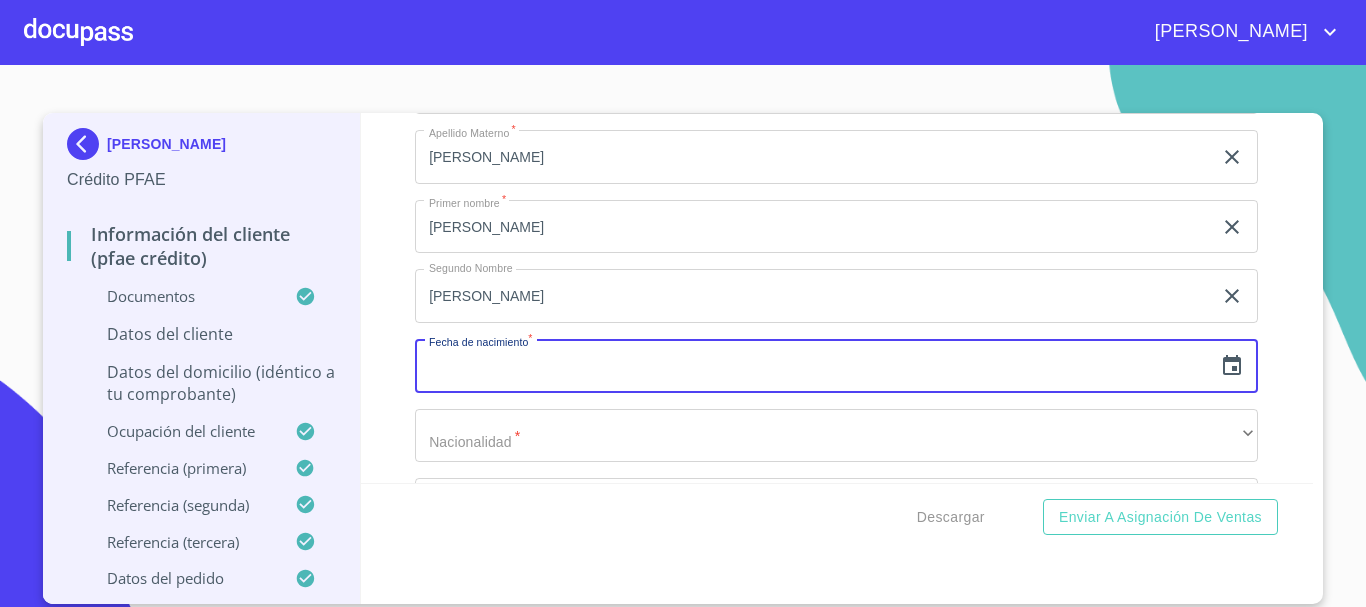 click 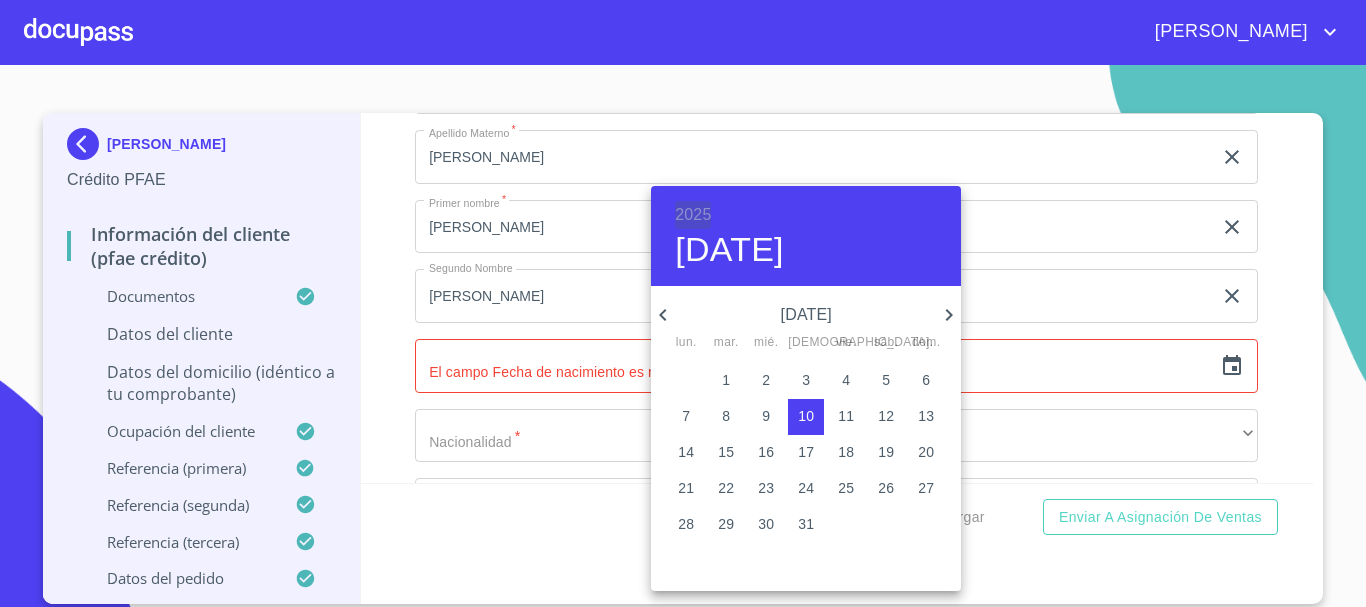 click on "2025" at bounding box center (693, 215) 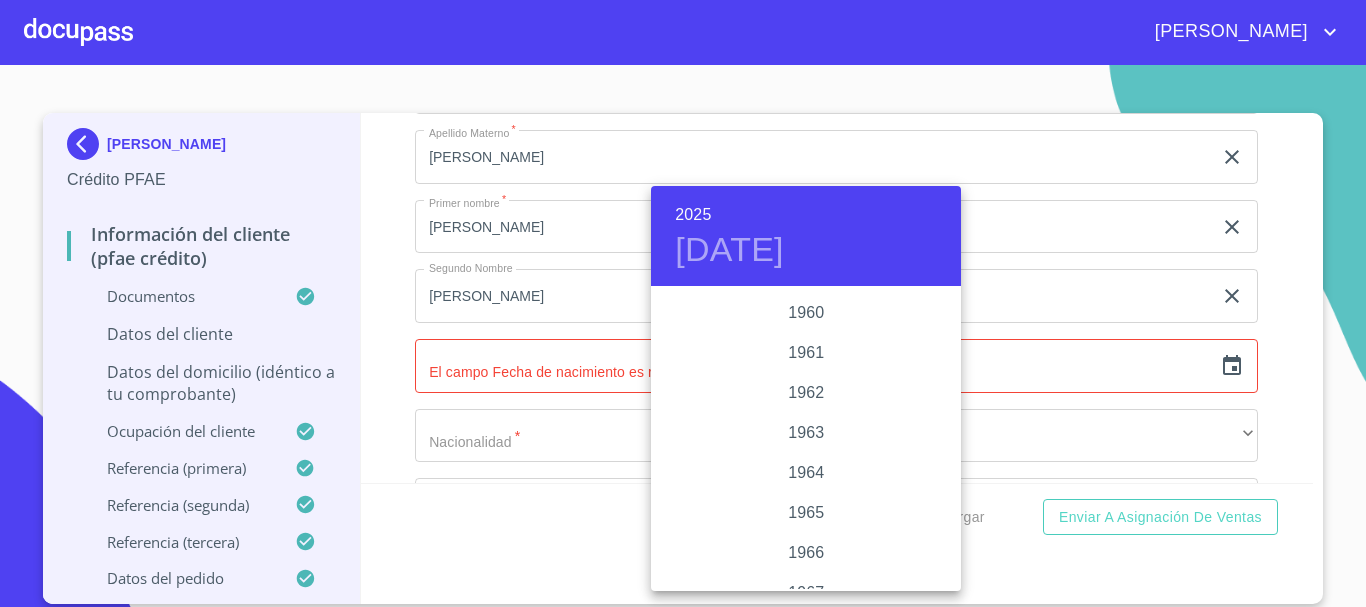 scroll, scrollTop: 1380, scrollLeft: 0, axis: vertical 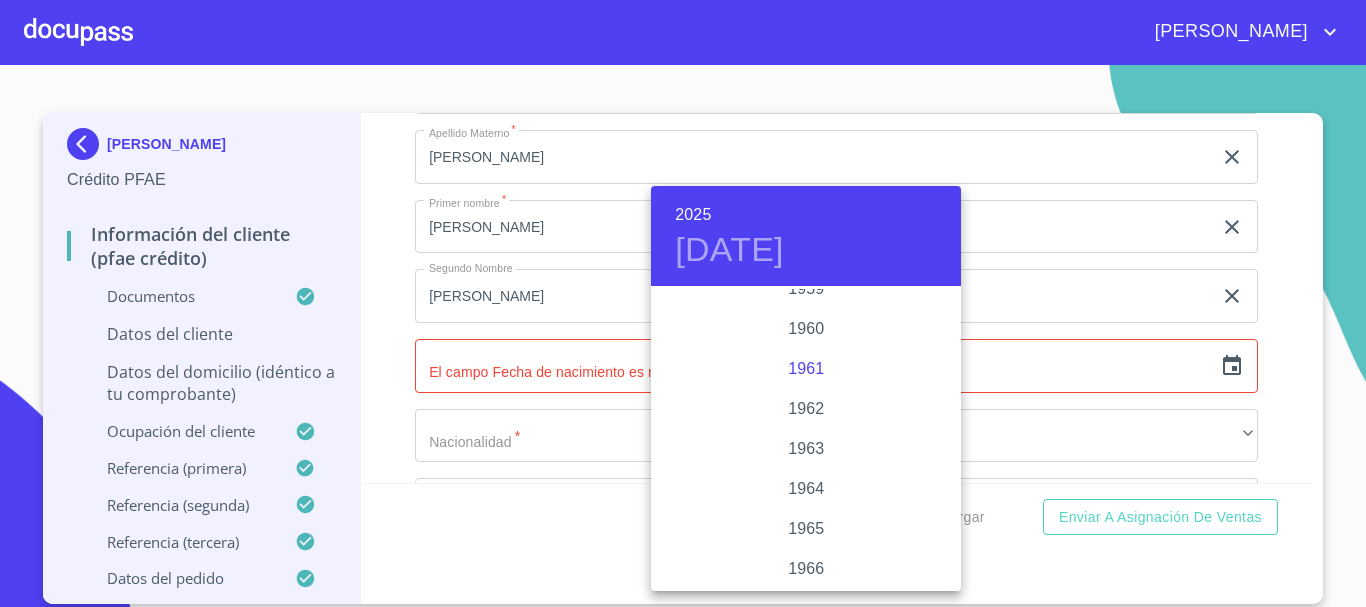 click on "1961" at bounding box center [806, 369] 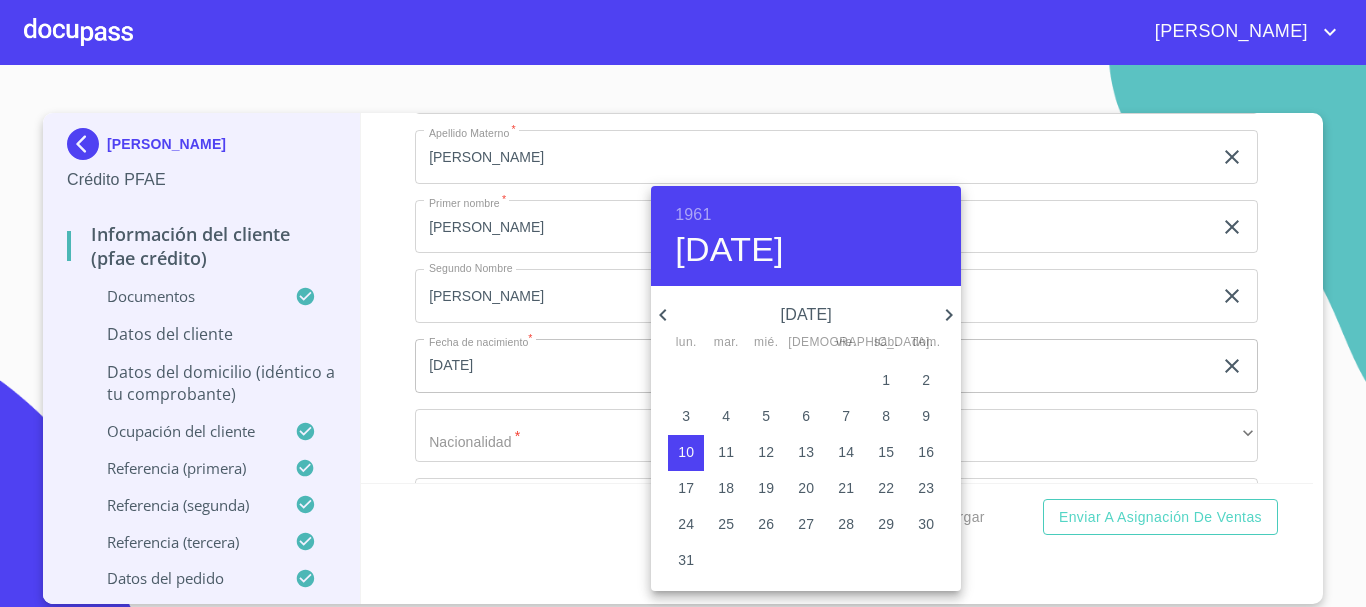 click on "1961" at bounding box center [693, 215] 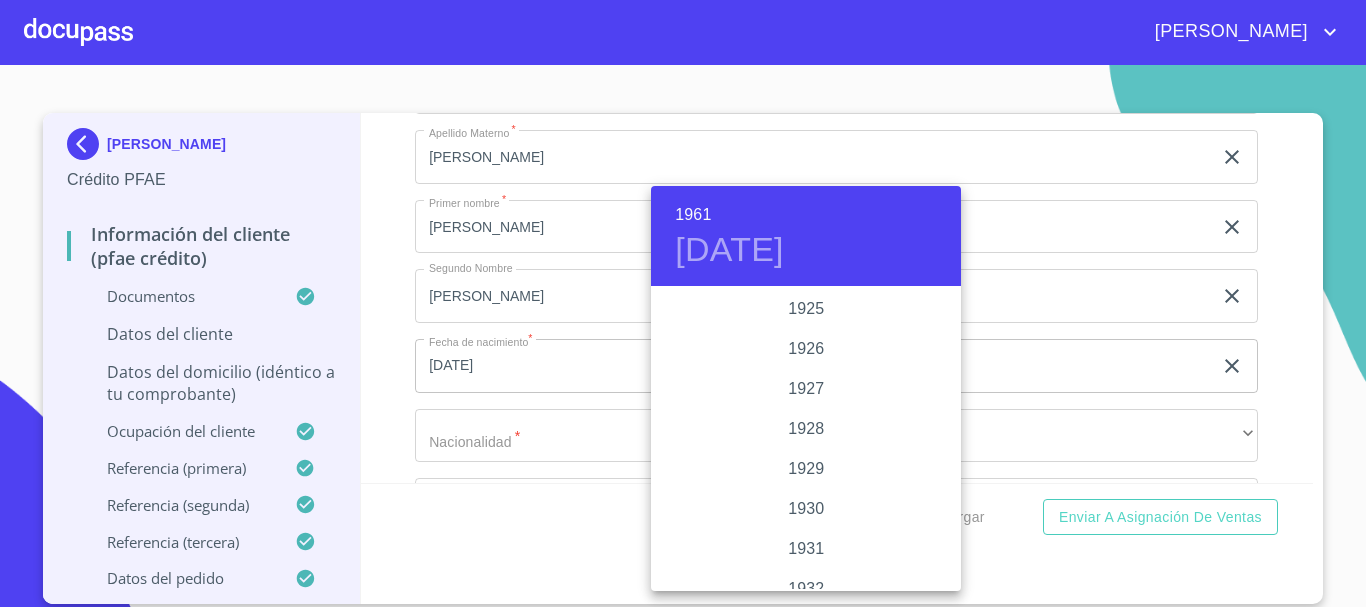 scroll, scrollTop: 1320, scrollLeft: 0, axis: vertical 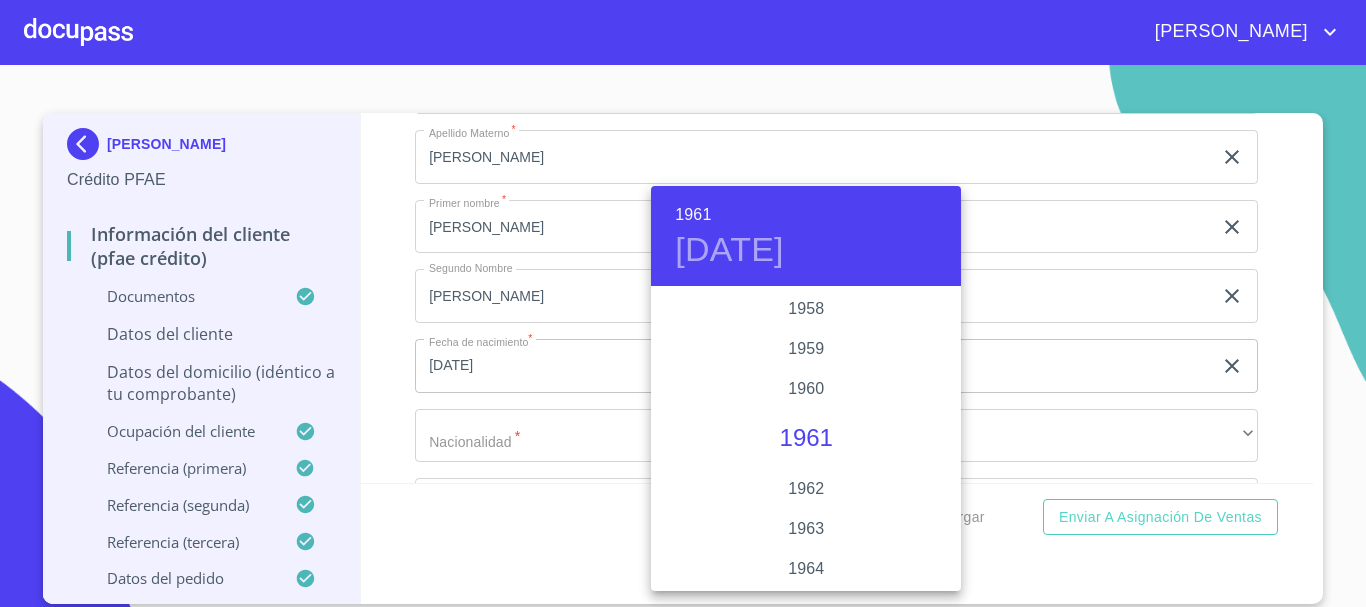 click on "1961" at bounding box center [693, 215] 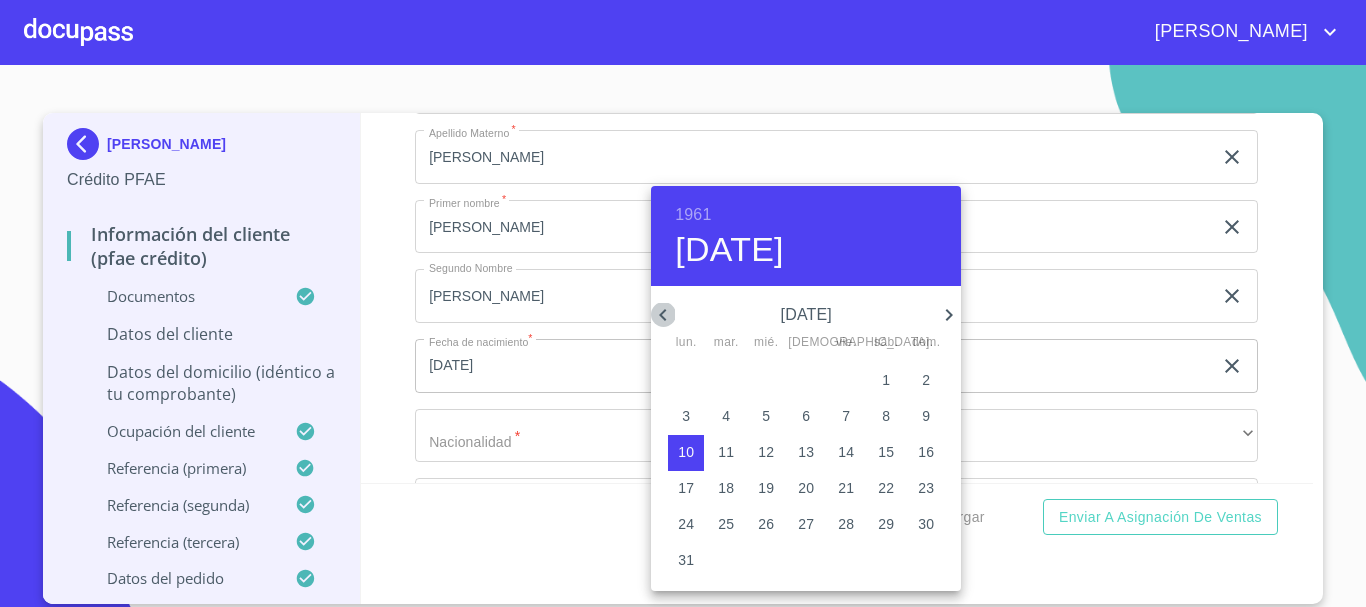 click 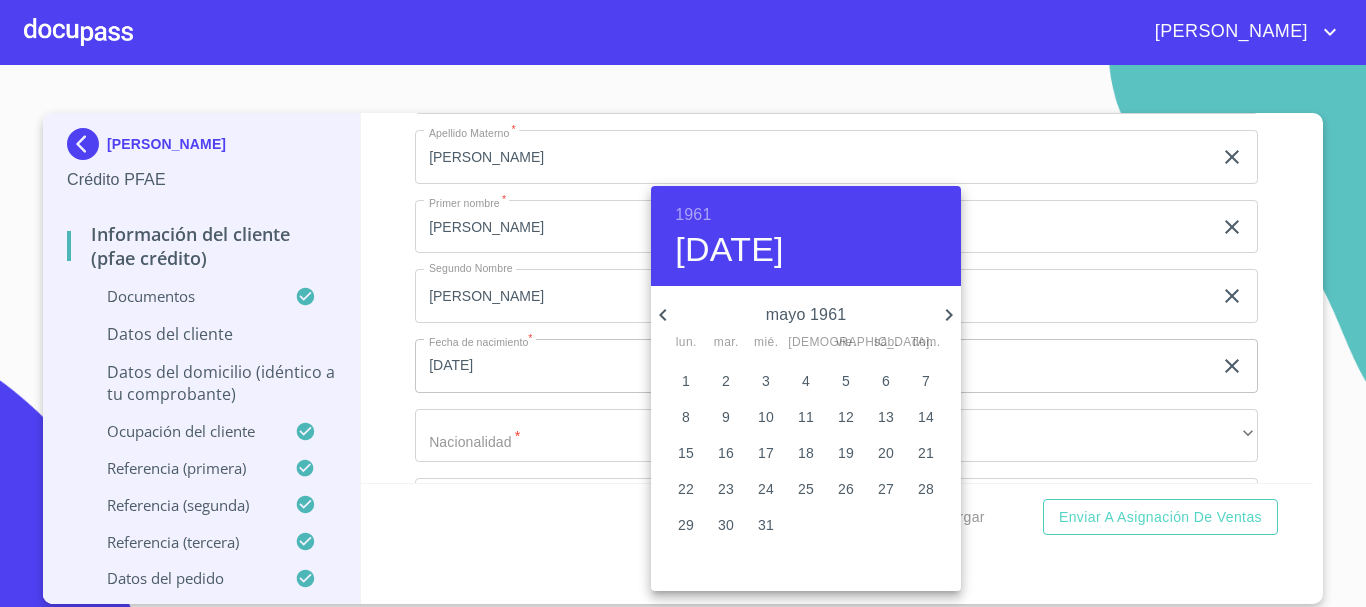 click 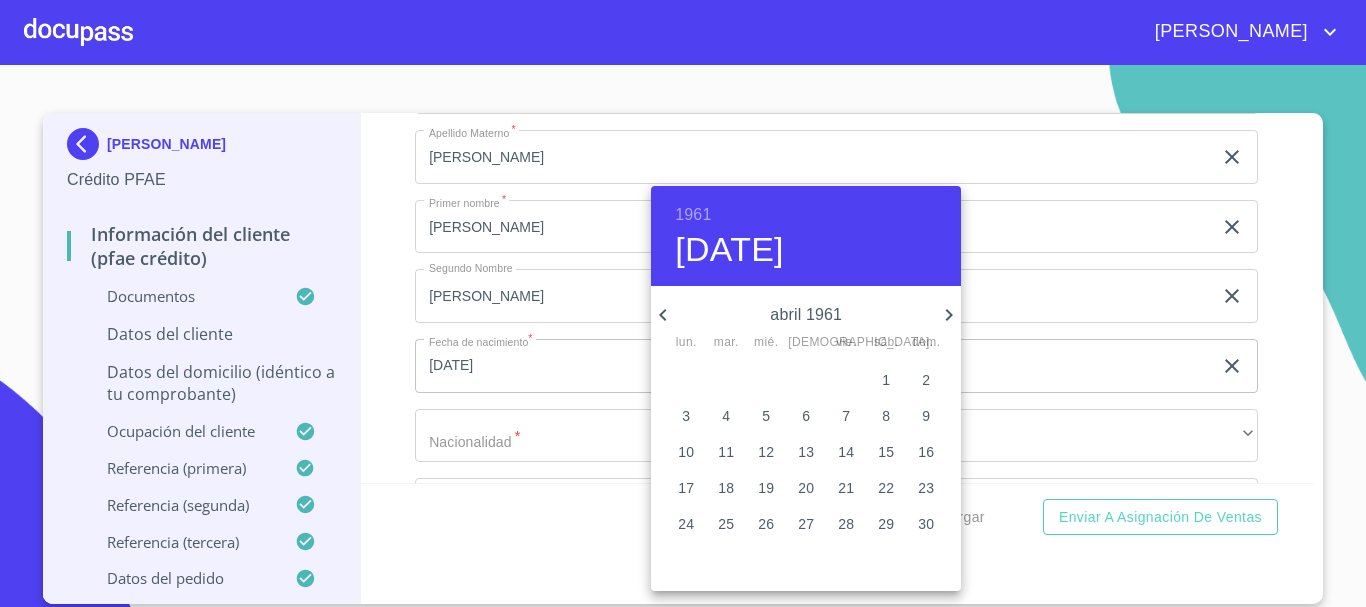click 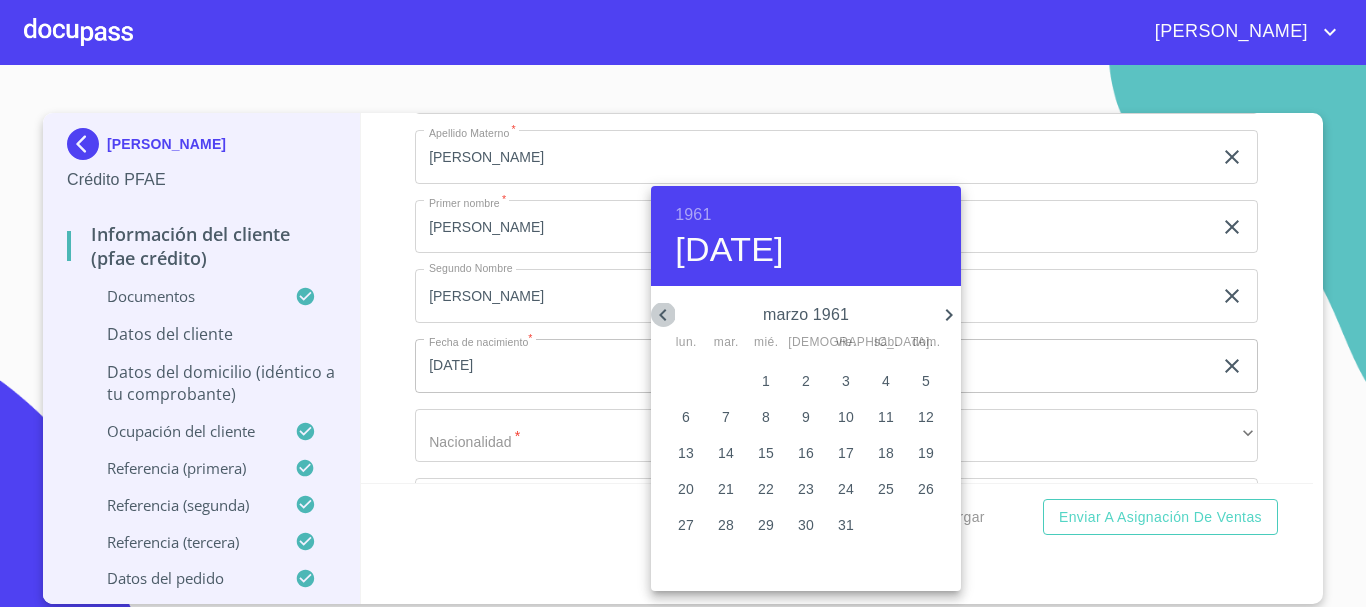 click 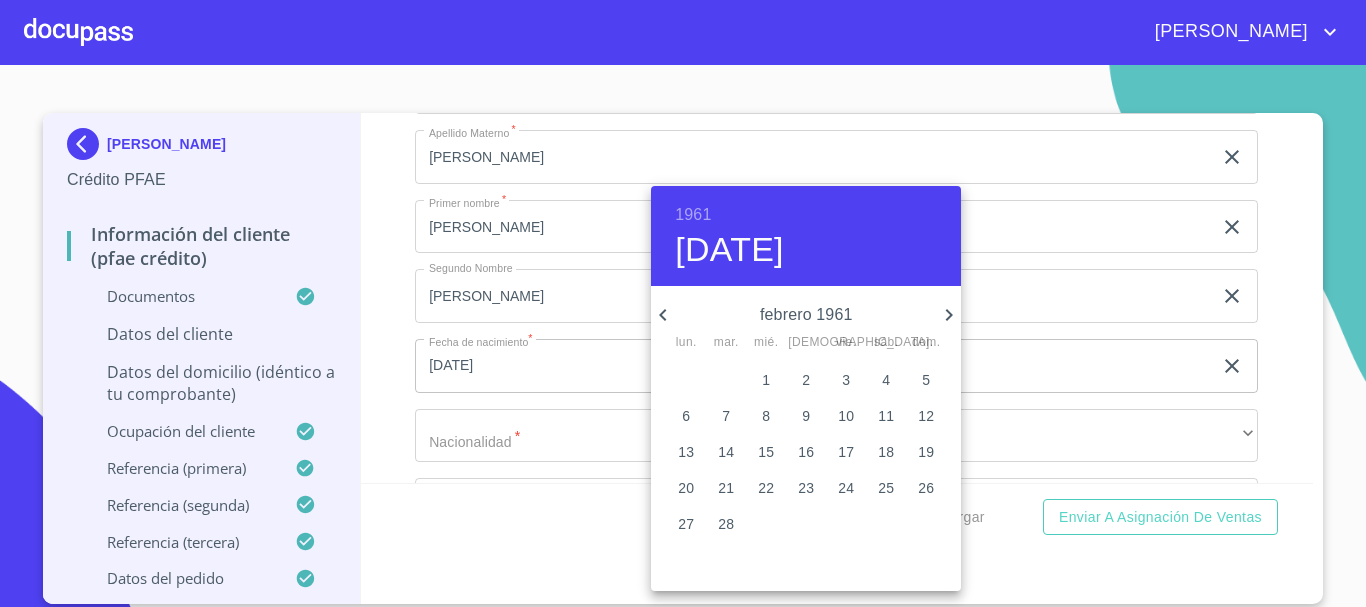 click 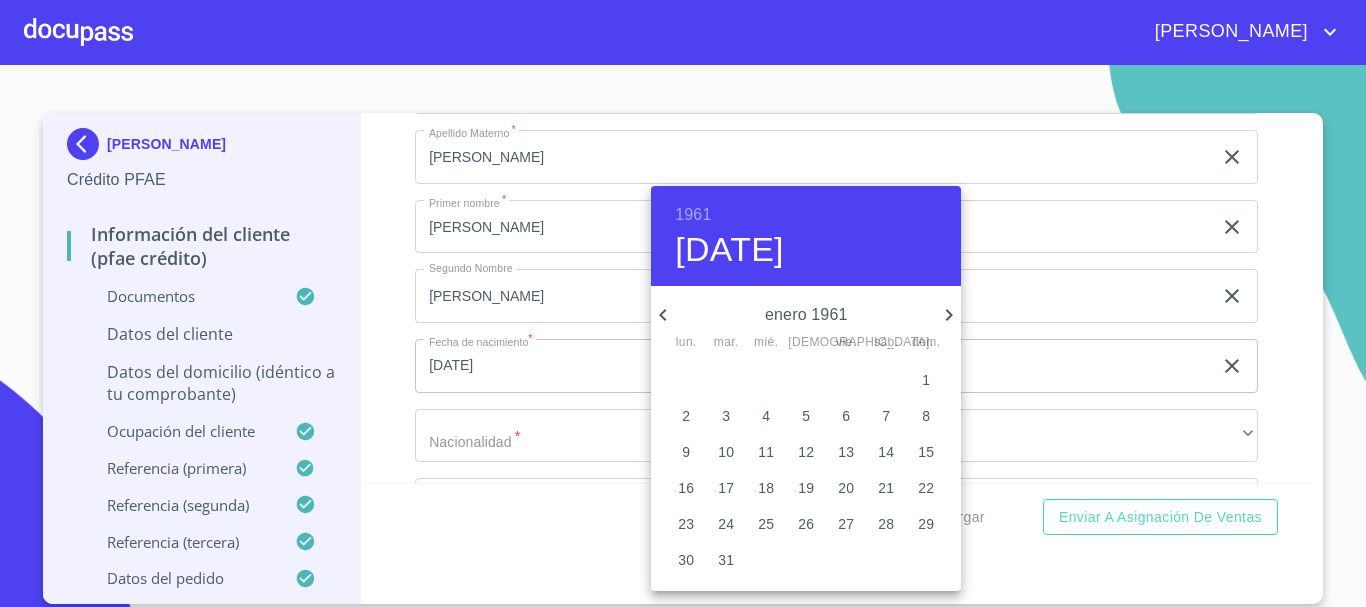 click on "30" at bounding box center (686, 560) 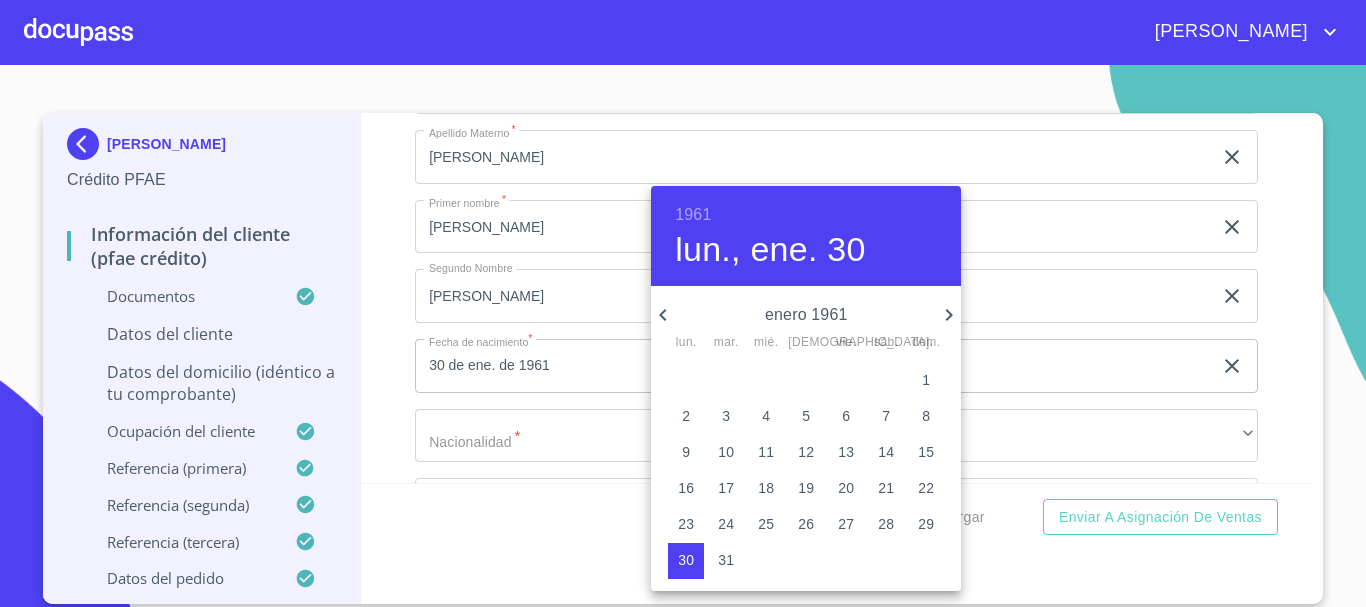 click at bounding box center [683, 303] 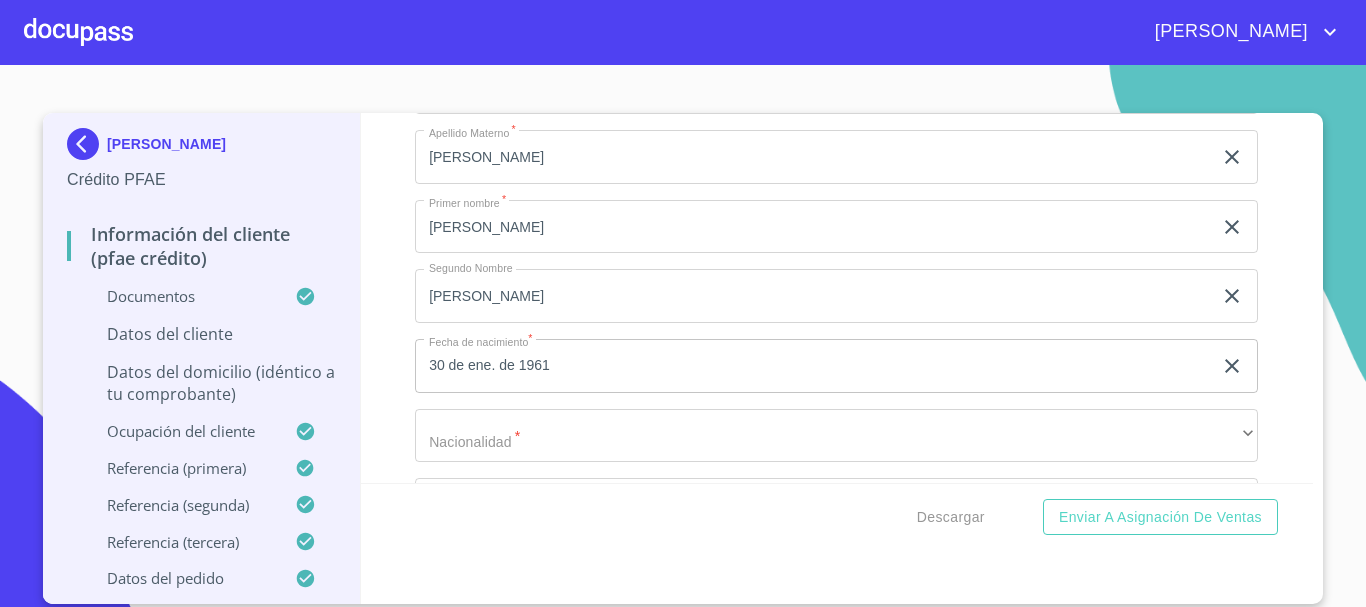 scroll, scrollTop: 6600, scrollLeft: 0, axis: vertical 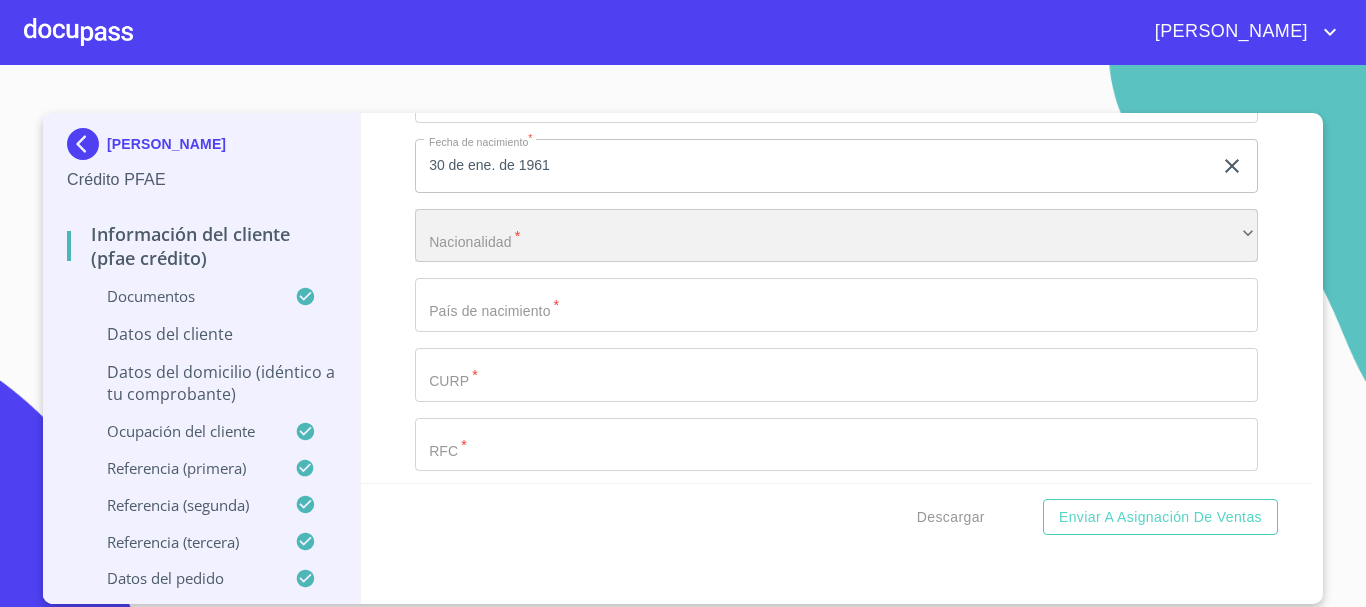 click on "​" at bounding box center [836, 236] 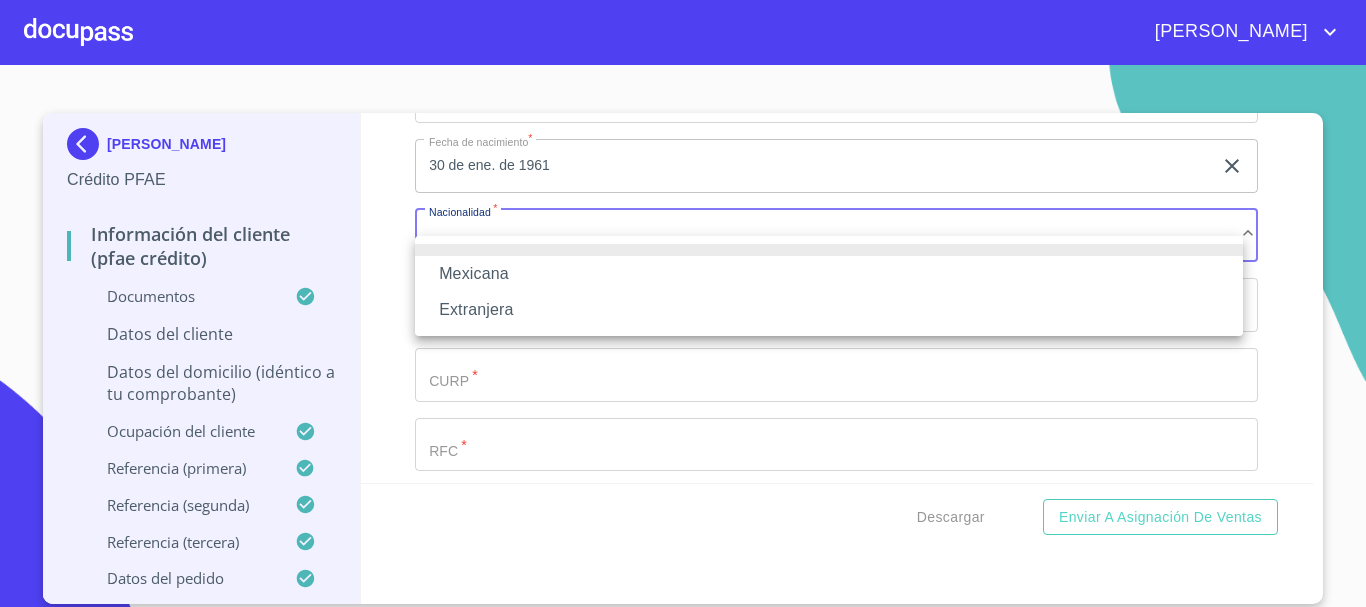 click on "Mexicana" at bounding box center [829, 274] 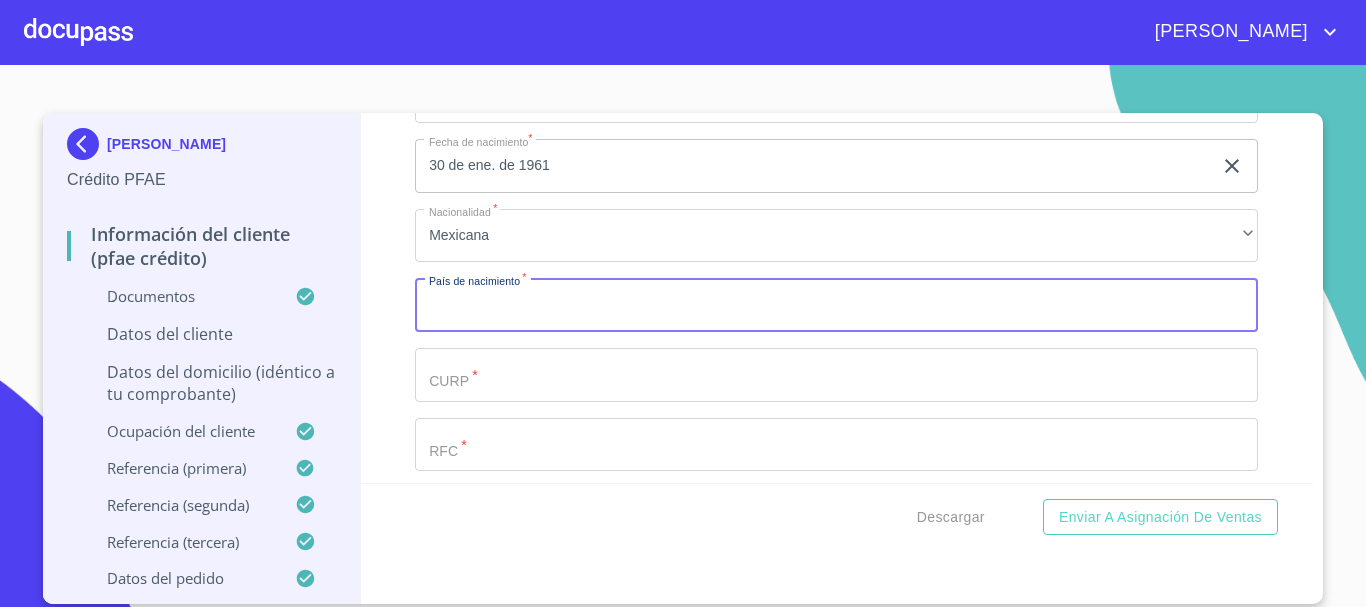 click on "Documento de identificación   *" at bounding box center (836, 305) 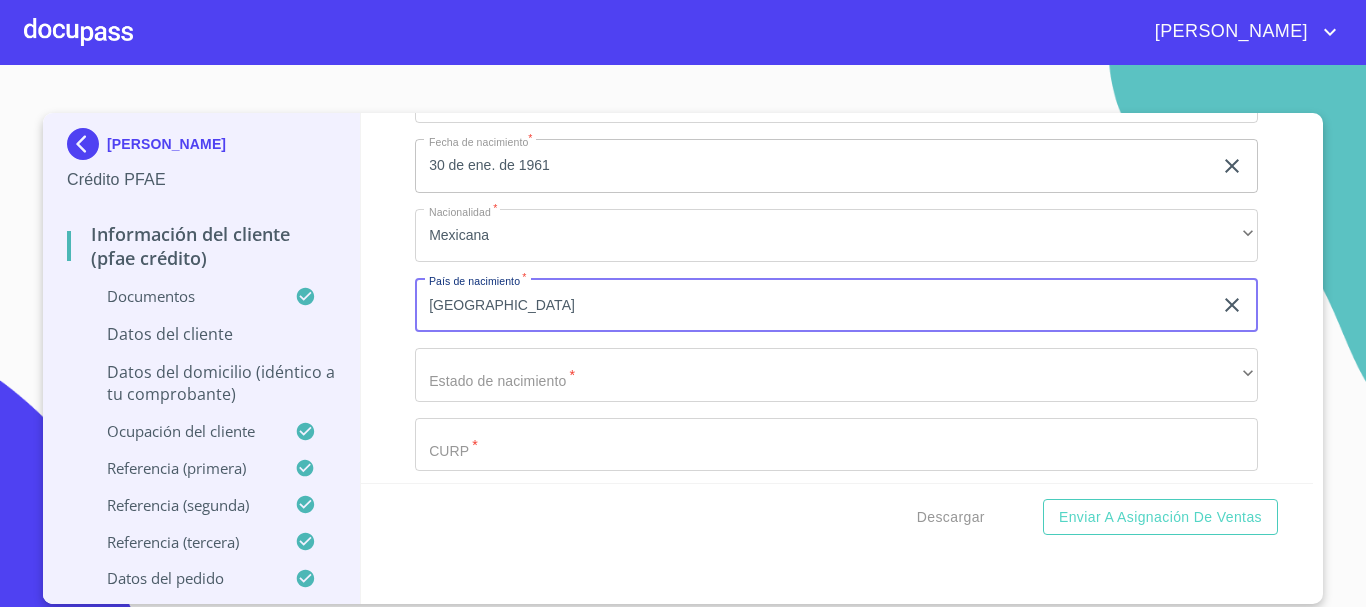 type on "[GEOGRAPHIC_DATA]" 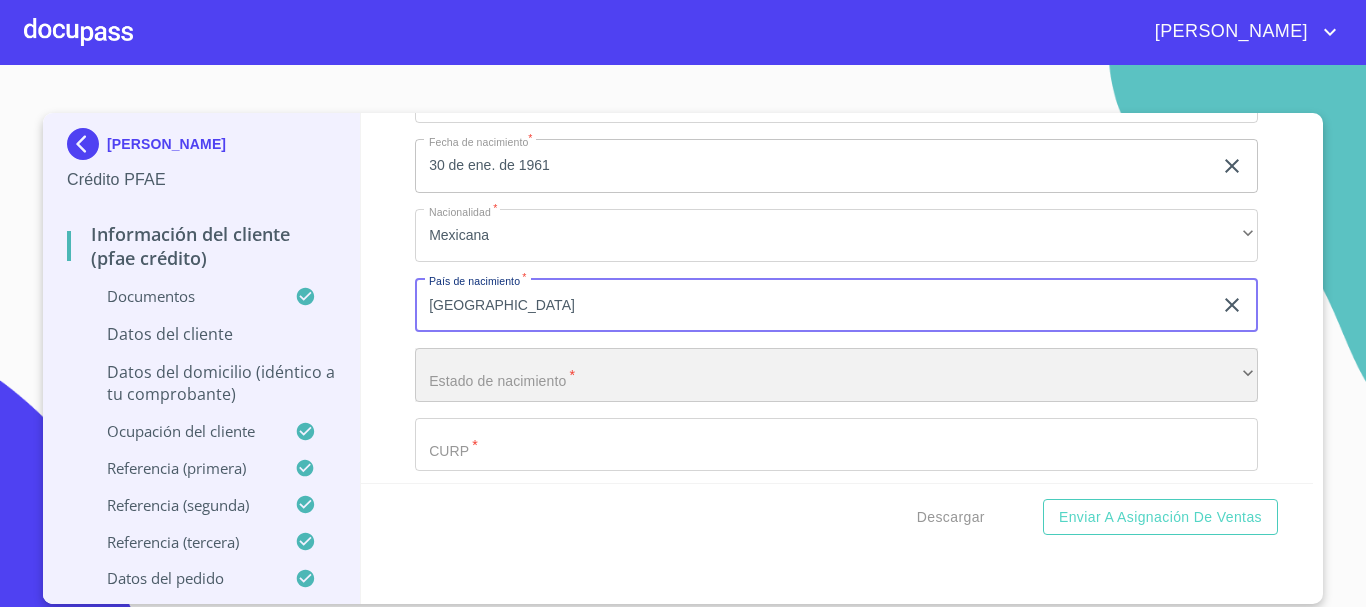 click on "​" at bounding box center [836, 375] 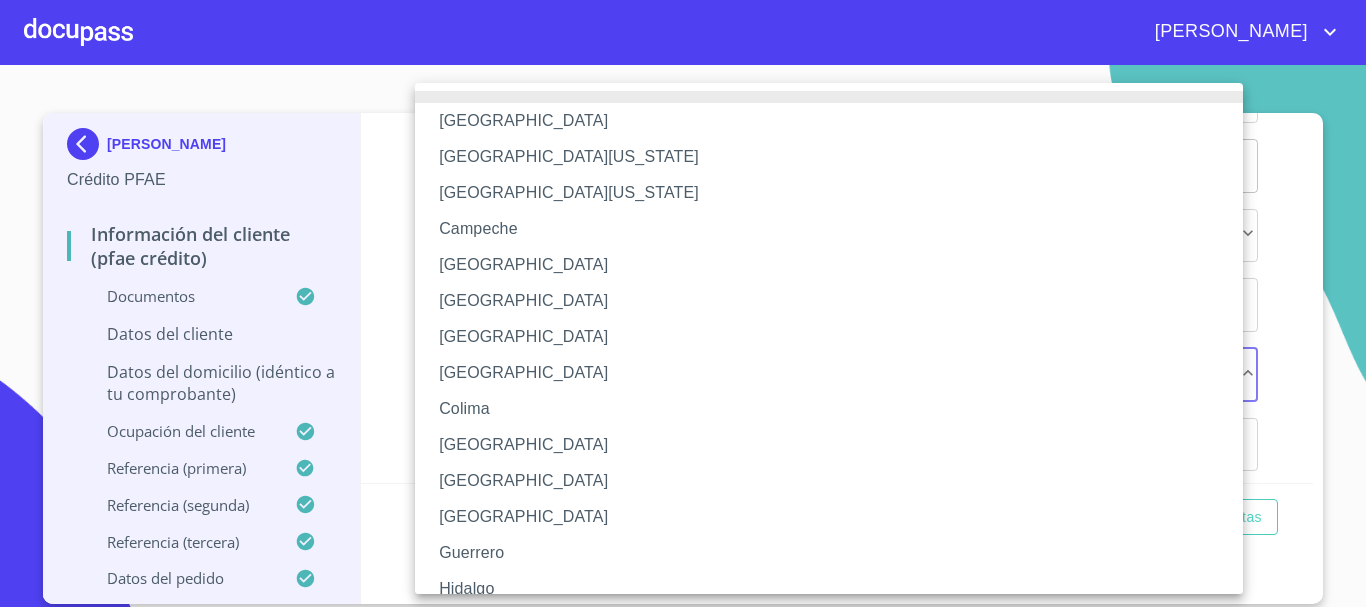 scroll, scrollTop: 100, scrollLeft: 0, axis: vertical 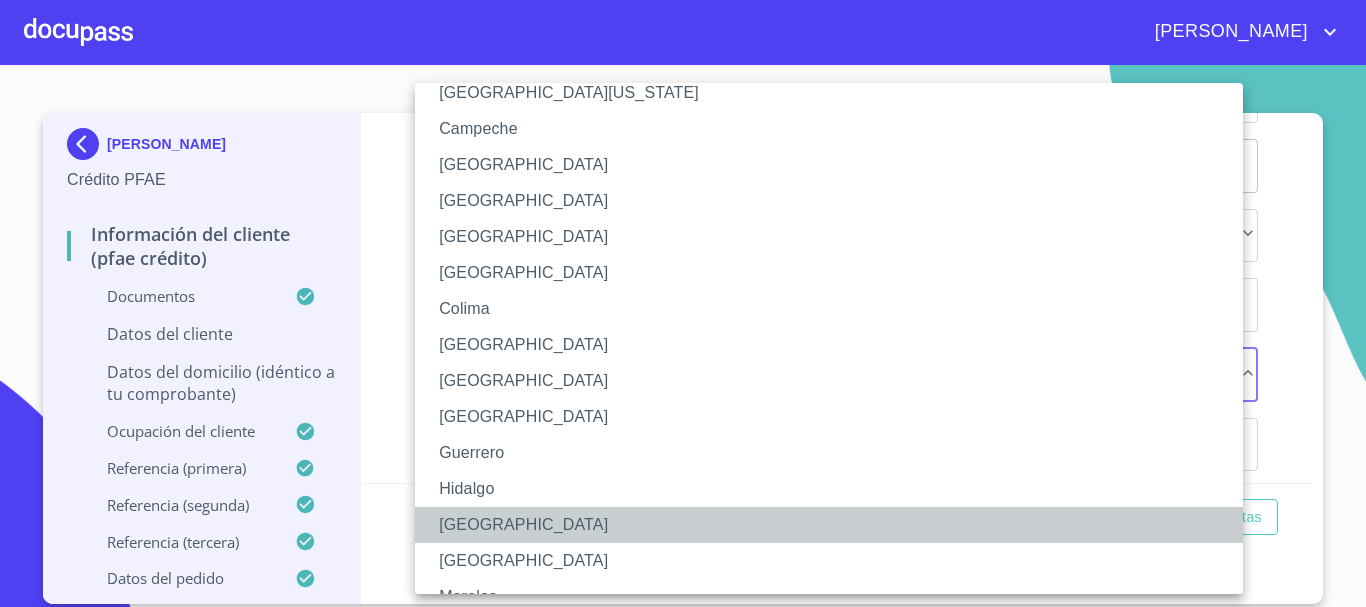 click on "[GEOGRAPHIC_DATA]" at bounding box center (836, 525) 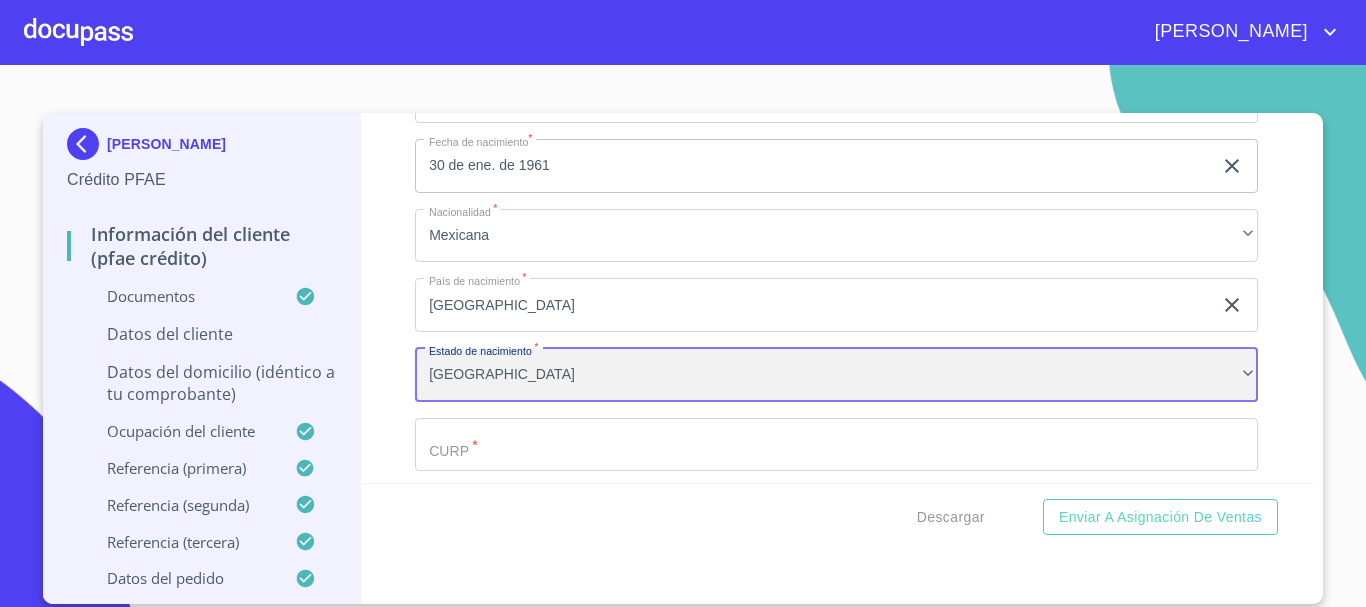scroll, scrollTop: 6800, scrollLeft: 0, axis: vertical 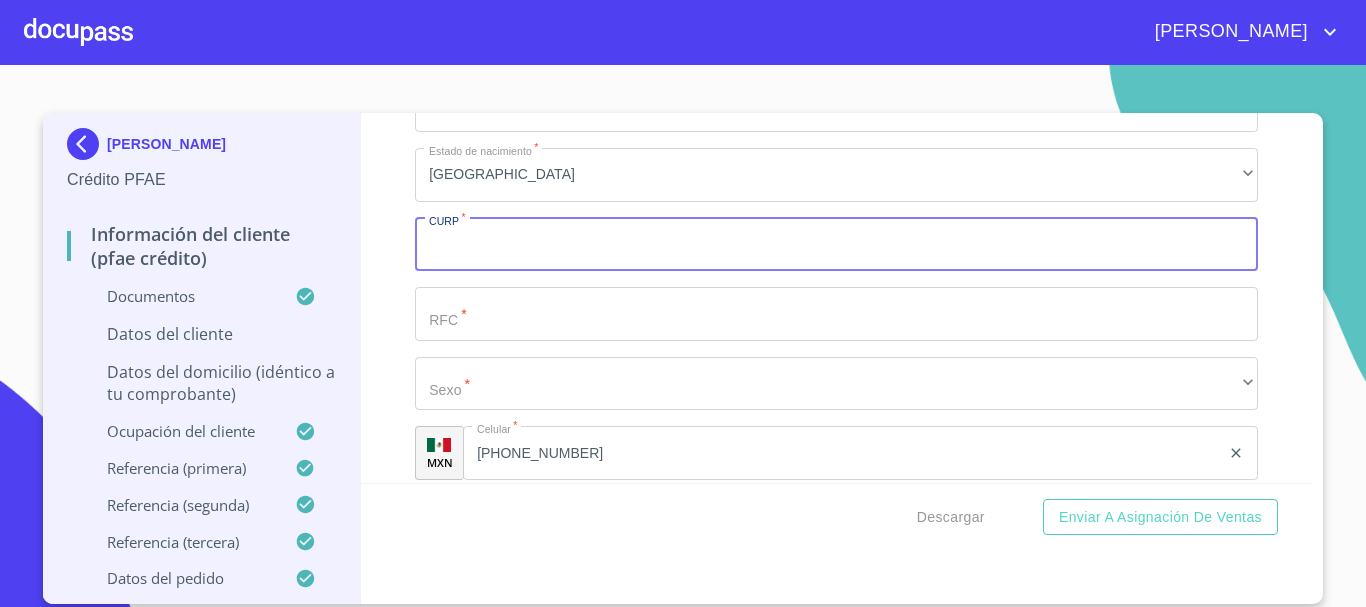 click on "Documento de identificación   *" at bounding box center [836, 245] 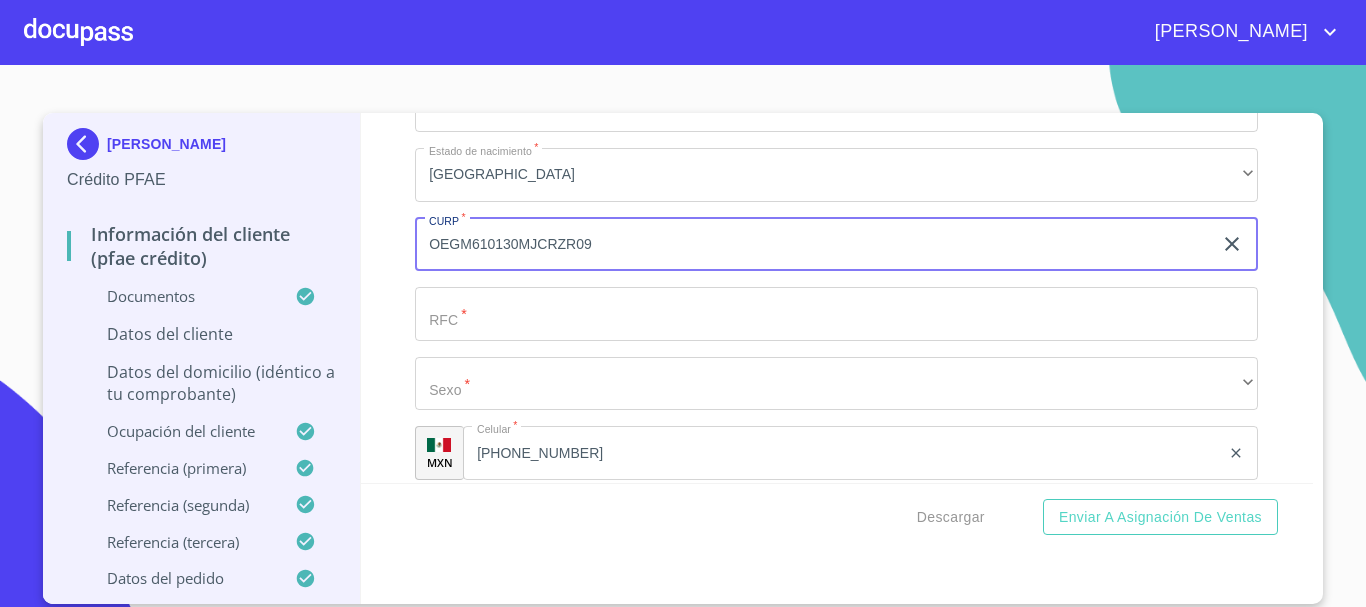 type on "OEGM610130MJCRZR09" 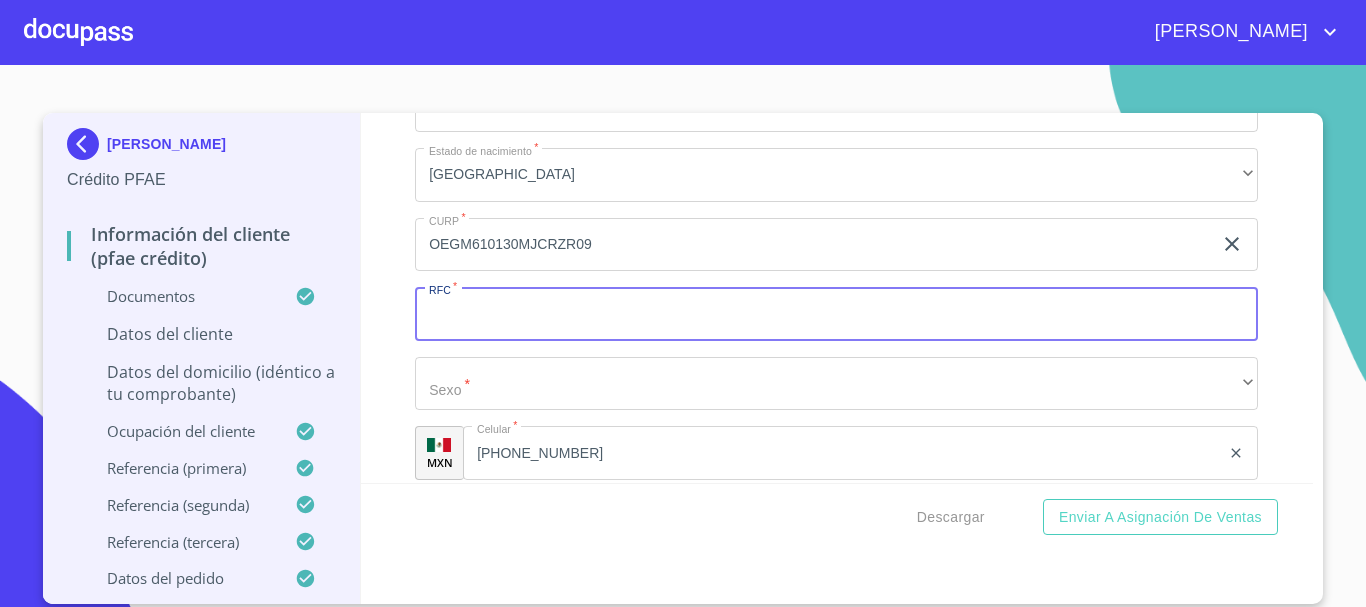 paste on "OEGM610130" 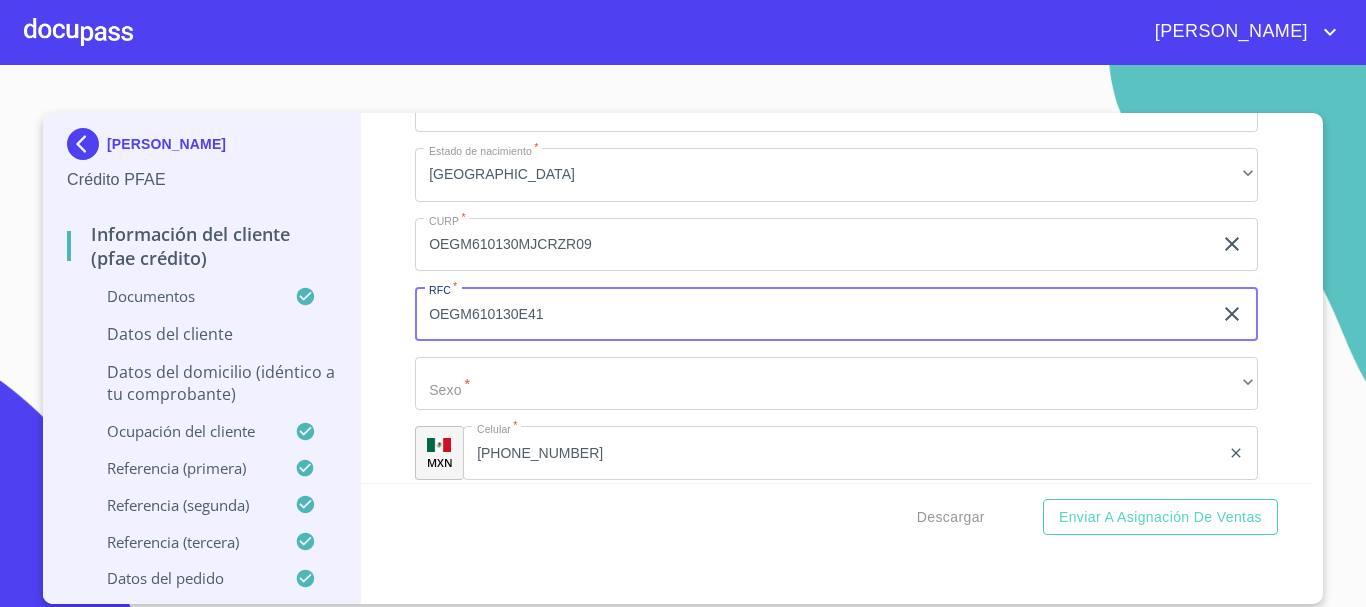type on "OEGM610130E41" 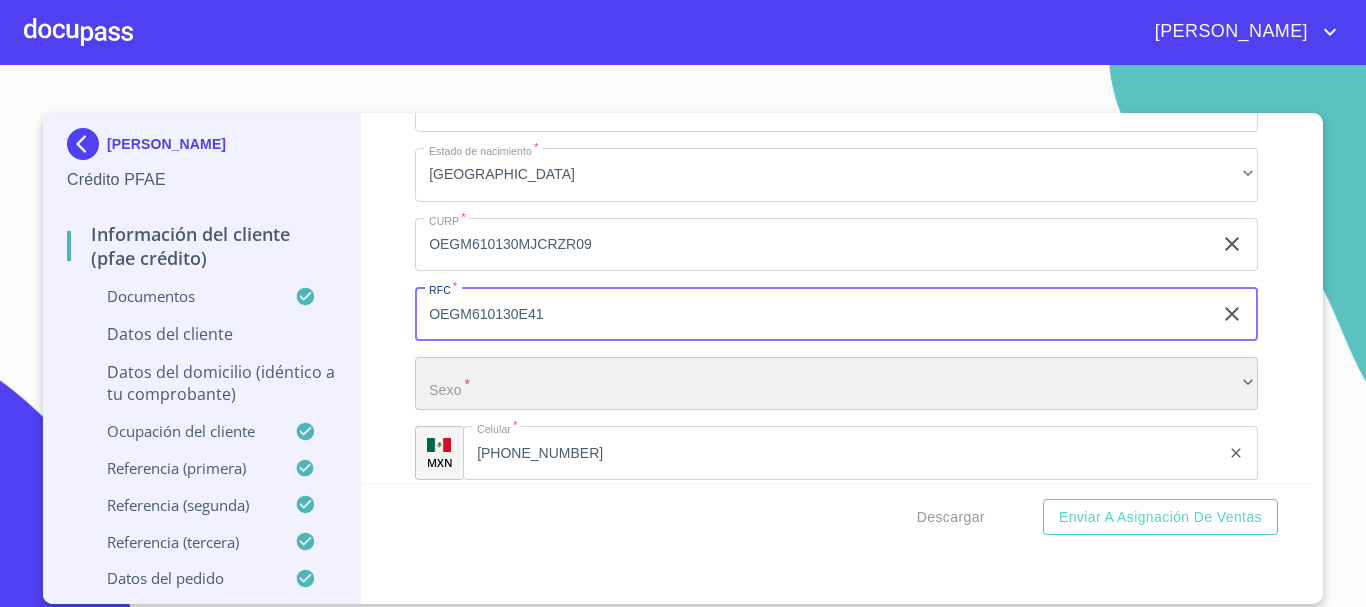 click on "​" at bounding box center [836, 384] 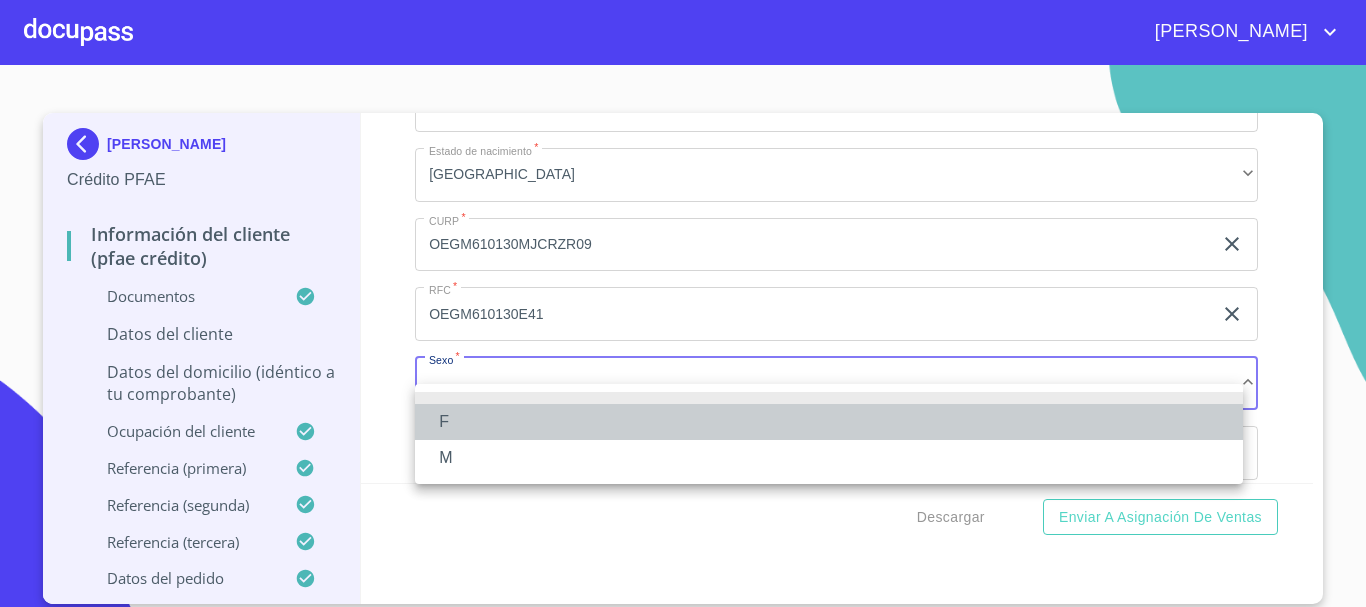 click on "F" at bounding box center [829, 422] 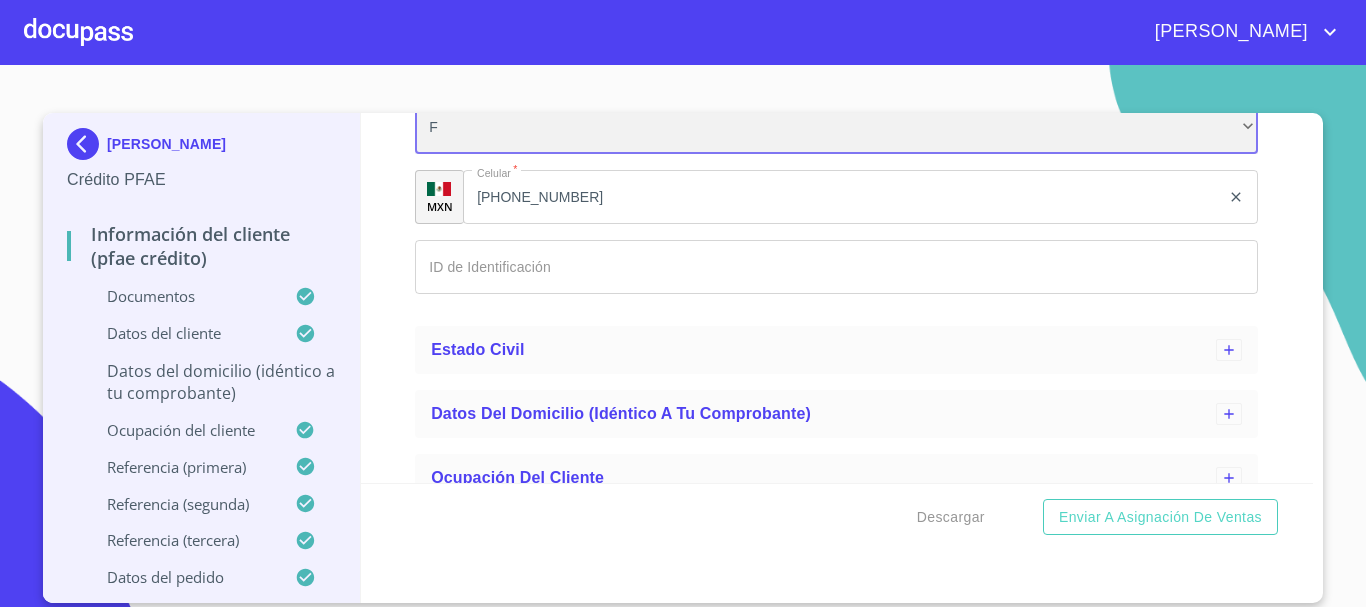 scroll, scrollTop: 7100, scrollLeft: 0, axis: vertical 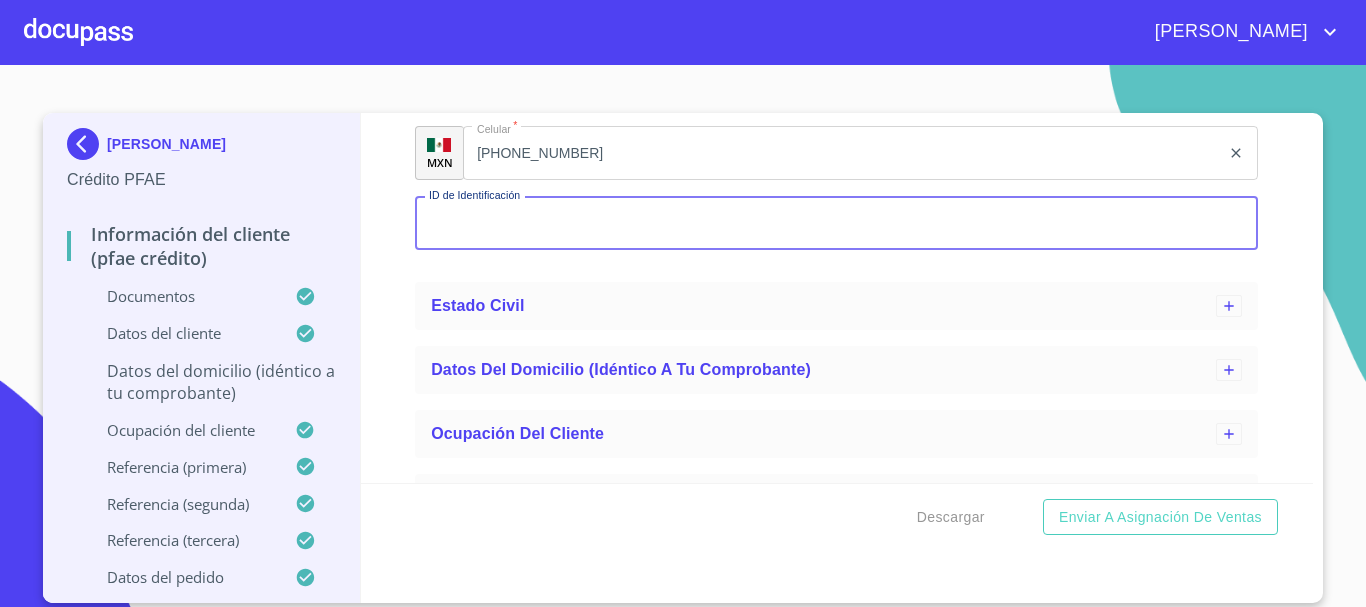 click on "Documento de identificación   *" at bounding box center [836, 223] 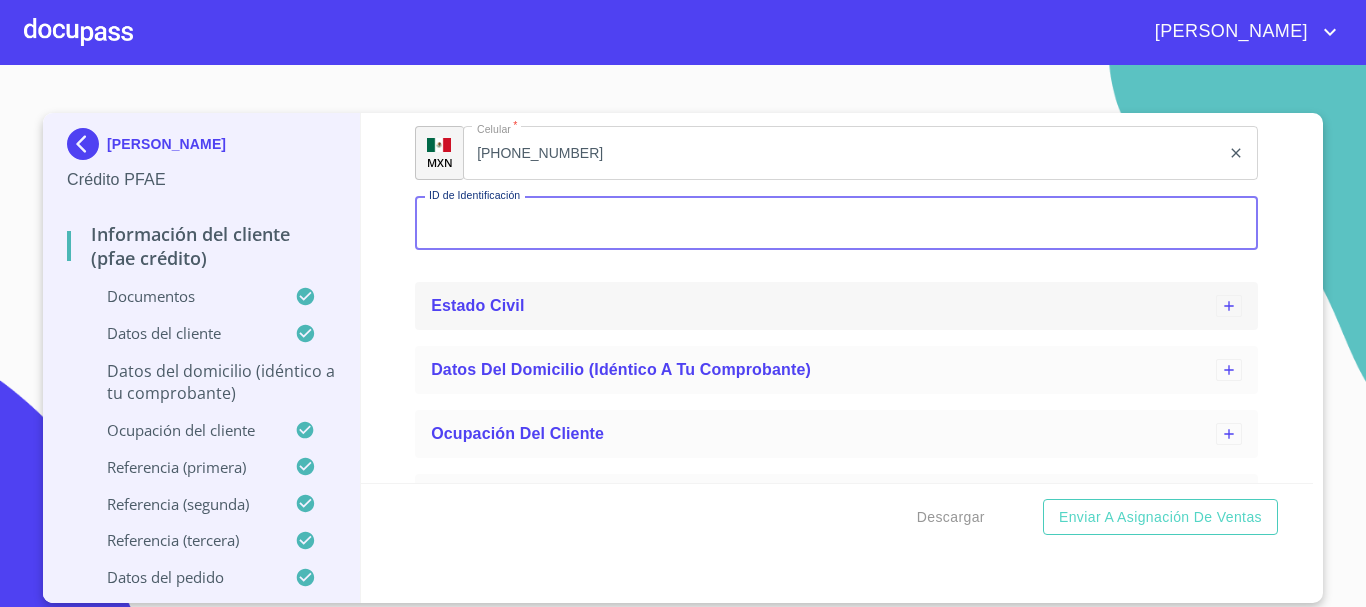 click on "Estado Civil" at bounding box center (823, 306) 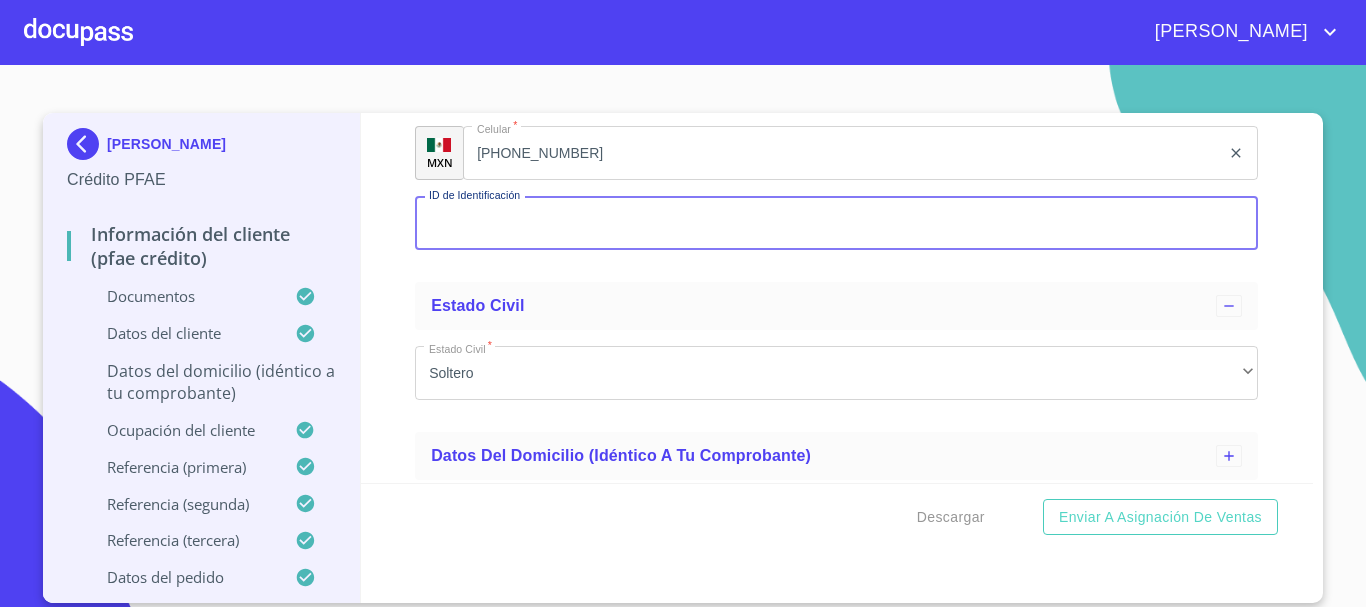 click on "Documento de identificación   *" at bounding box center (836, 223) 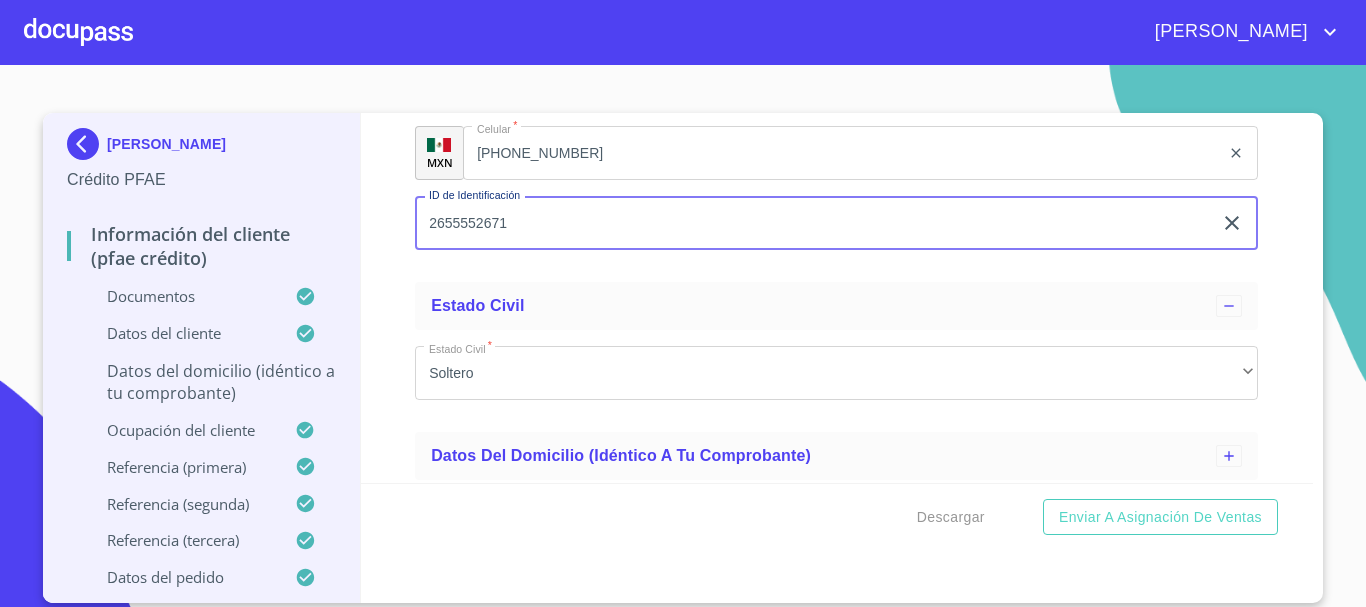 type on "2655552671" 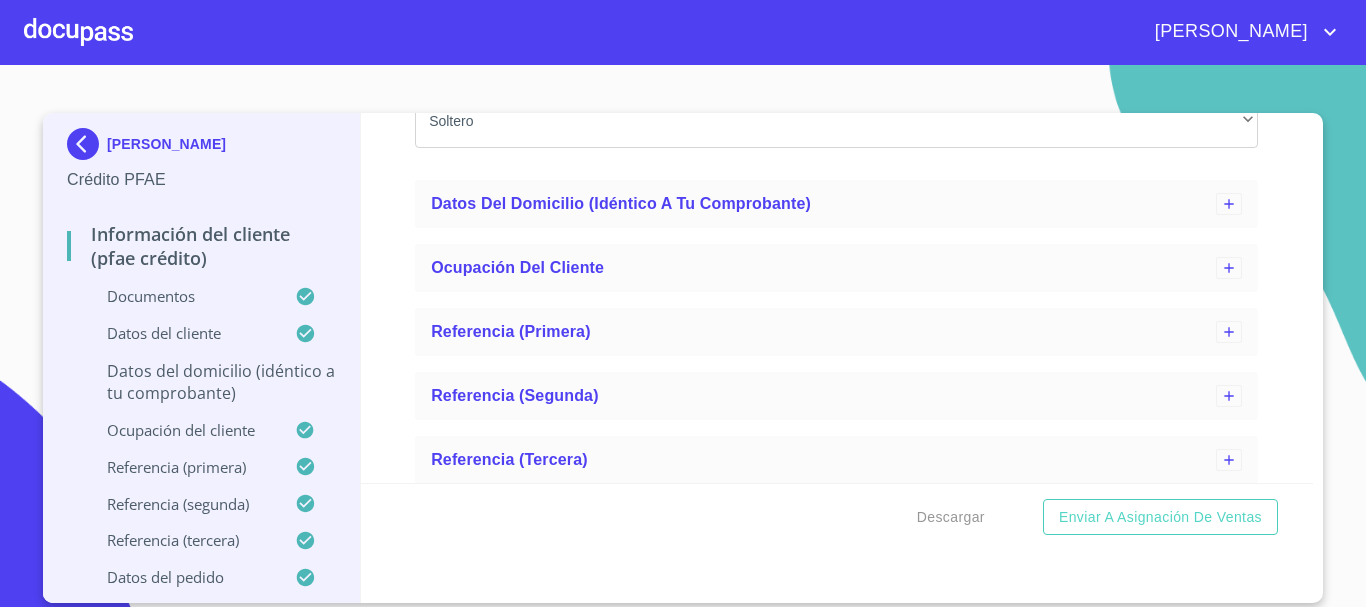 scroll, scrollTop: 7400, scrollLeft: 0, axis: vertical 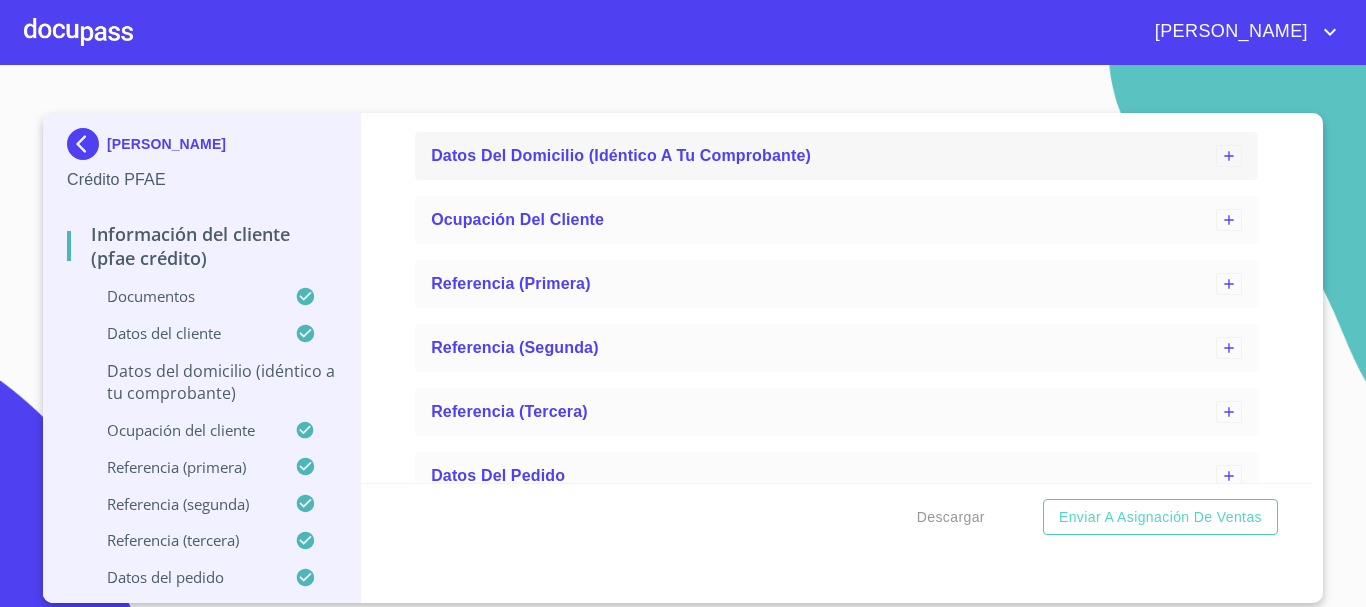 click on "Datos del domicilio (idéntico a tu comprobante)" at bounding box center (836, 156) 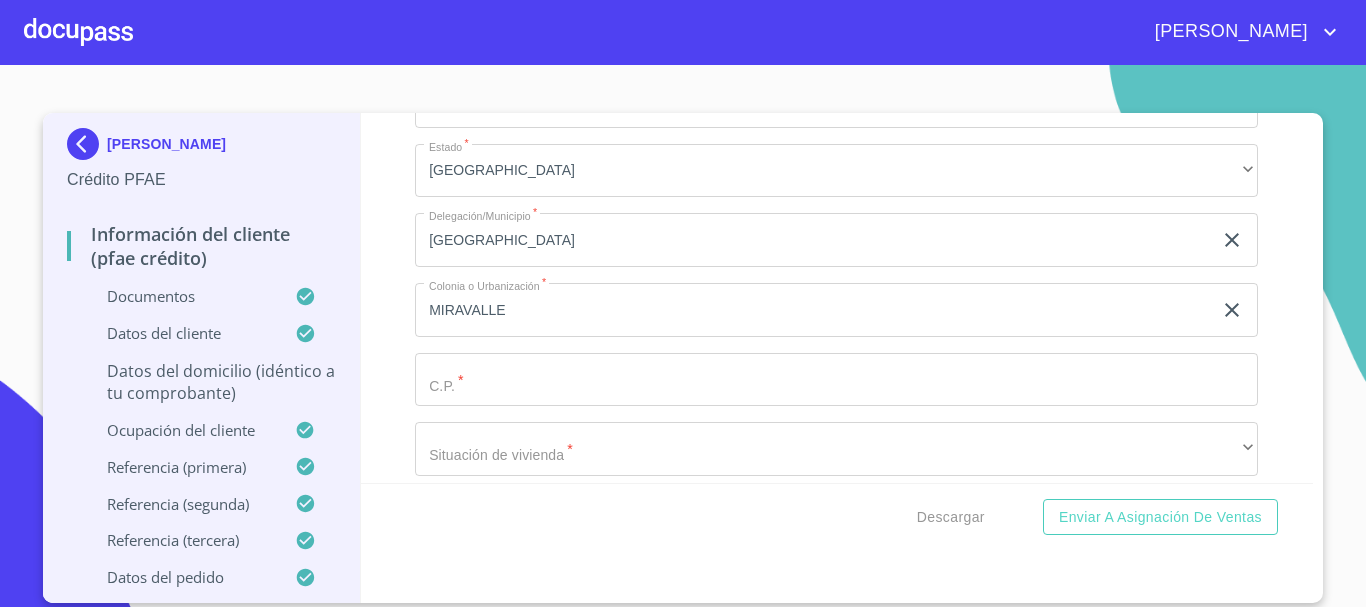 scroll, scrollTop: 8000, scrollLeft: 0, axis: vertical 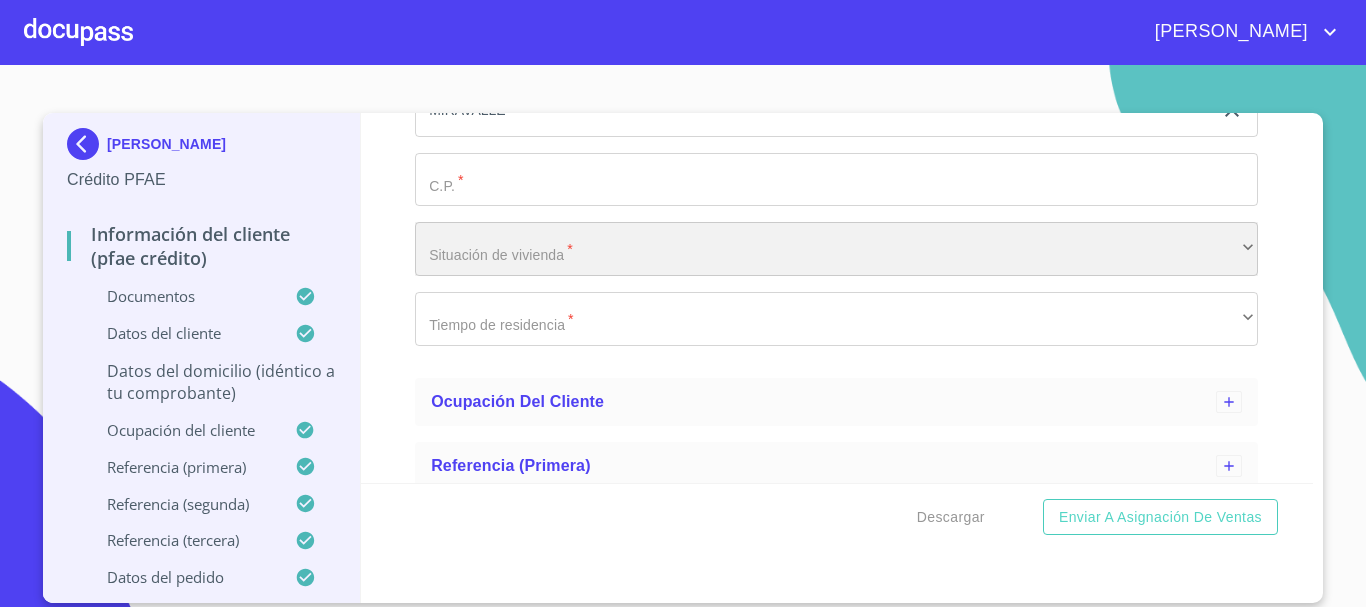 click on "​" at bounding box center (836, 249) 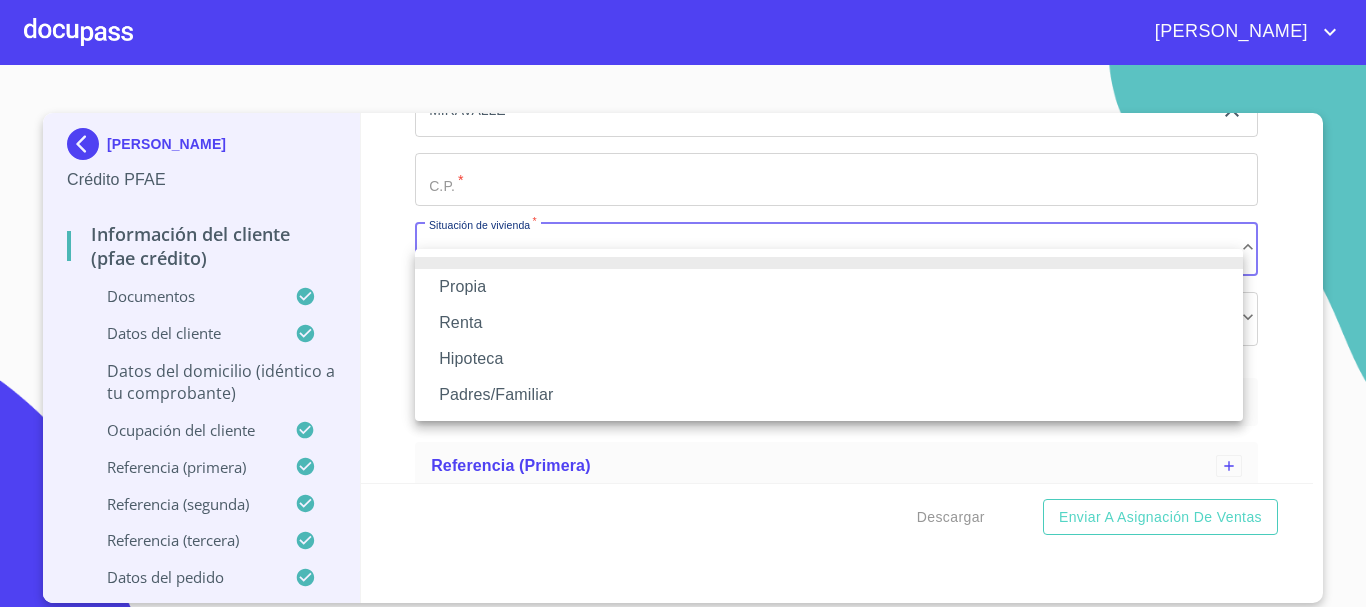 click on "Propia" at bounding box center [829, 287] 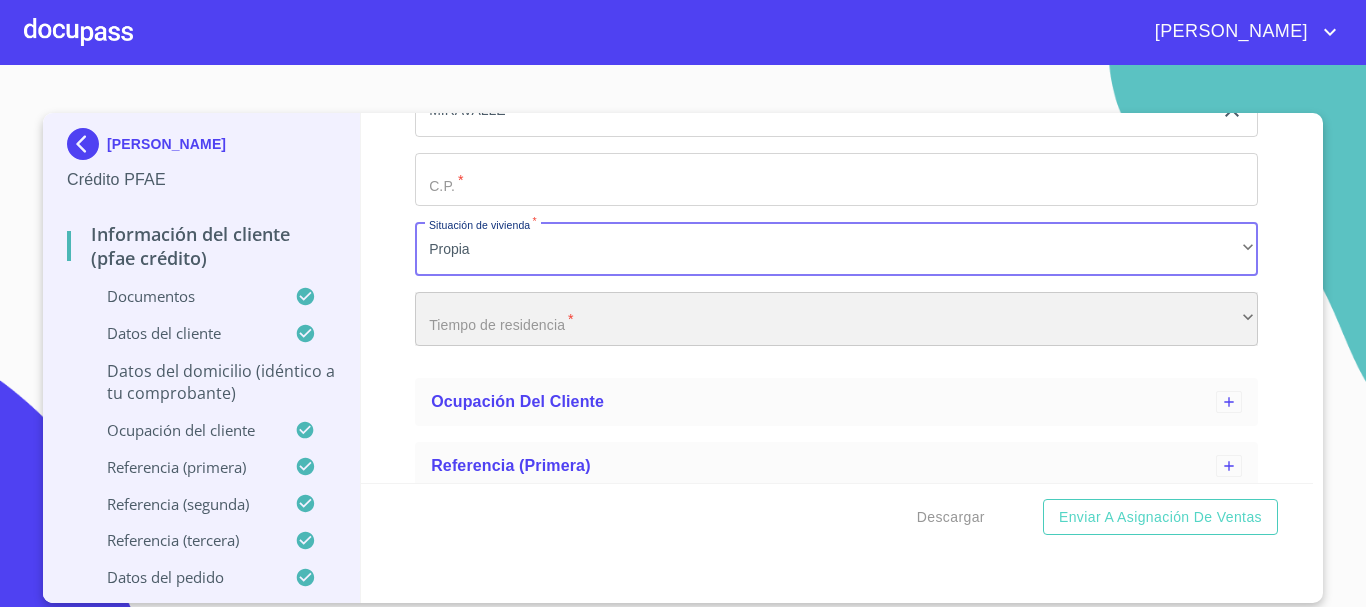 click on "​" at bounding box center [836, 319] 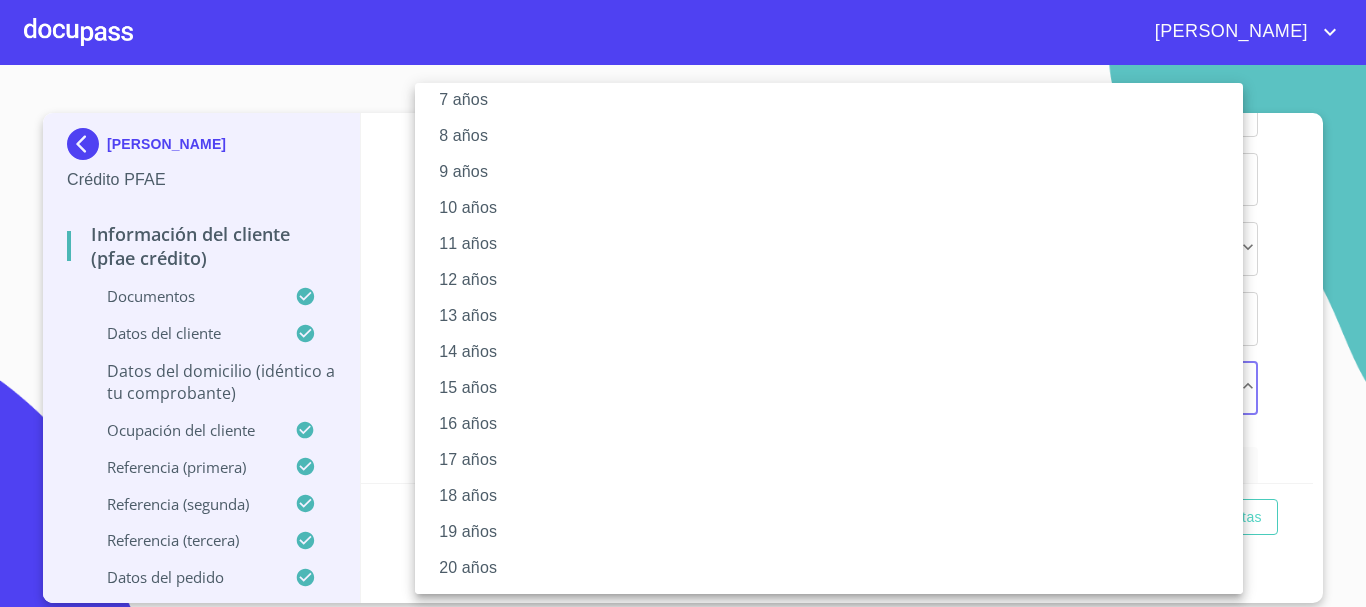 drag, startPoint x: 589, startPoint y: 580, endPoint x: 588, endPoint y: 559, distance: 21.023796 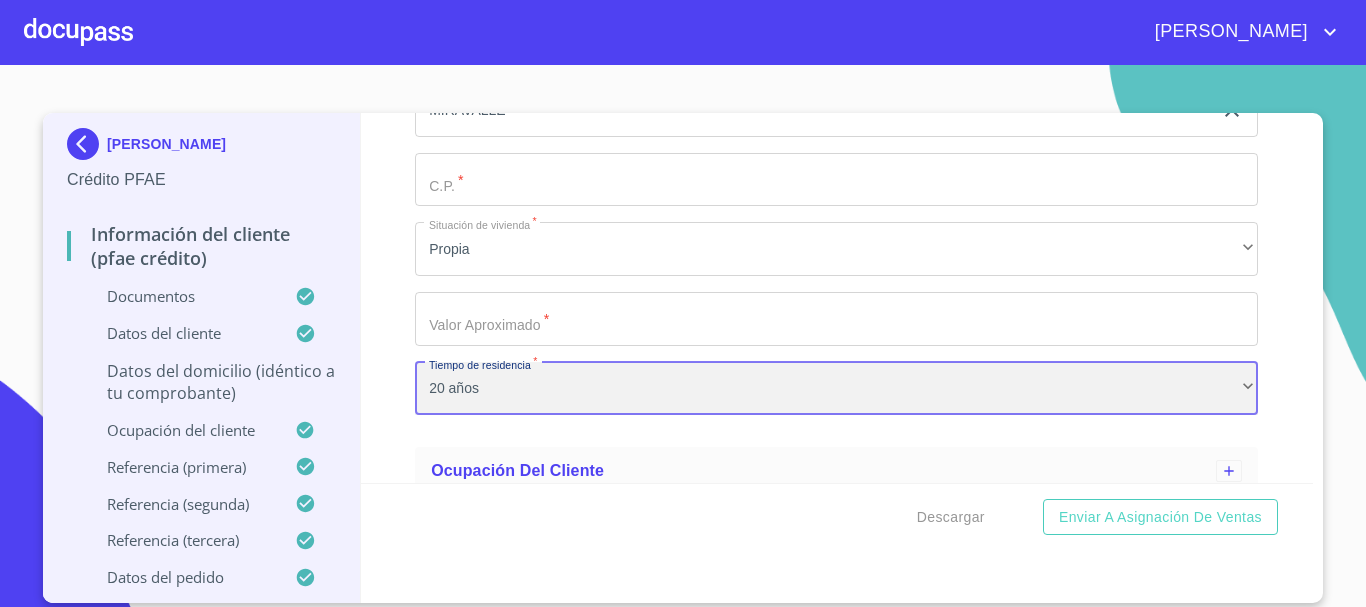 scroll, scrollTop: 272, scrollLeft: 0, axis: vertical 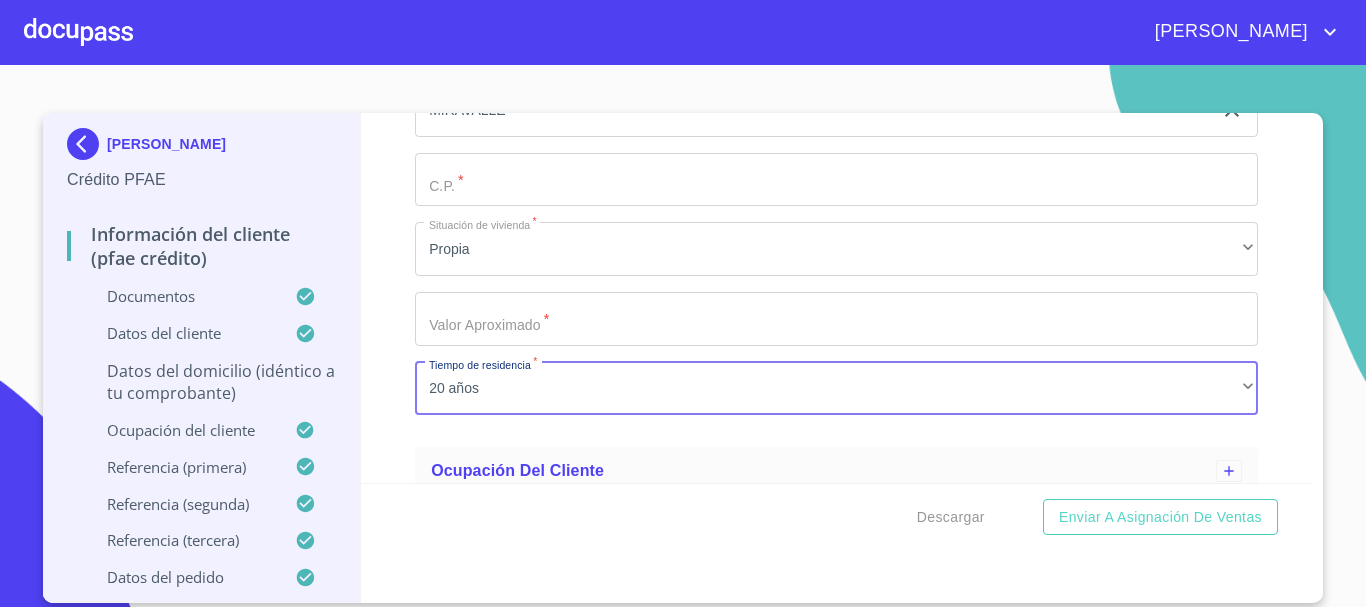 click on "Documento de identificación   *" at bounding box center [813, -1512] 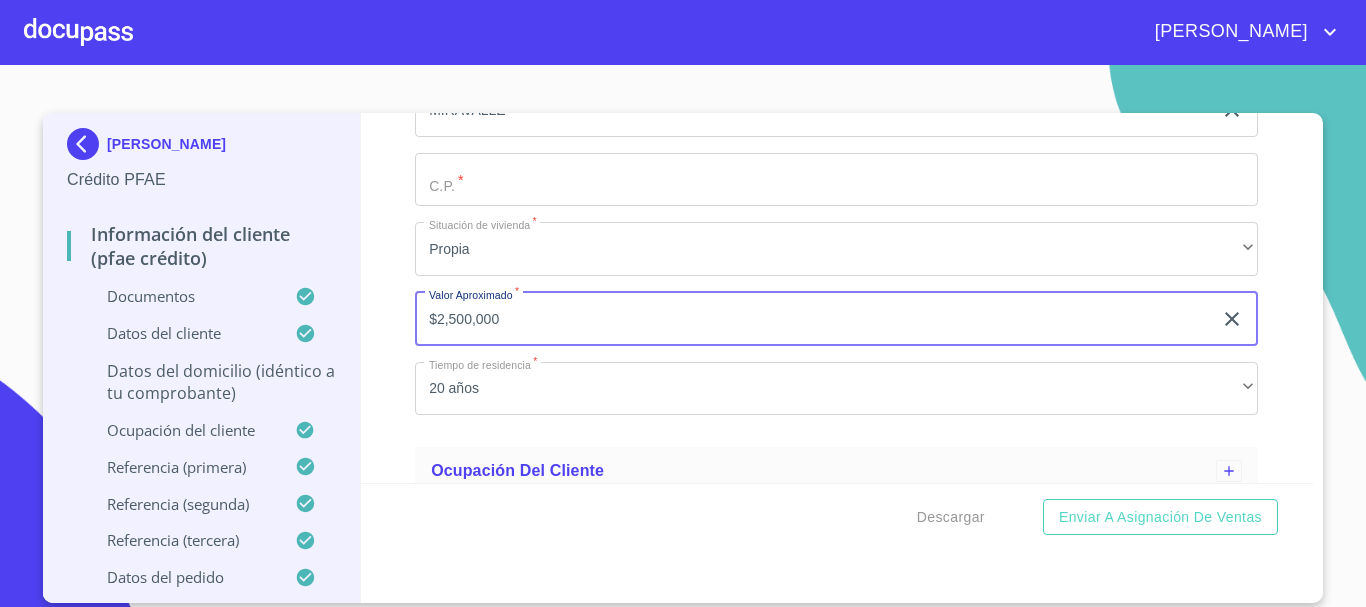 type on "$2,500,000" 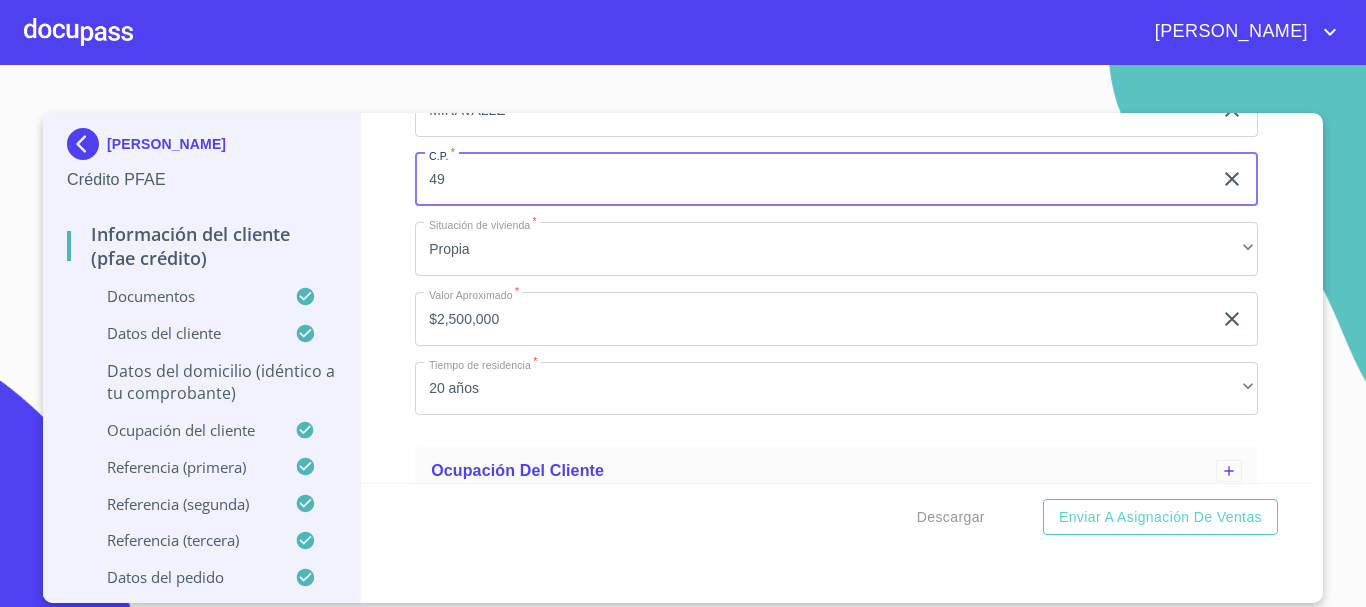 type on "4" 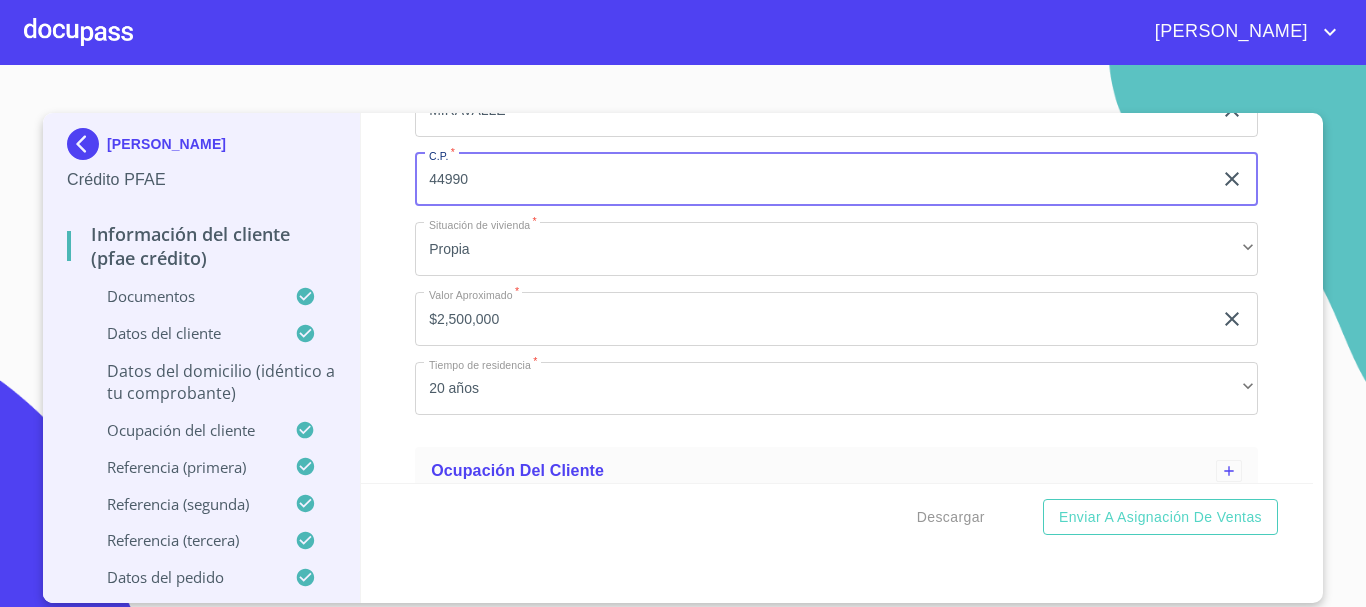 type on "44990" 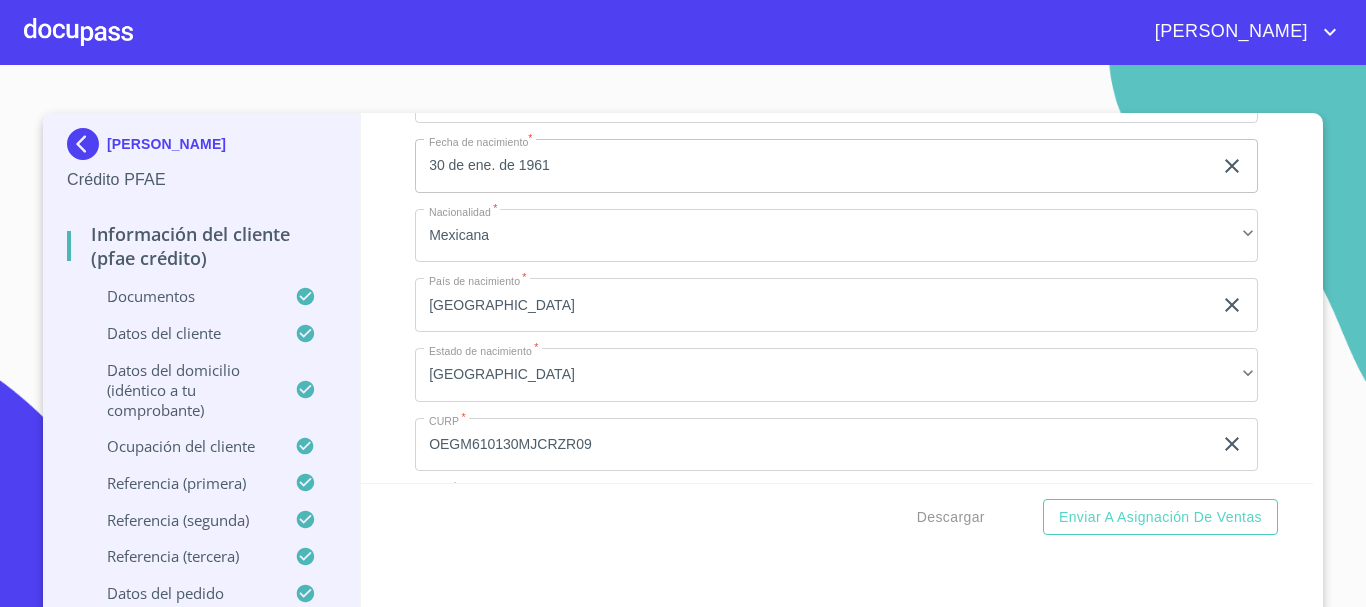 scroll, scrollTop: 6000, scrollLeft: 0, axis: vertical 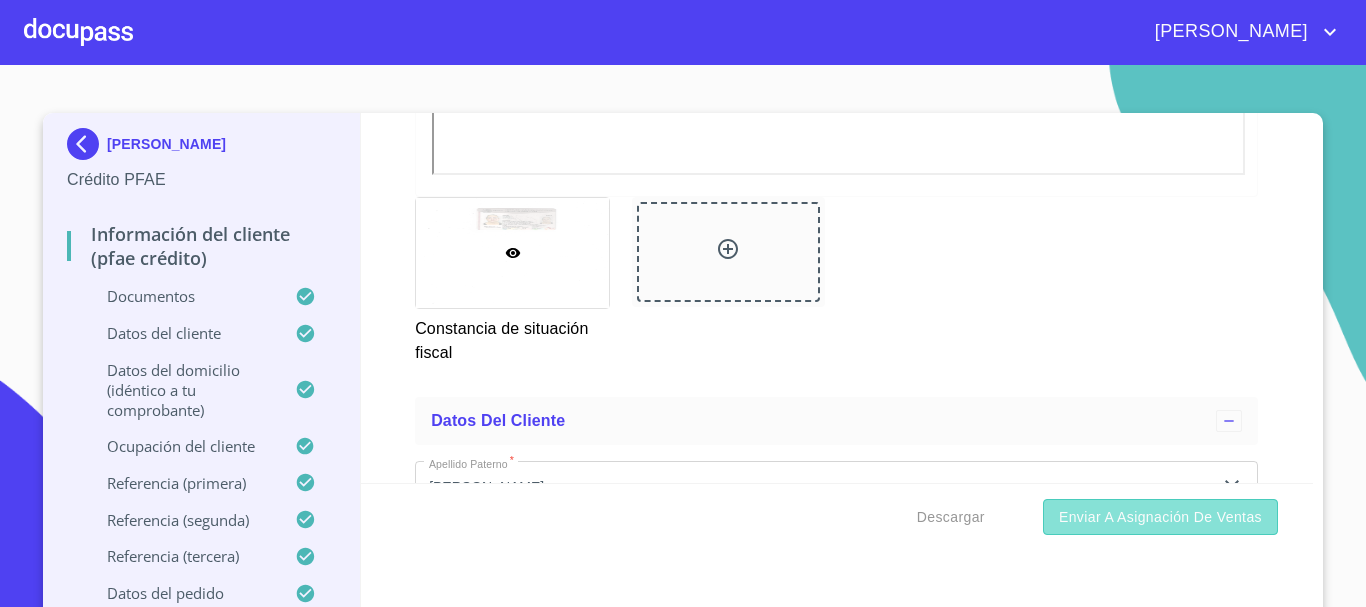 click on "Enviar a Asignación de Ventas" at bounding box center [1160, 517] 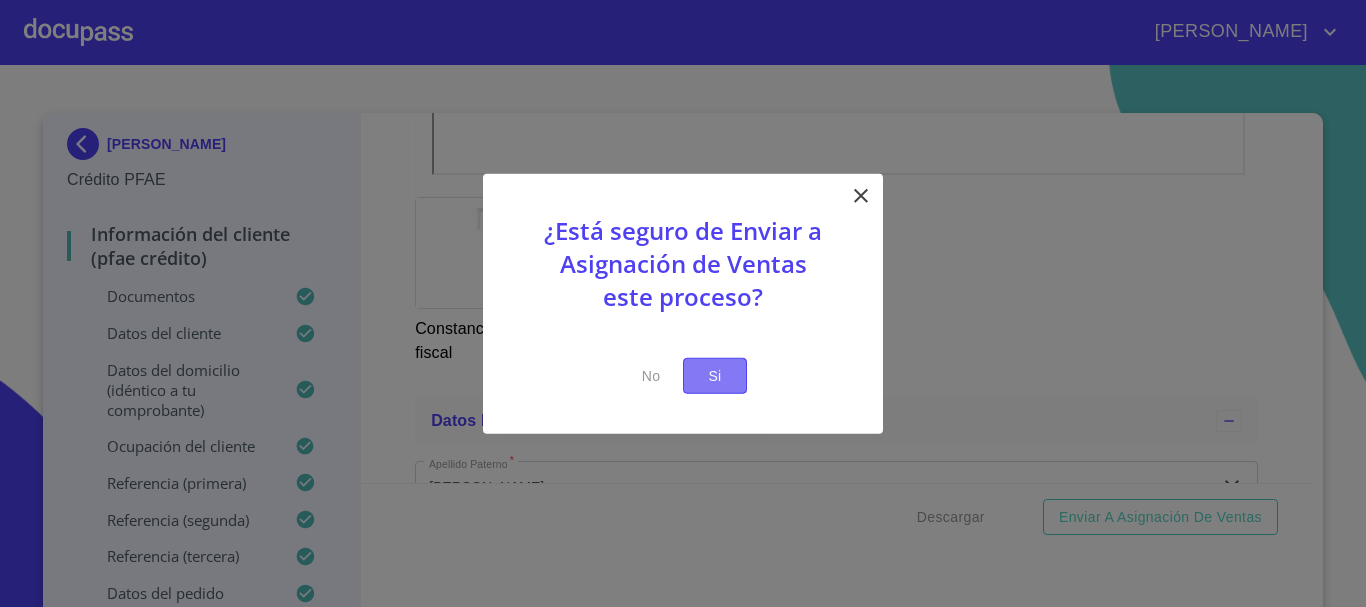 click on "Si" at bounding box center [715, 375] 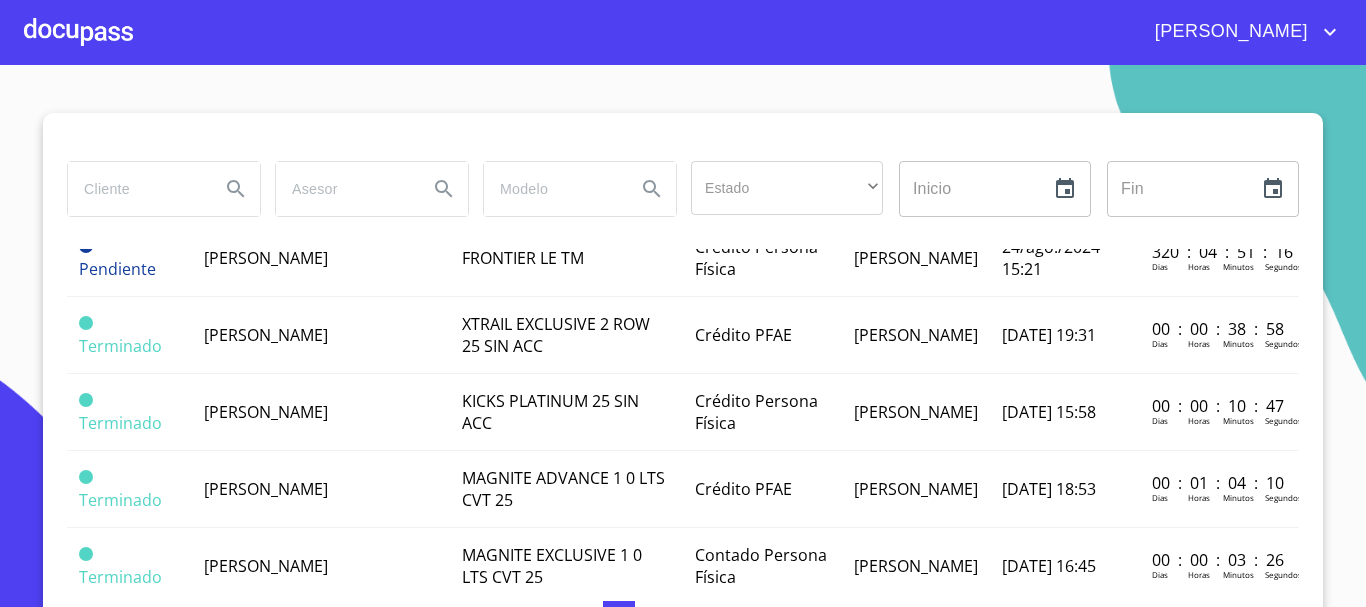 scroll, scrollTop: 700, scrollLeft: 0, axis: vertical 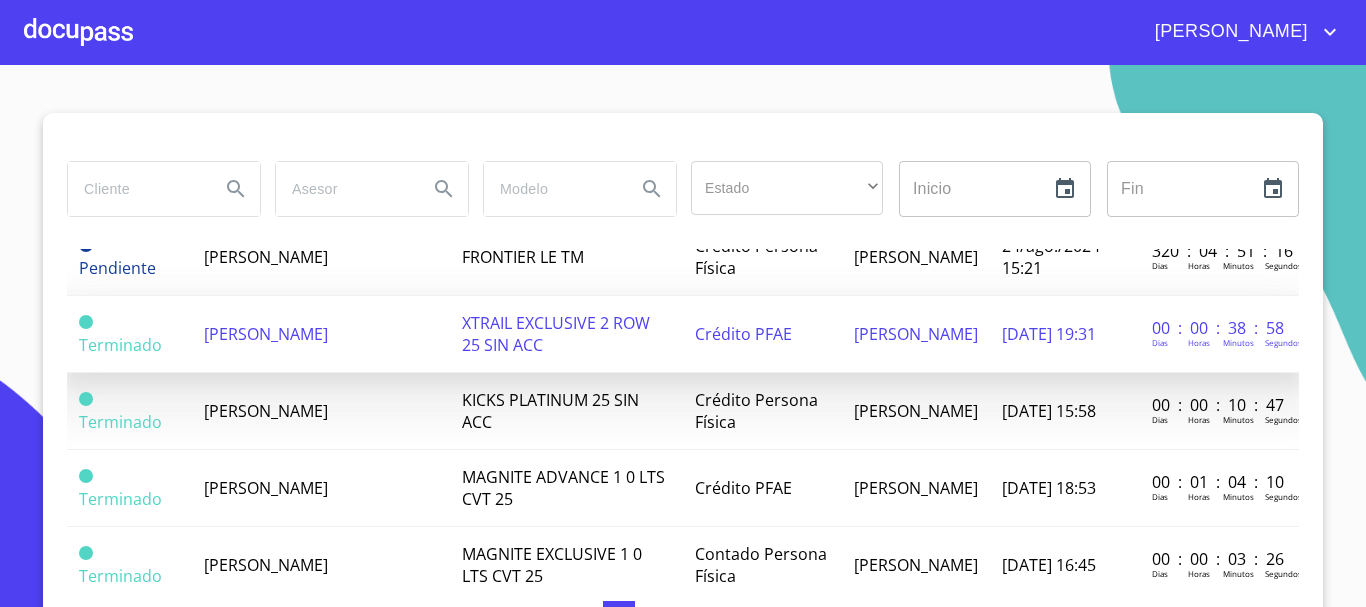 click on "[PERSON_NAME]" at bounding box center [321, 334] 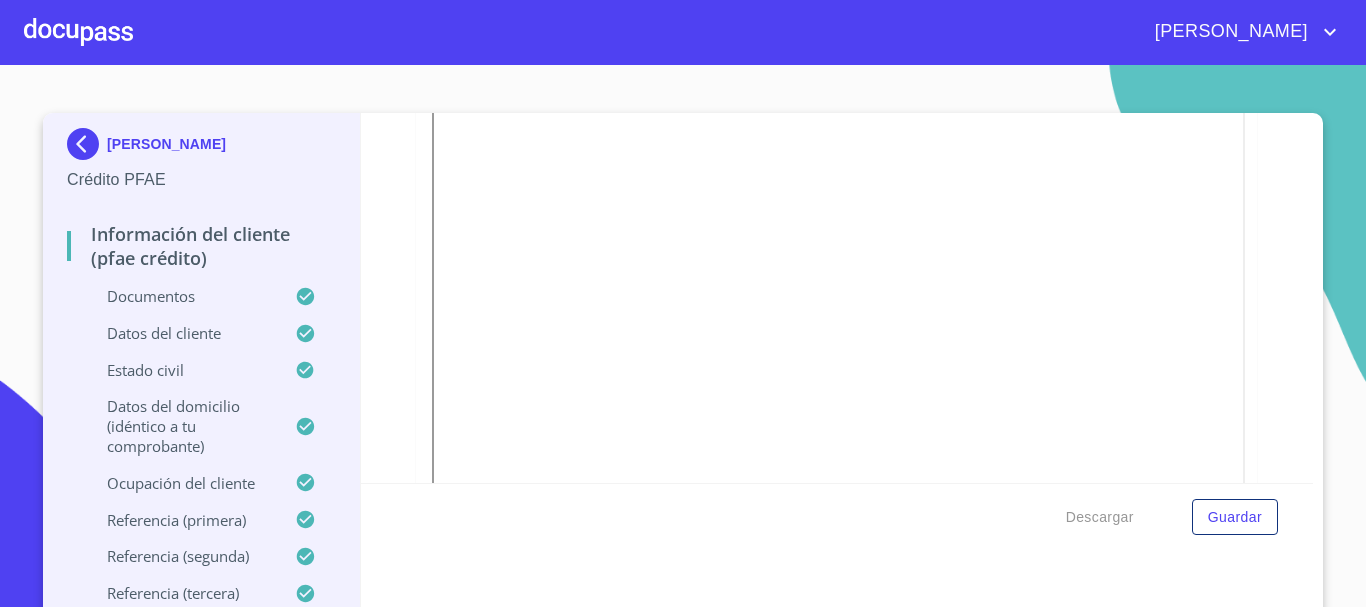 scroll, scrollTop: 3727, scrollLeft: 0, axis: vertical 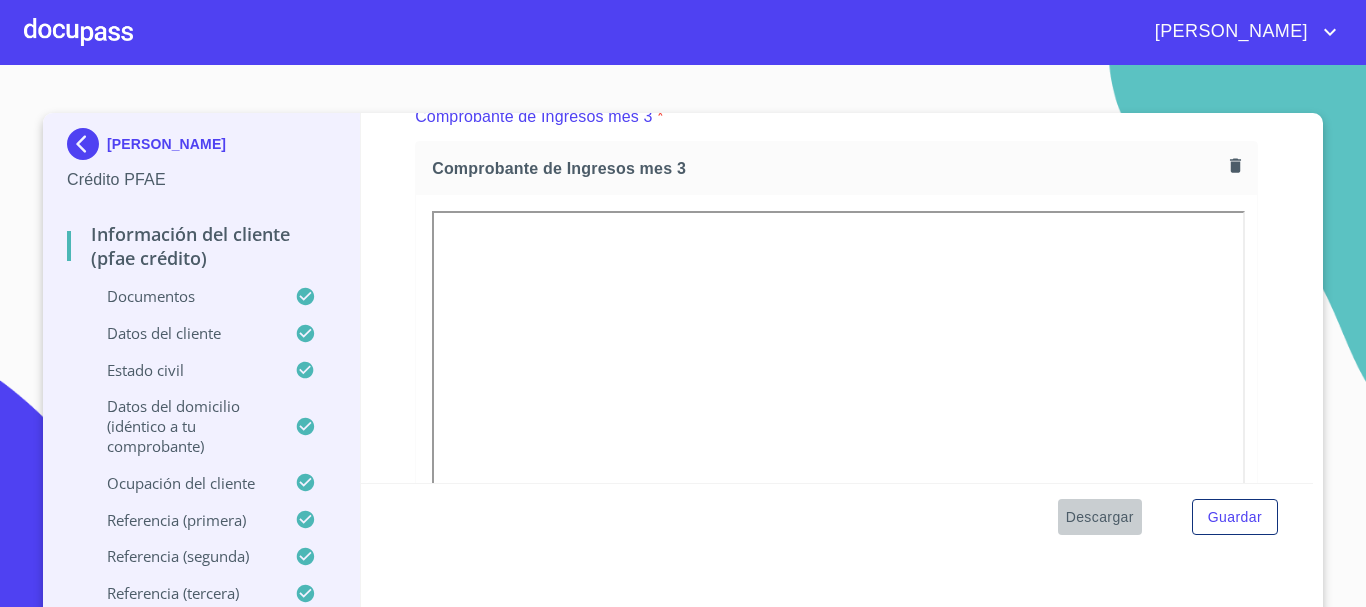 click on "Descargar" at bounding box center [1100, 517] 